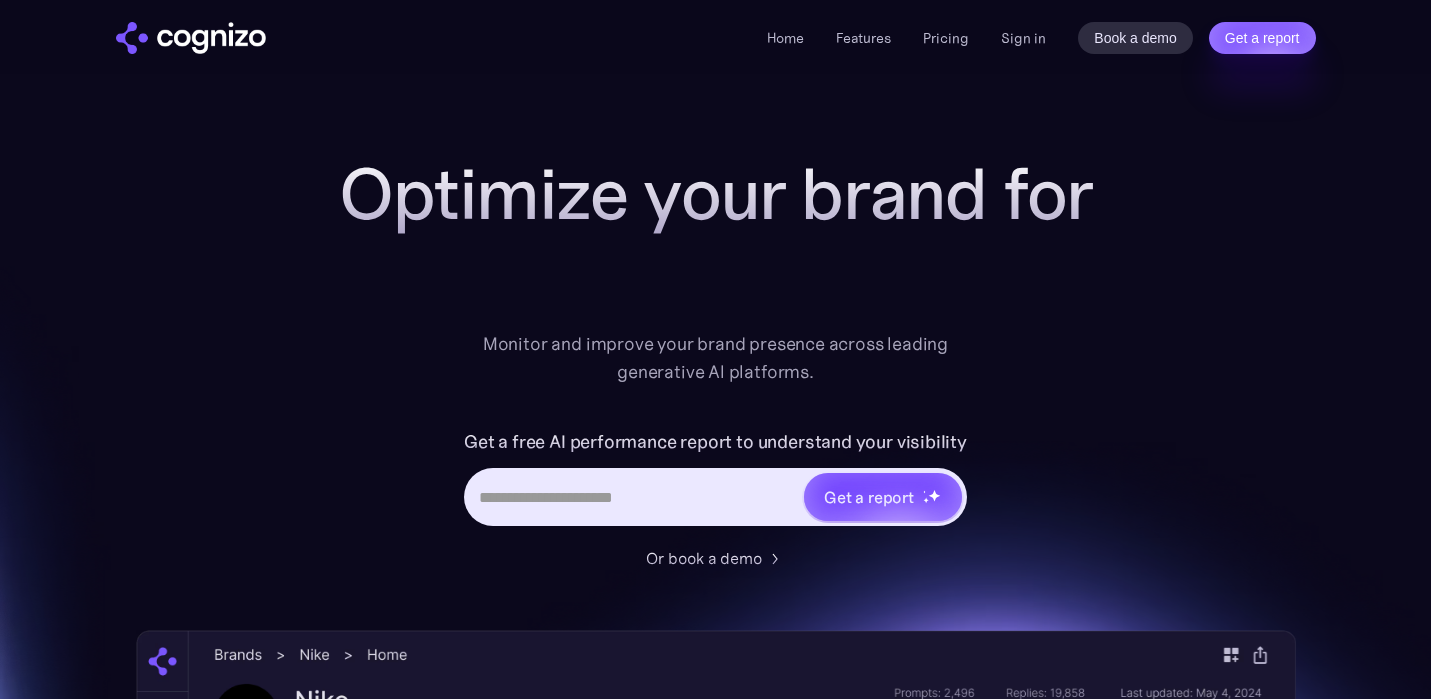 scroll, scrollTop: 0, scrollLeft: 0, axis: both 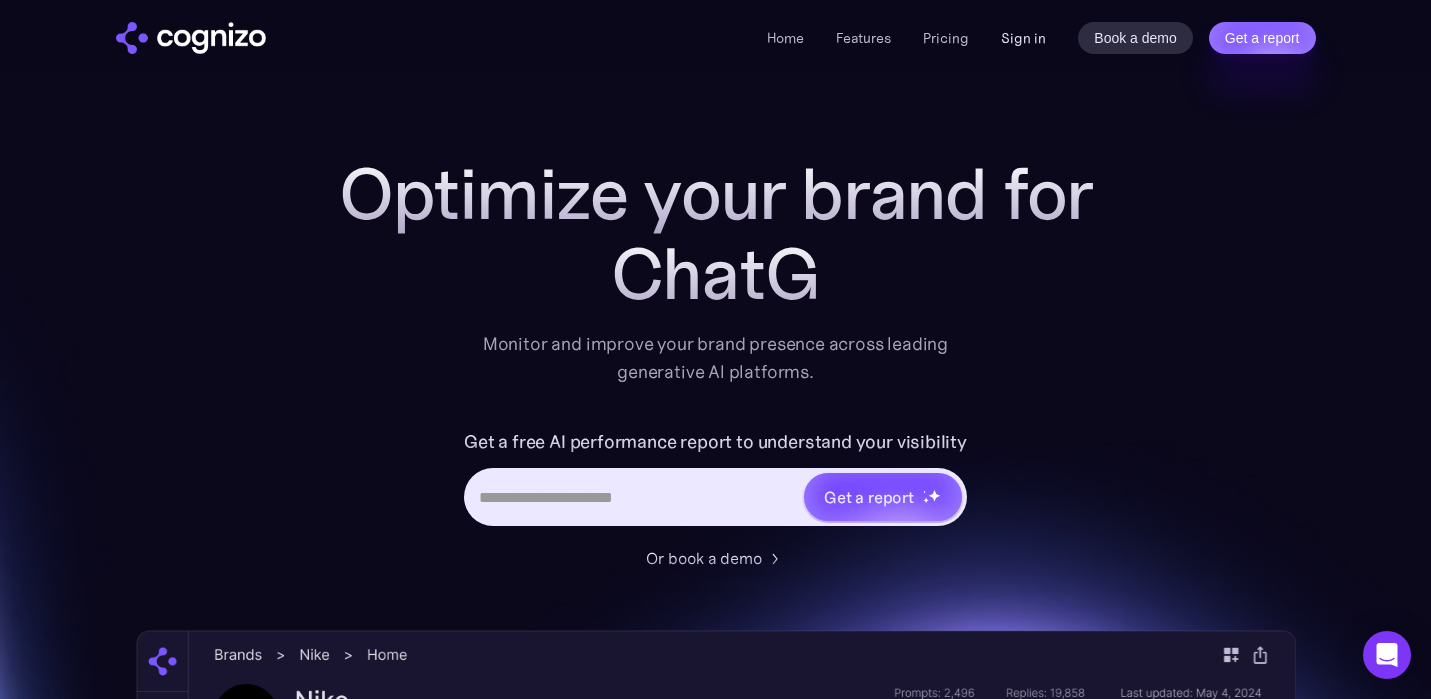 click on "Sign in" at bounding box center [1023, 38] 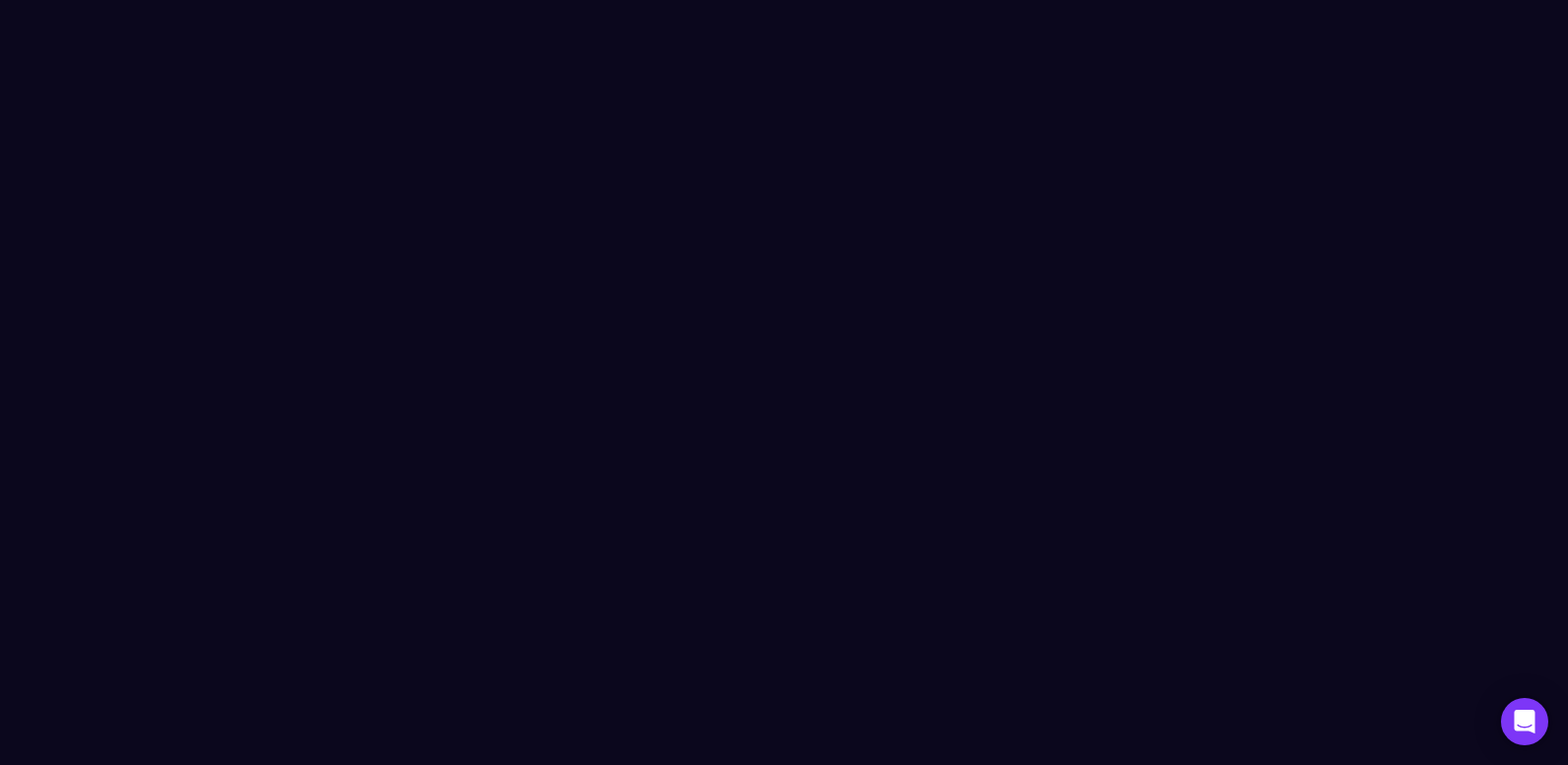 scroll, scrollTop: 0, scrollLeft: 0, axis: both 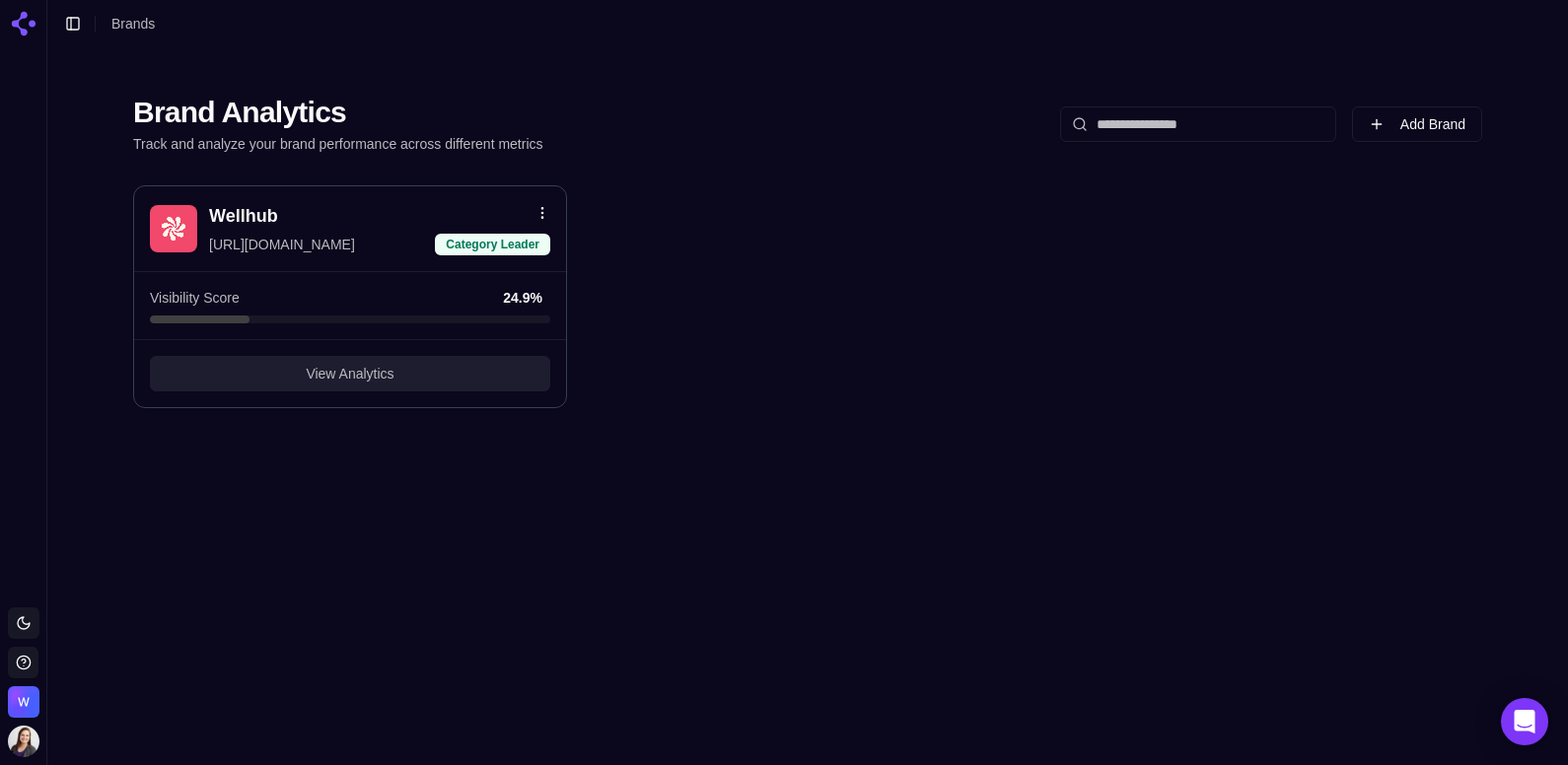 click on "View Analytics" at bounding box center (349, 374) 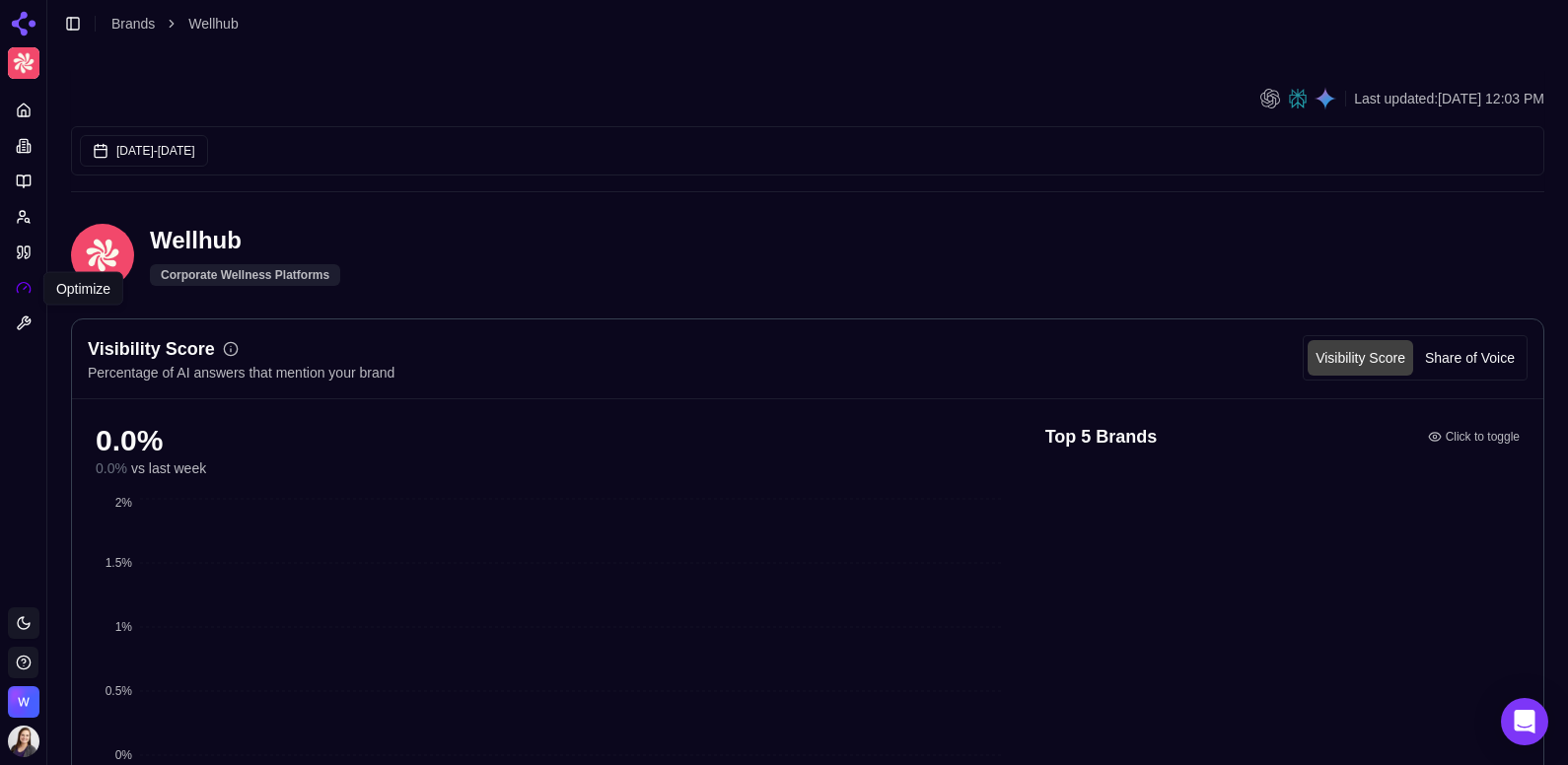 click 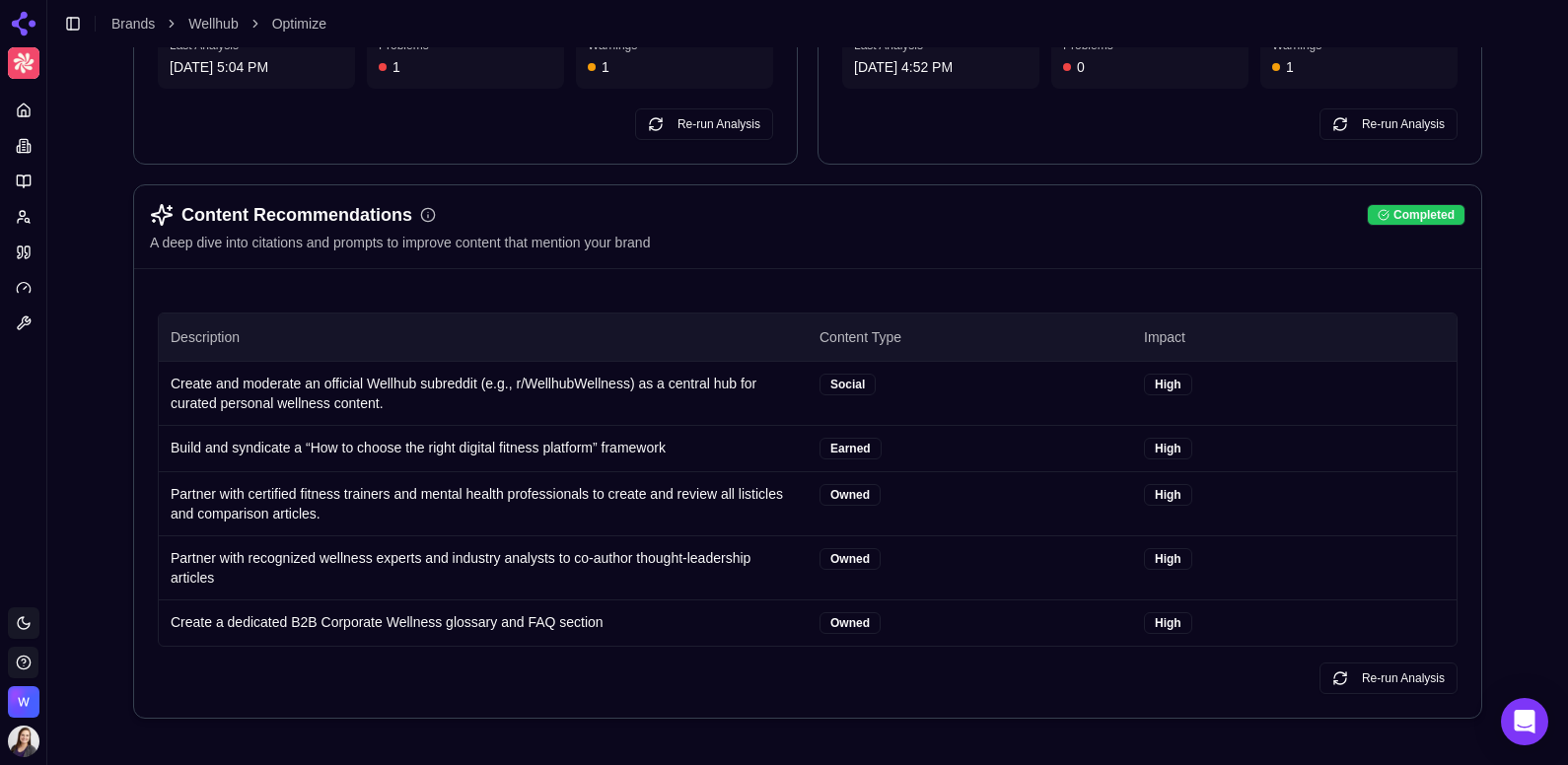 scroll, scrollTop: 0, scrollLeft: 0, axis: both 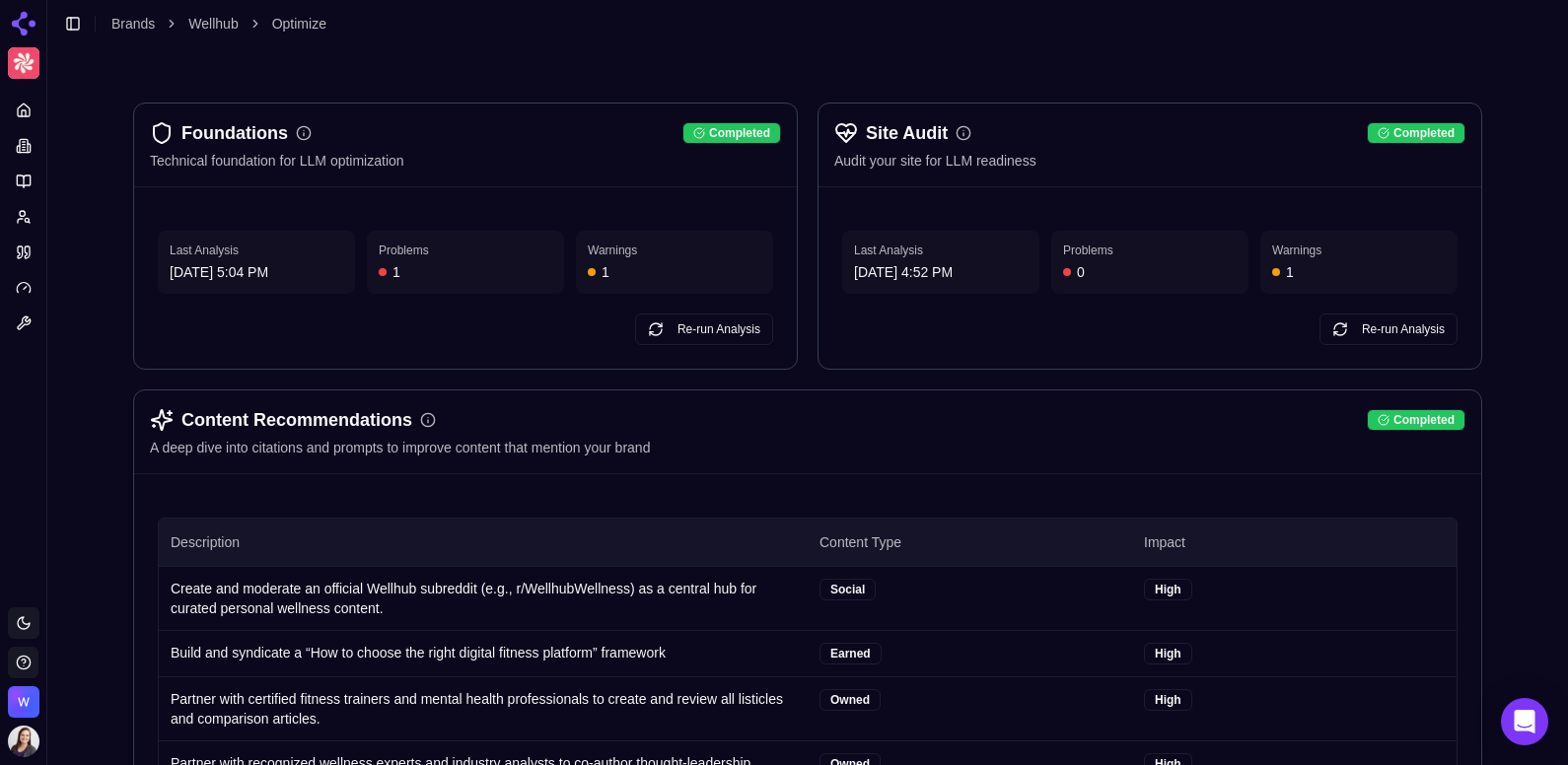 click on "Content Recommendations" at bounding box center [293, 420] 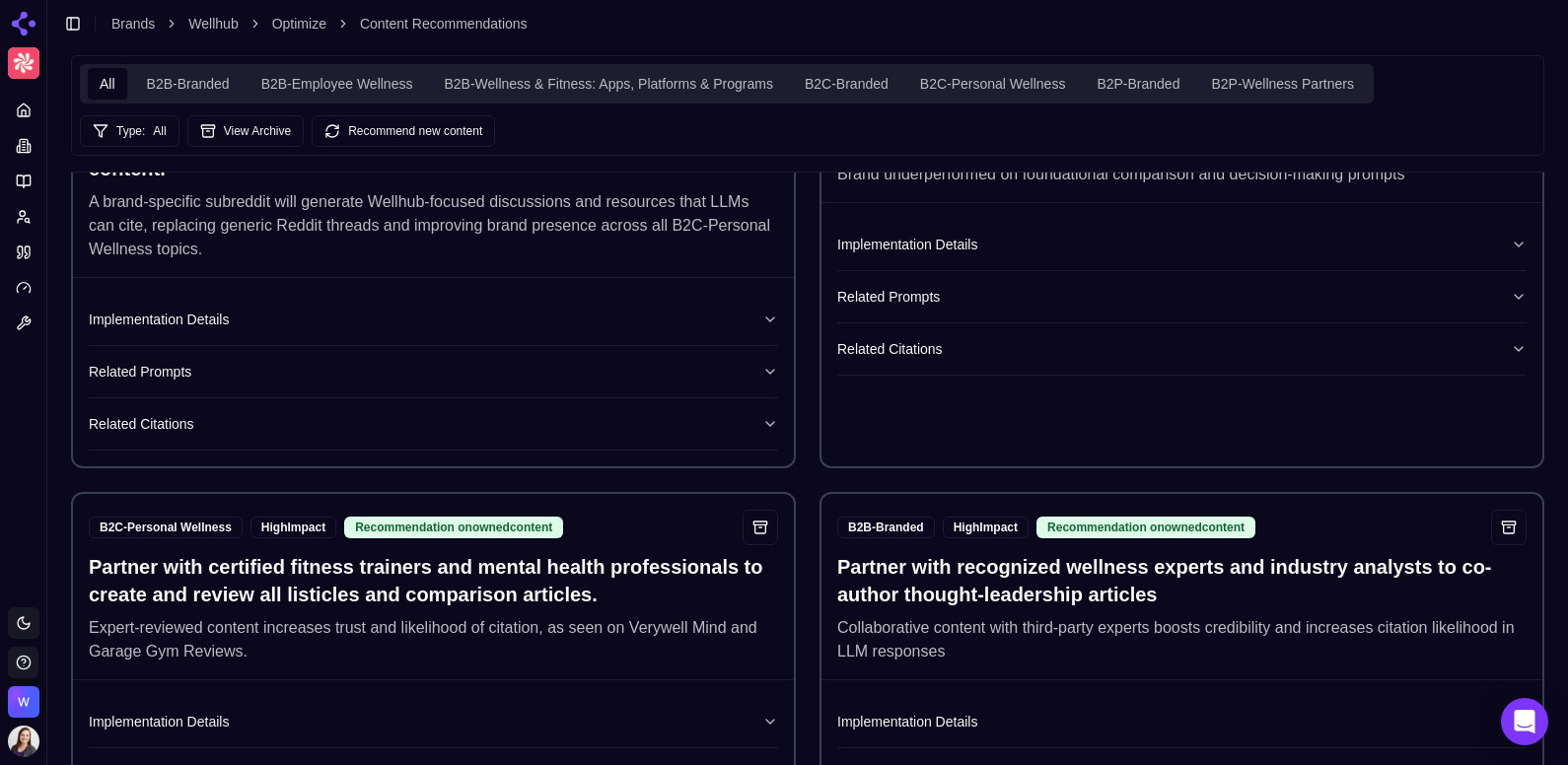 scroll, scrollTop: 0, scrollLeft: 0, axis: both 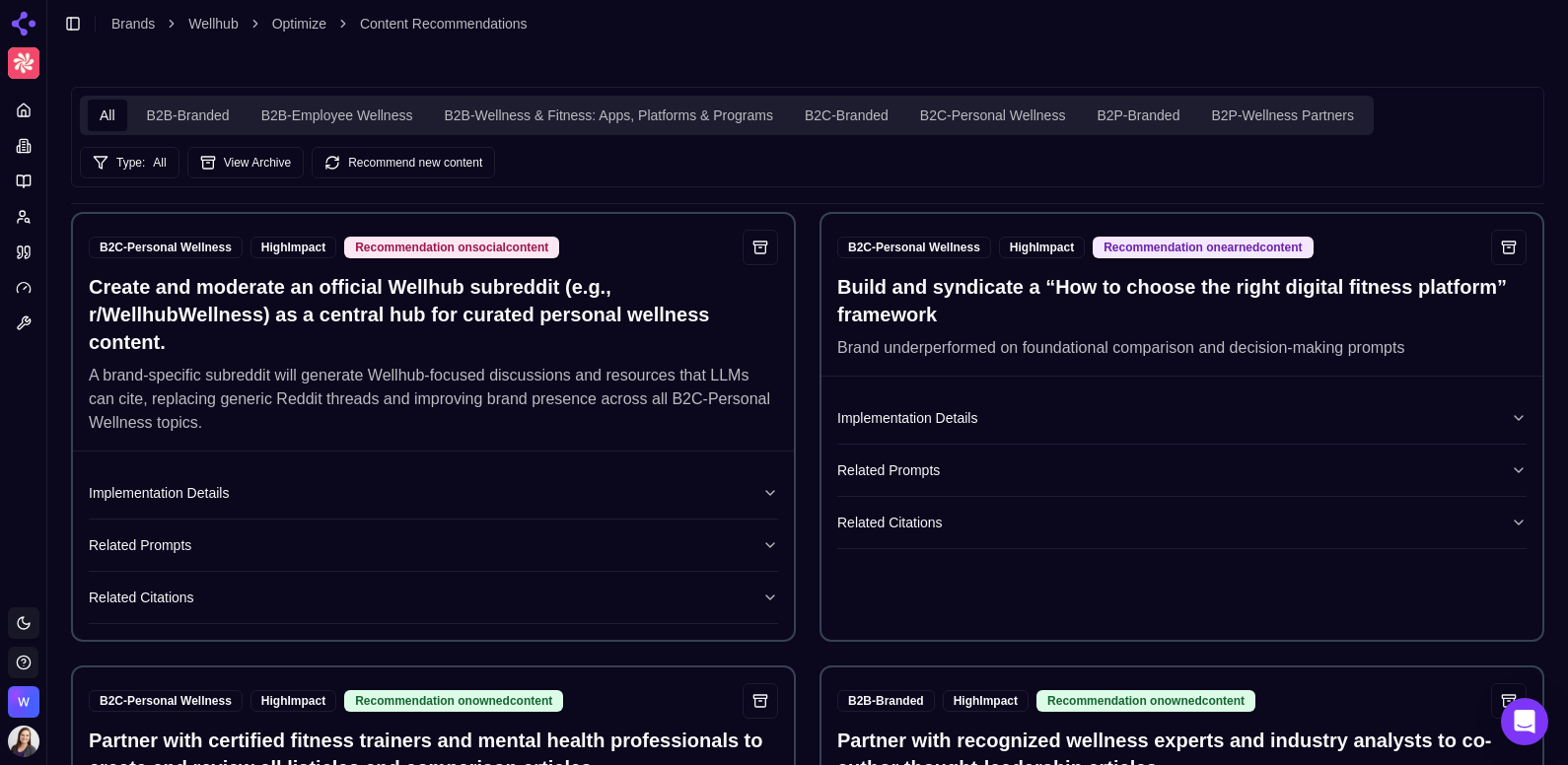 click on "B2B-Branded" at bounding box center (188, 115) 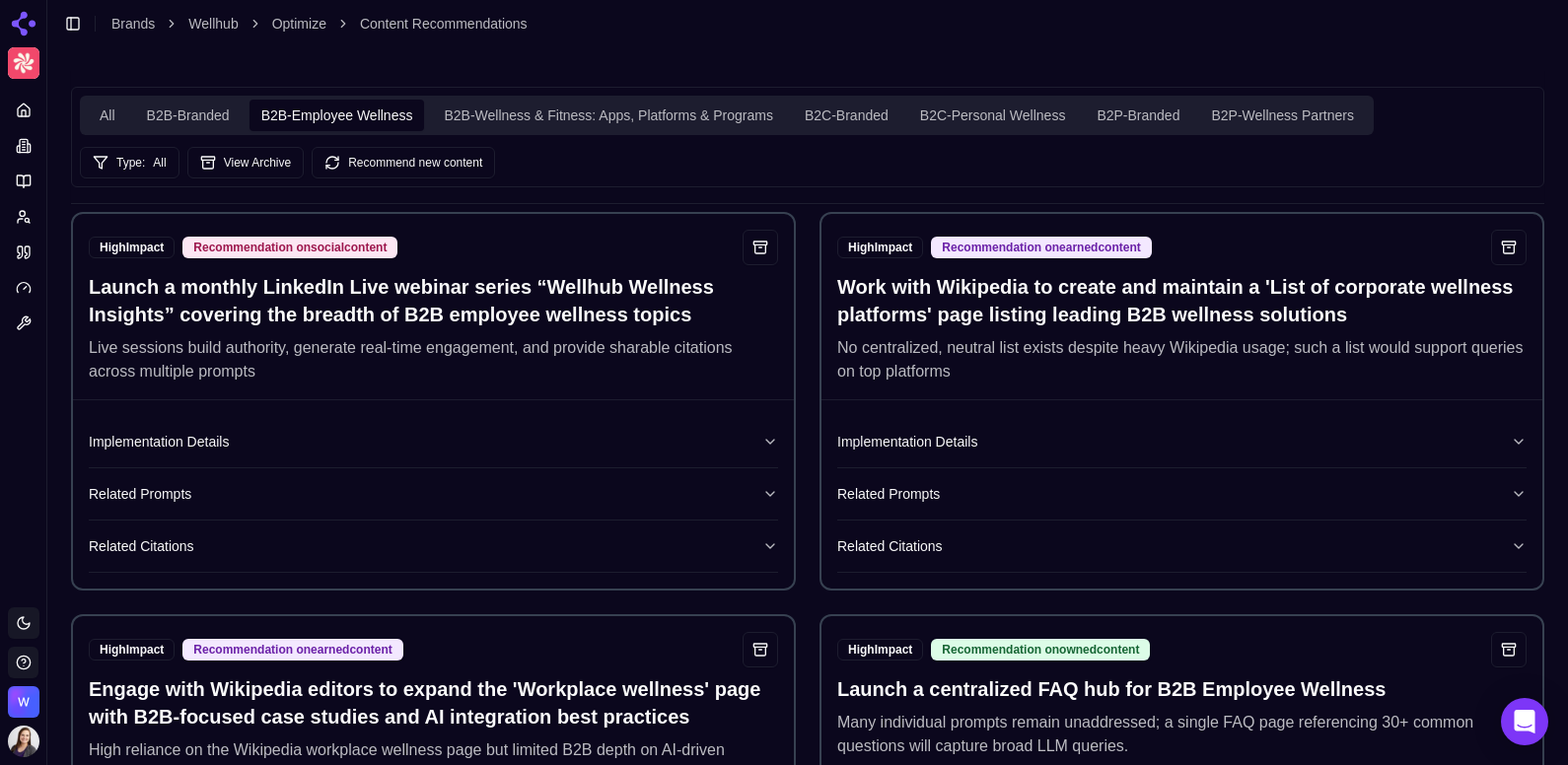 click on "B2B-Employee Wellness" at bounding box center (337, 115) 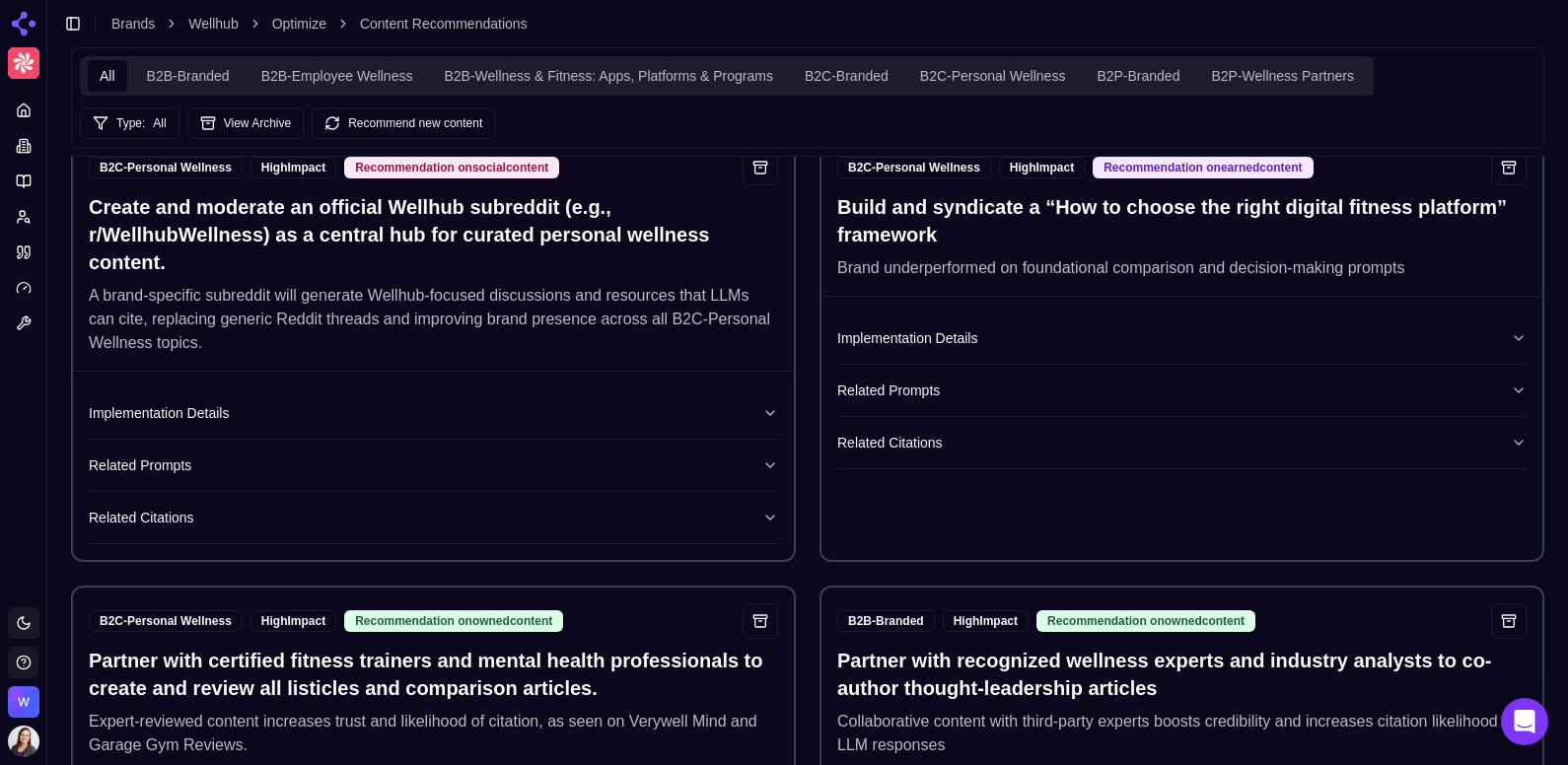 scroll, scrollTop: 65, scrollLeft: 0, axis: vertical 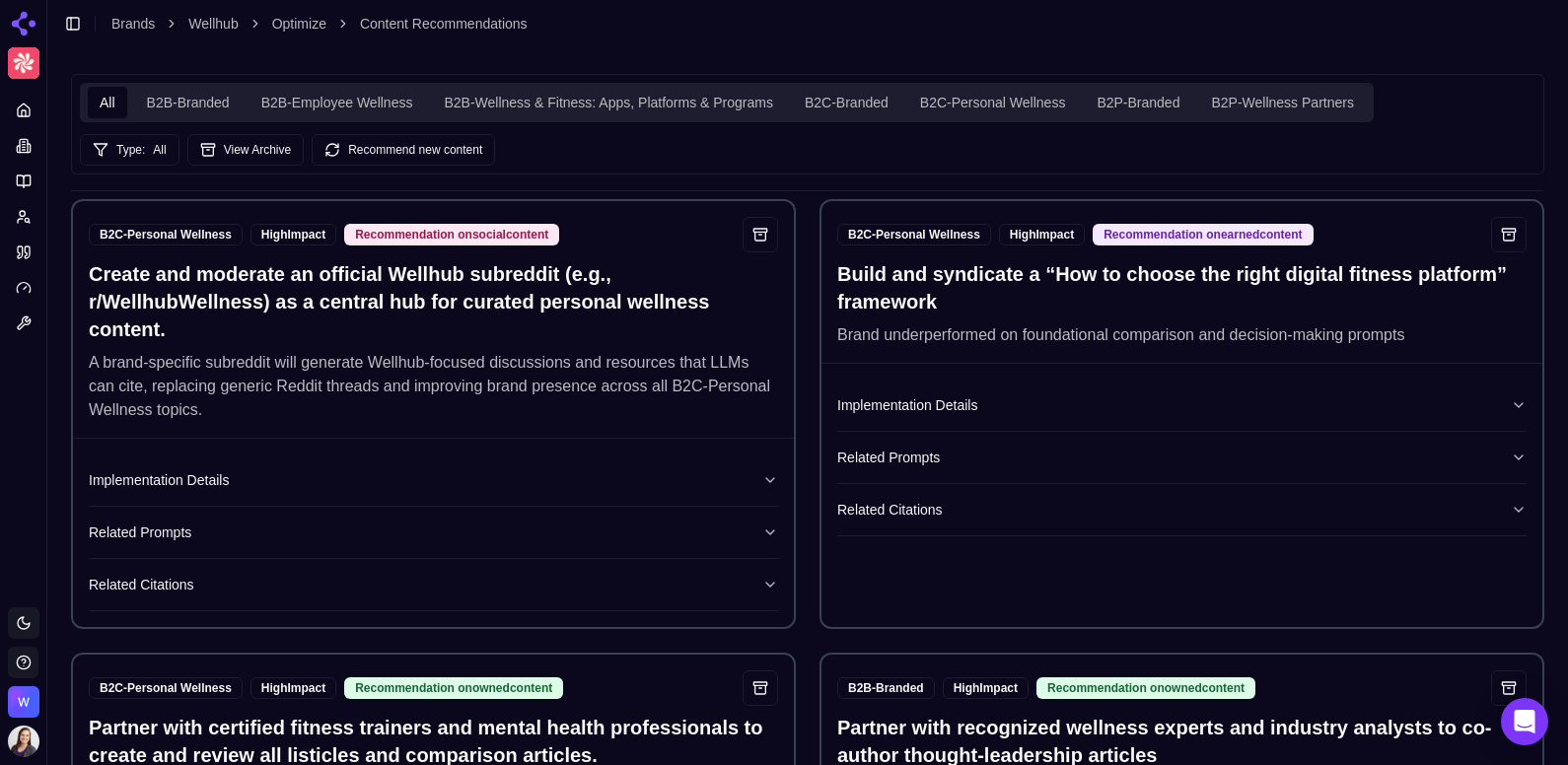 click on "B2B-Branded" at bounding box center [188, 103] 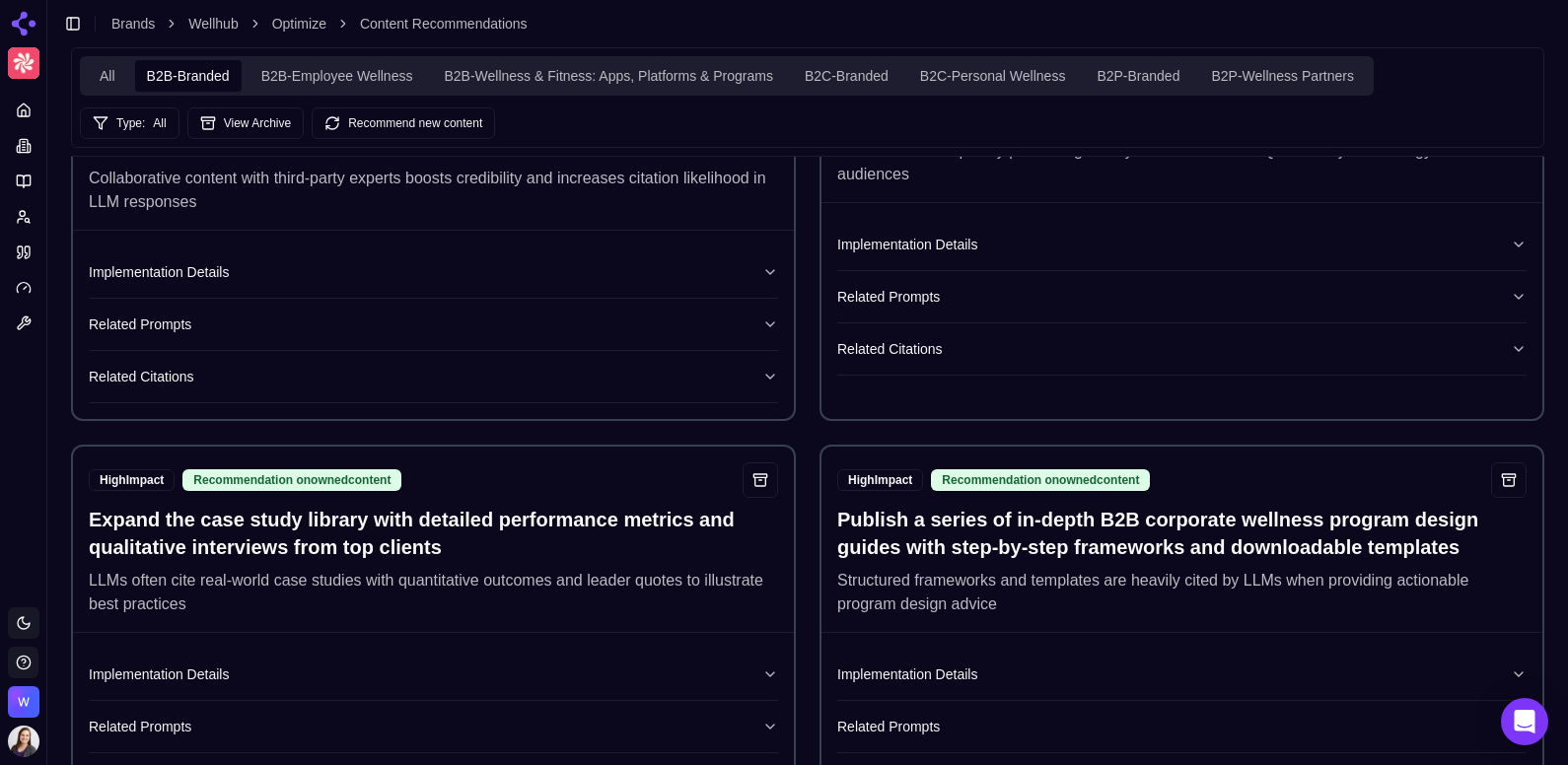 scroll, scrollTop: 0, scrollLeft: 0, axis: both 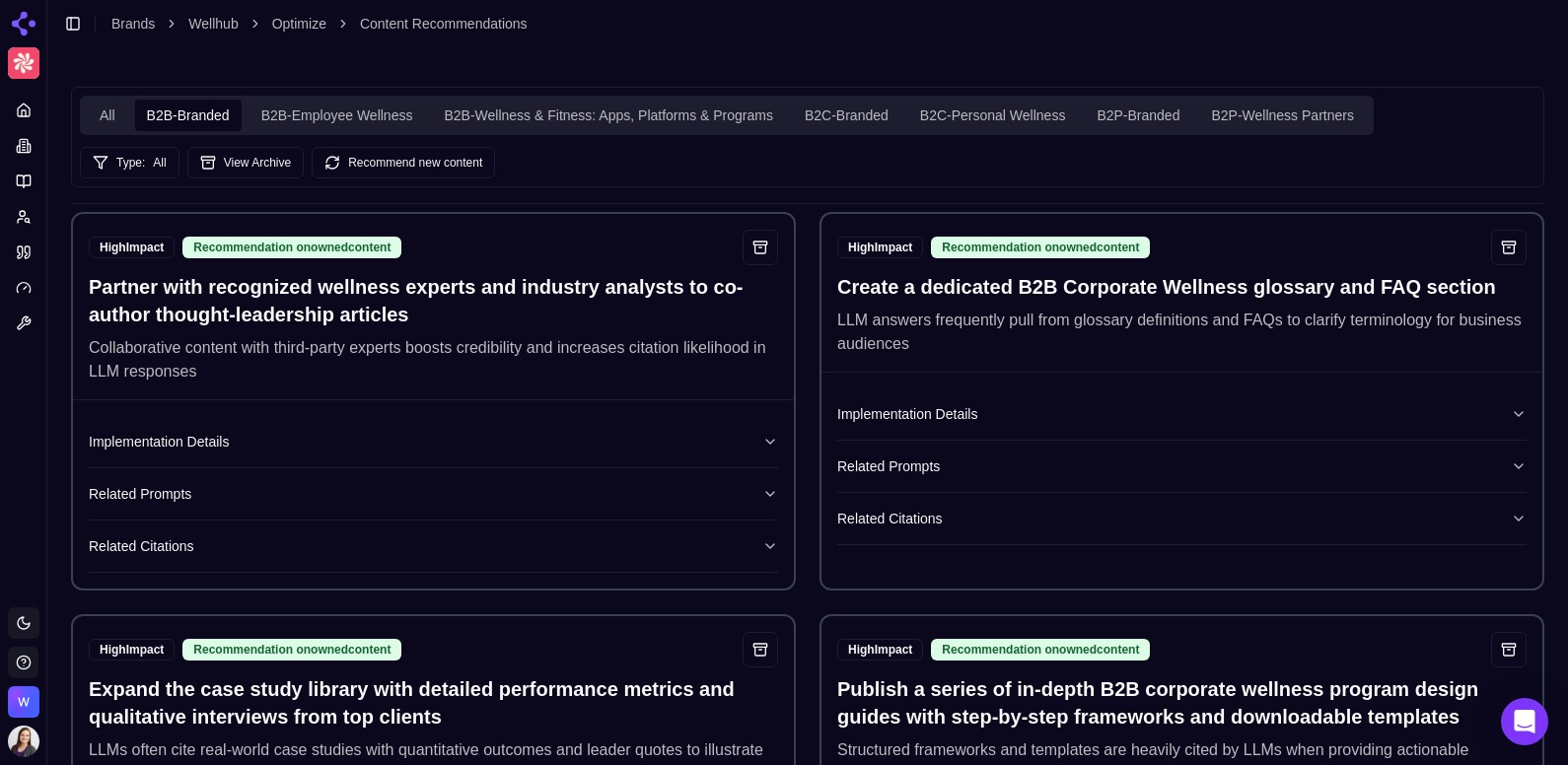 click on "All" at bounding box center (107, 115) 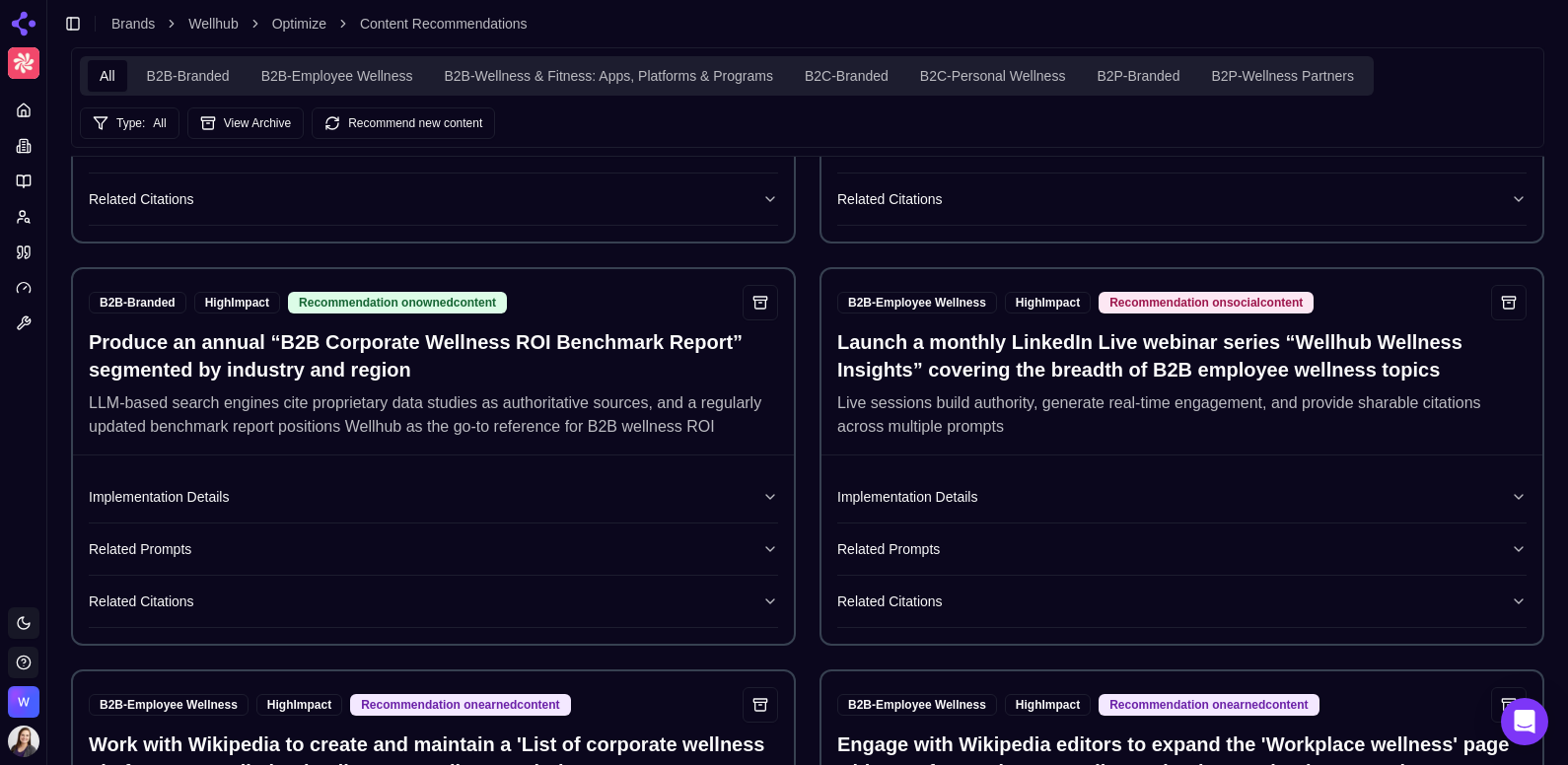 scroll, scrollTop: 0, scrollLeft: 0, axis: both 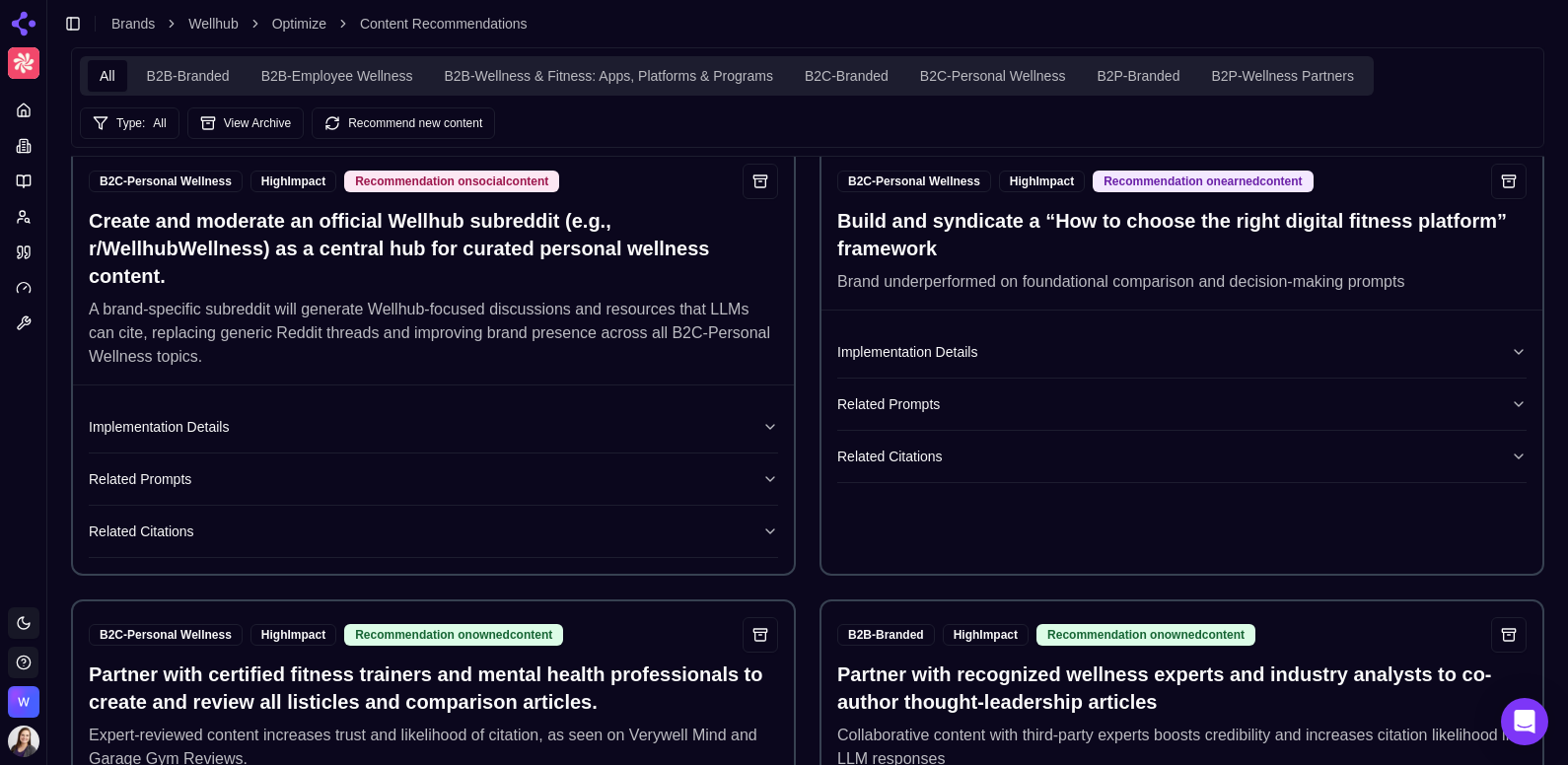 click on "B2B-Branded" at bounding box center [188, 76] 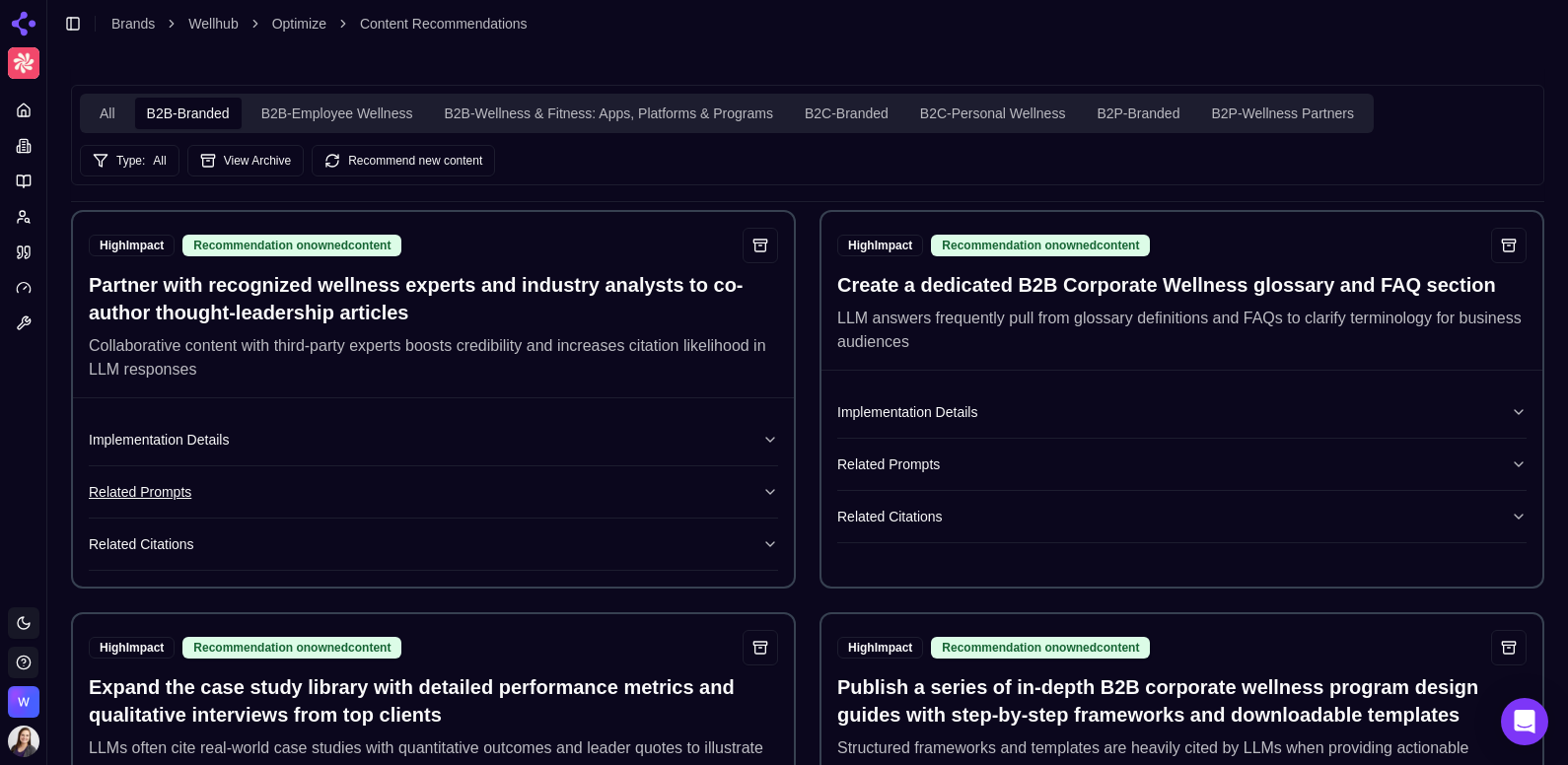 scroll, scrollTop: 0, scrollLeft: 0, axis: both 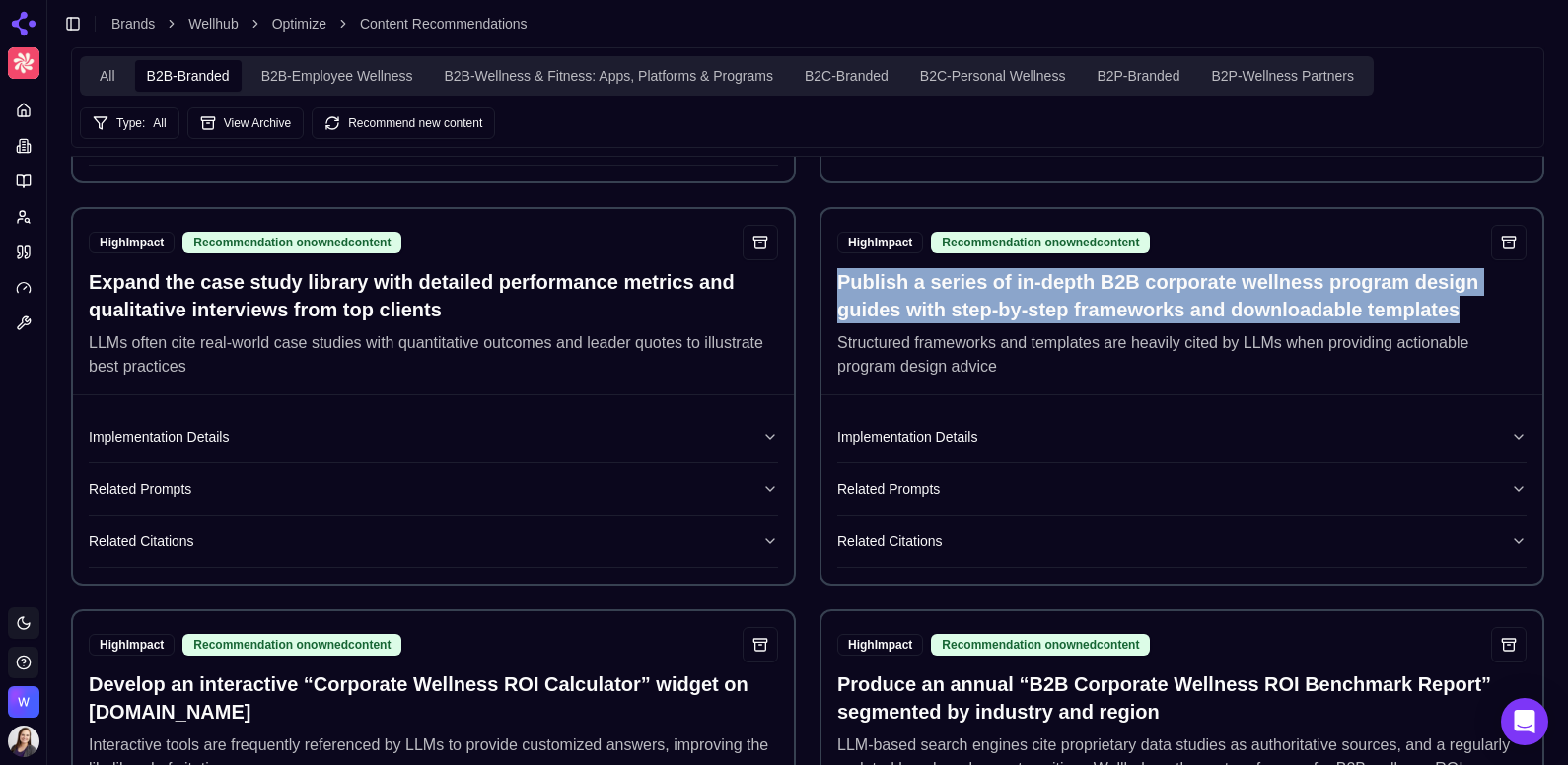 drag, startPoint x: 1466, startPoint y: 309, endPoint x: 827, endPoint y: 278, distance: 639.7515 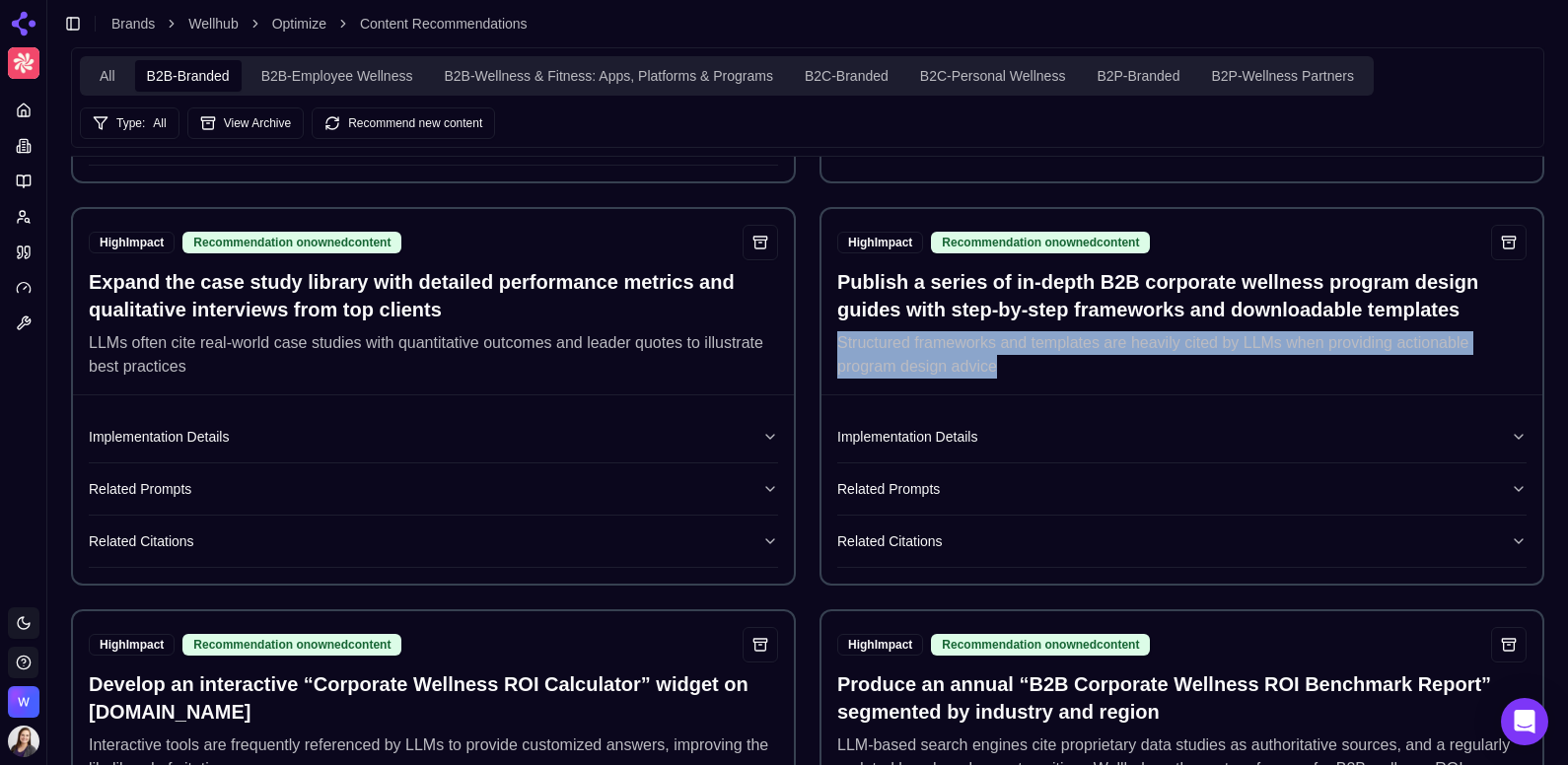 drag, startPoint x: 1008, startPoint y: 362, endPoint x: 820, endPoint y: 338, distance: 189.5257 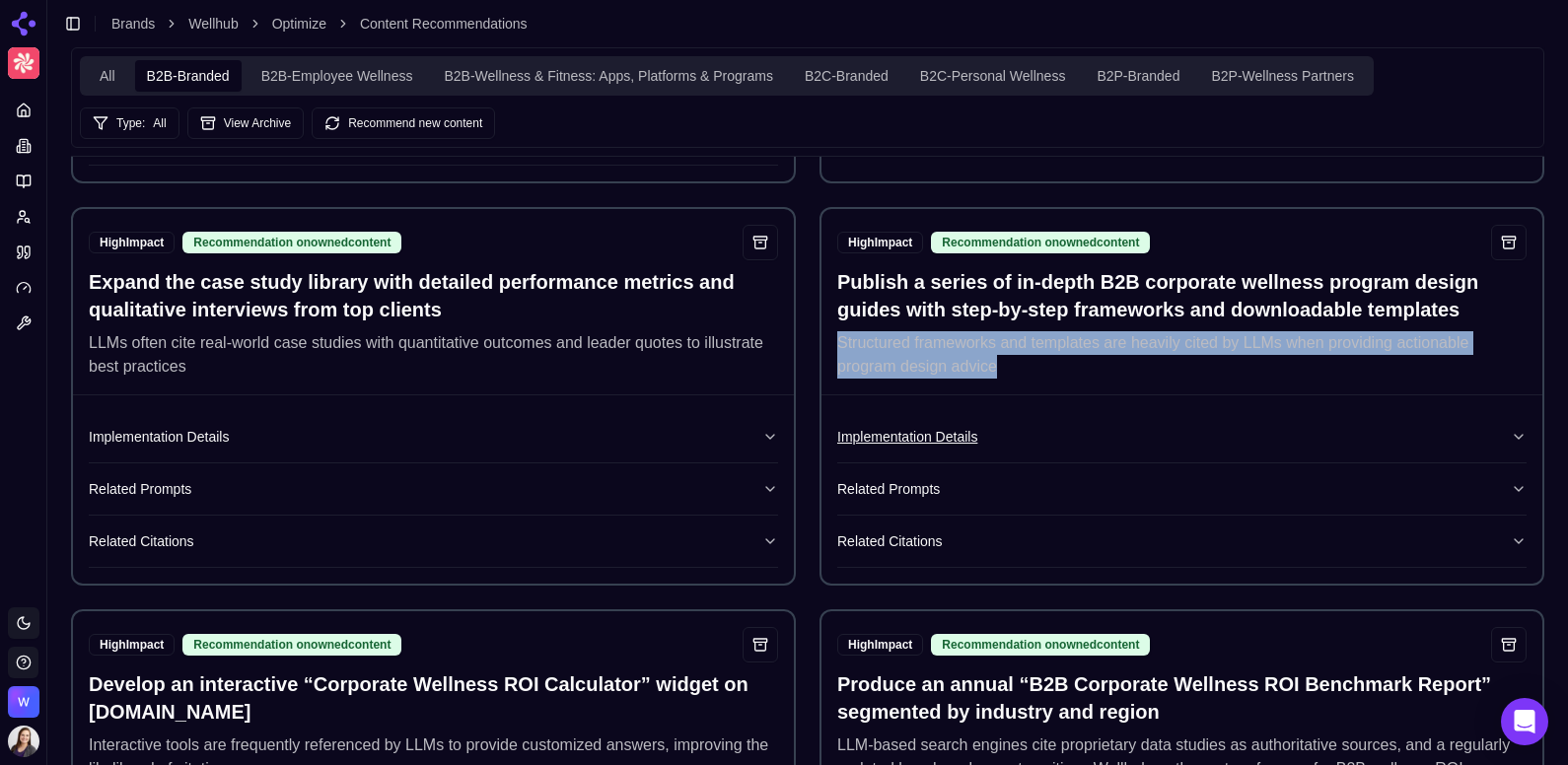 click 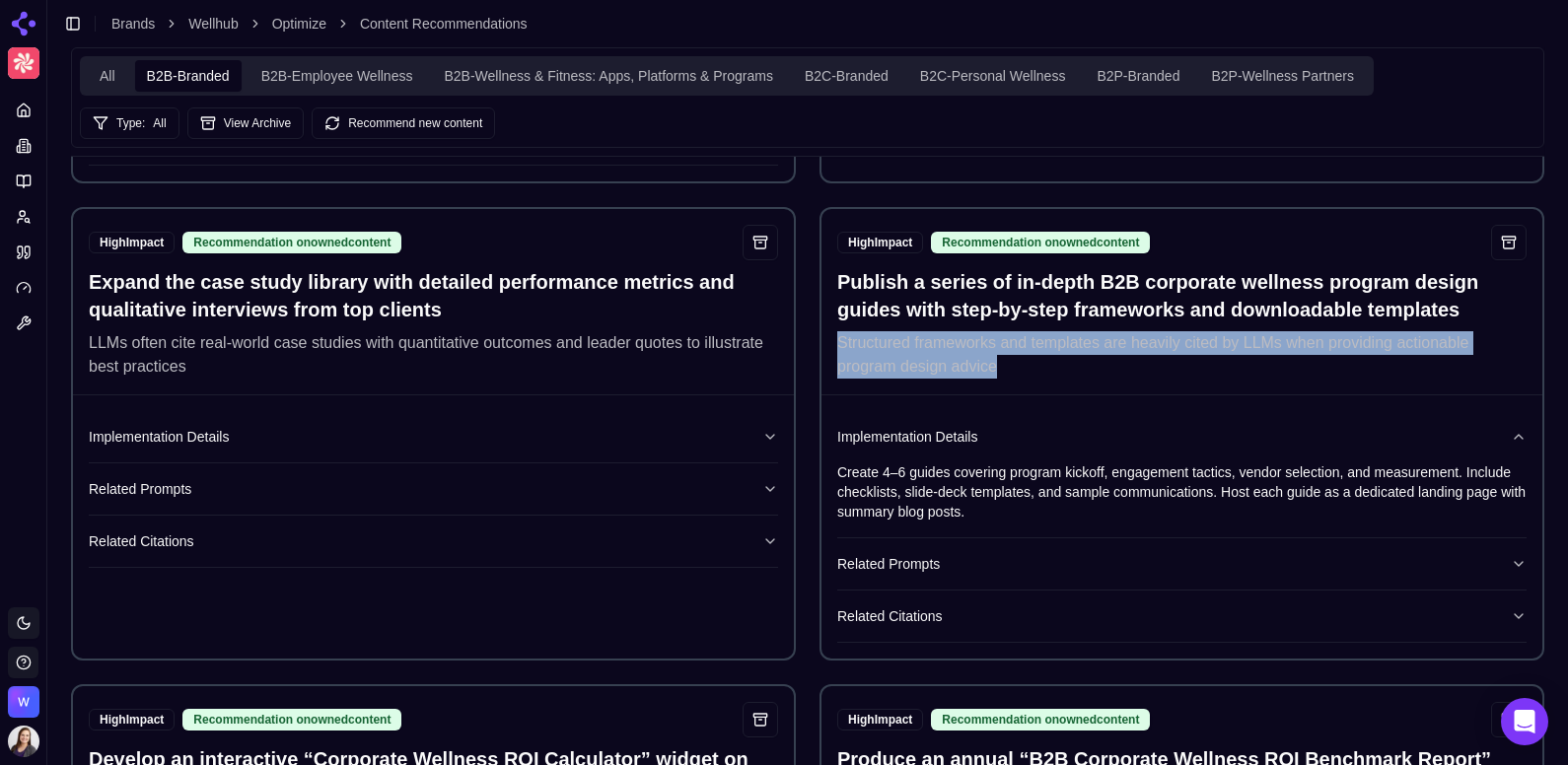 scroll, scrollTop: 415, scrollLeft: 0, axis: vertical 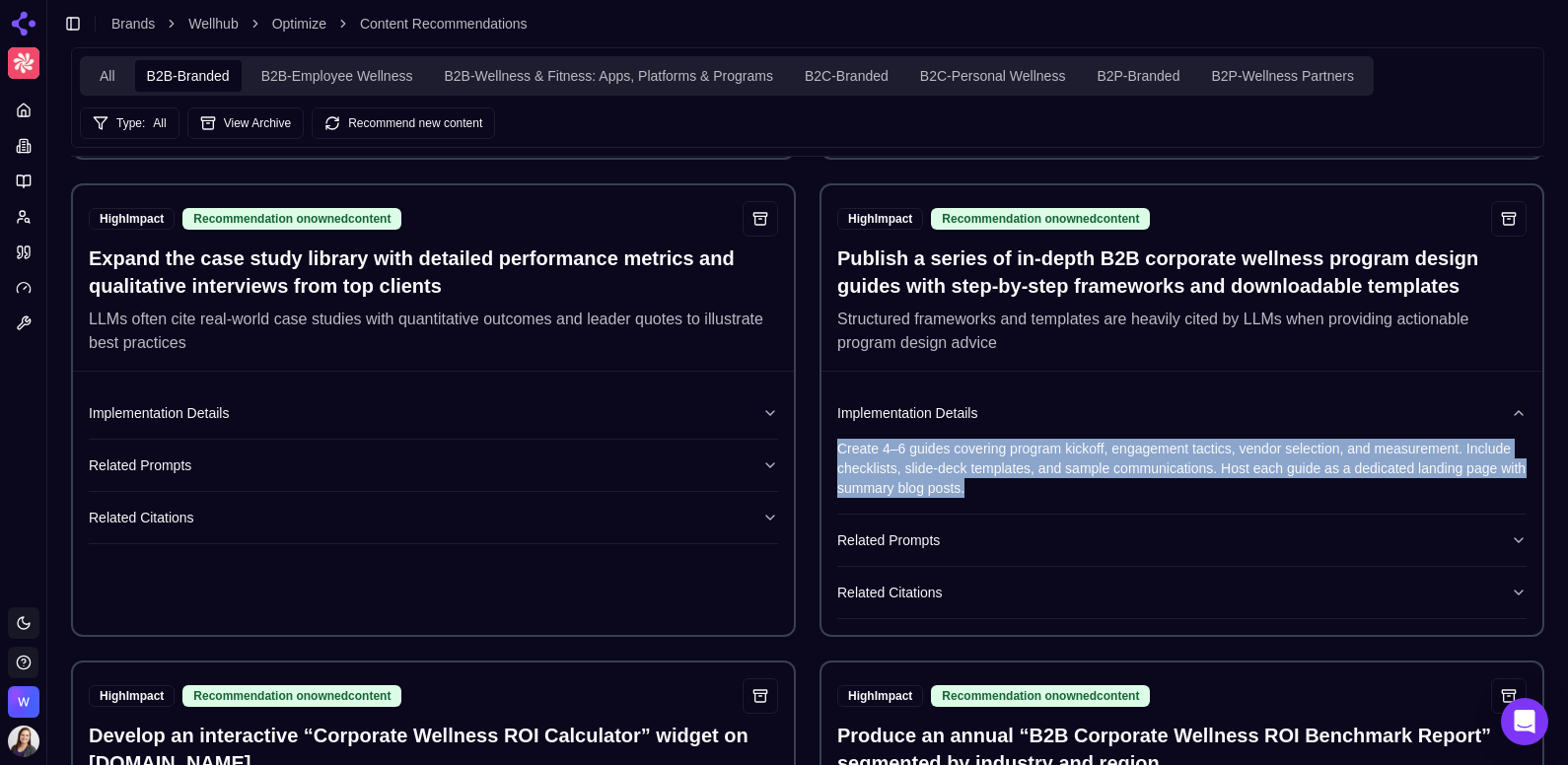 drag, startPoint x: 973, startPoint y: 483, endPoint x: 839, endPoint y: 442, distance: 140.13208 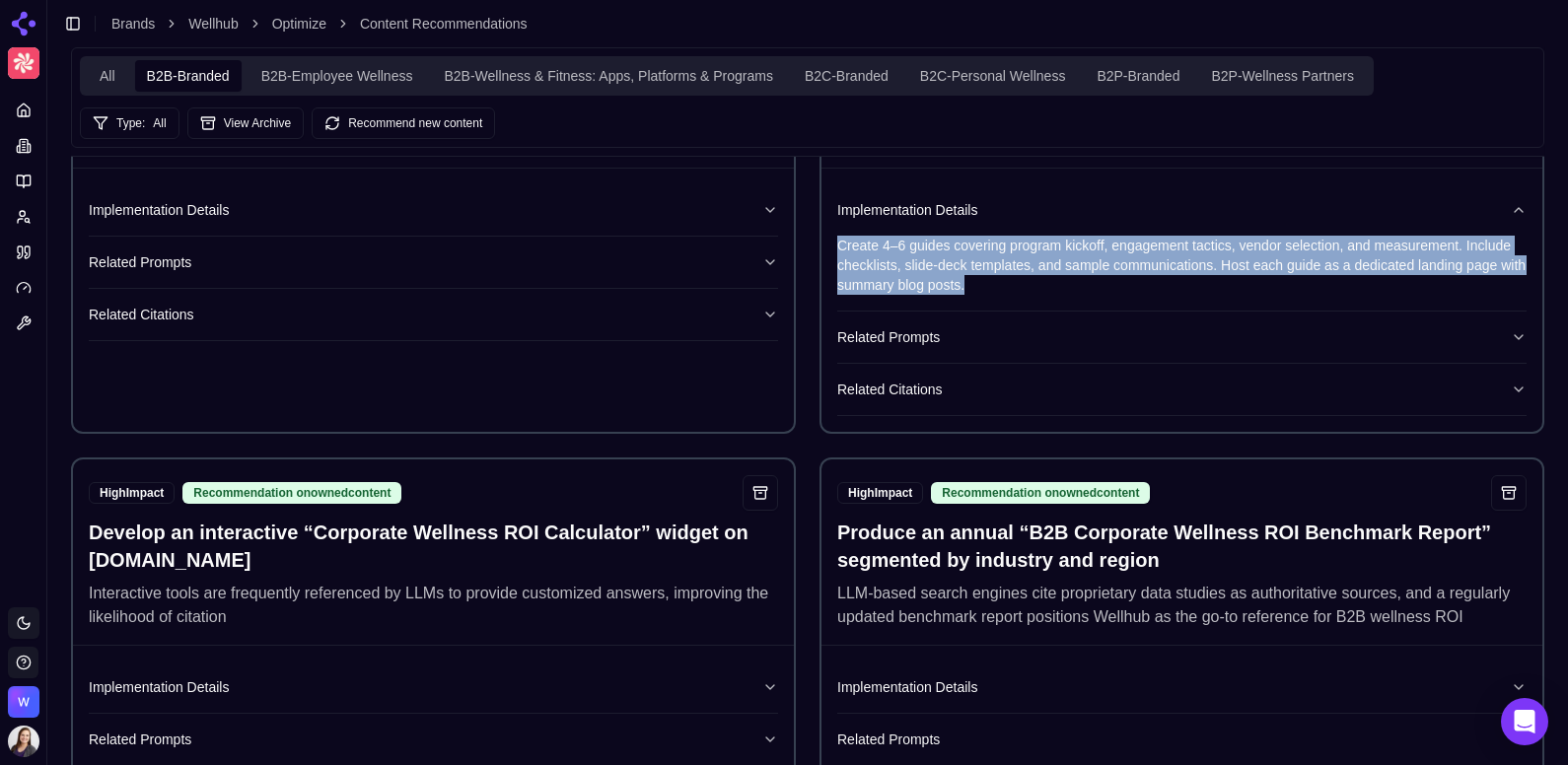 scroll, scrollTop: 703, scrollLeft: 0, axis: vertical 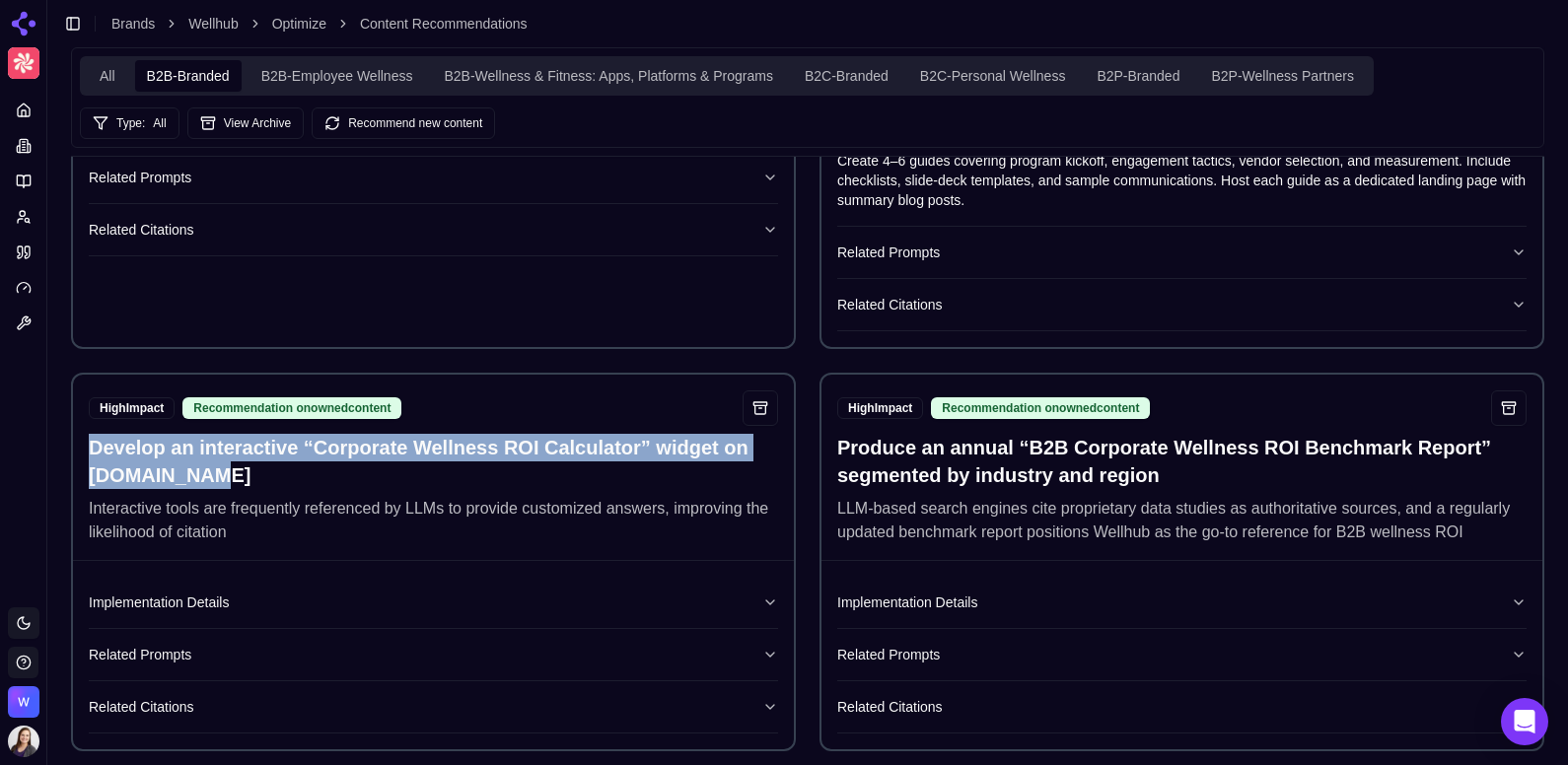 drag, startPoint x: 224, startPoint y: 470, endPoint x: 79, endPoint y: 442, distance: 147.67871 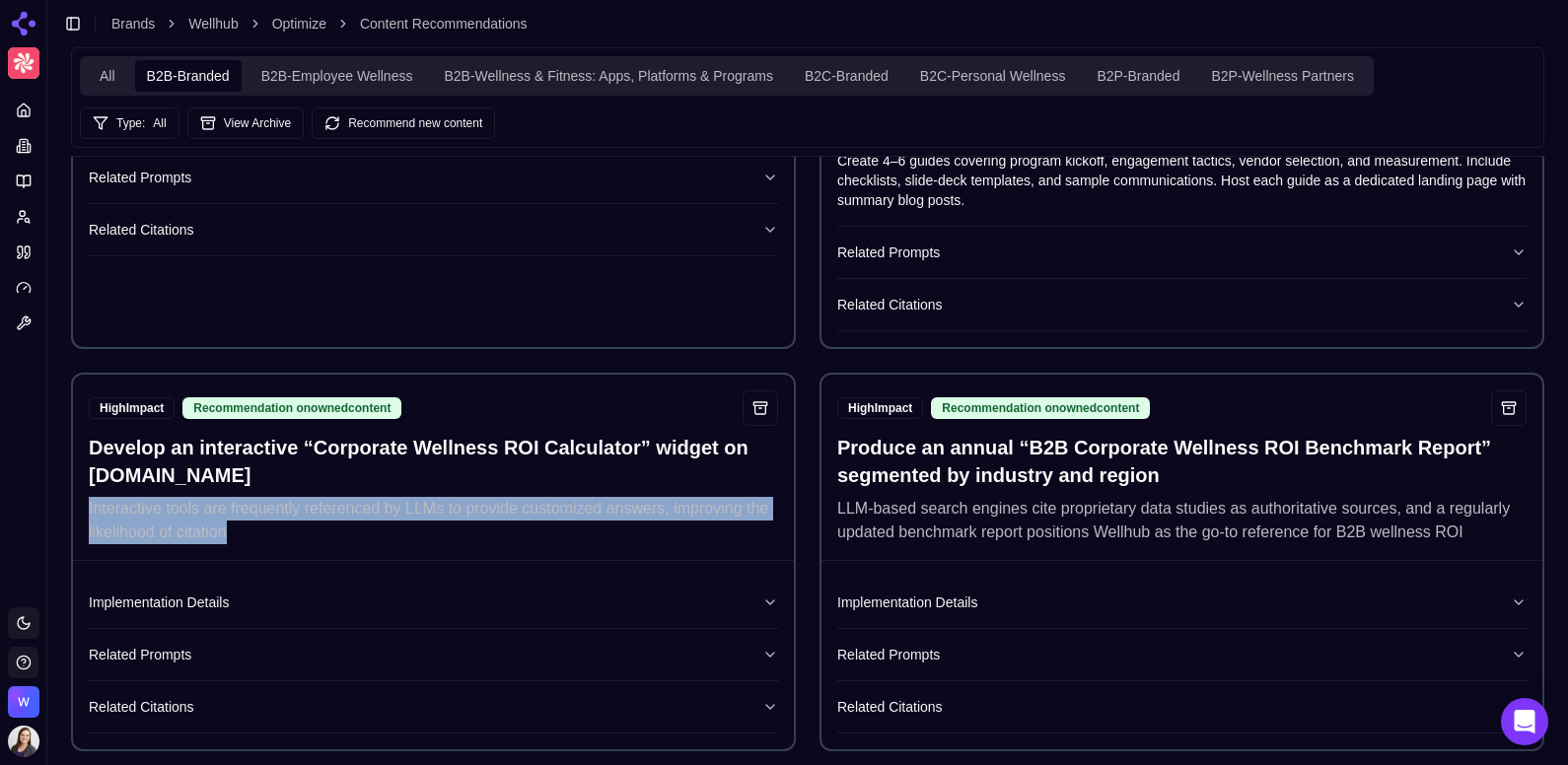 drag, startPoint x: 238, startPoint y: 535, endPoint x: 90, endPoint y: 494, distance: 153.57409 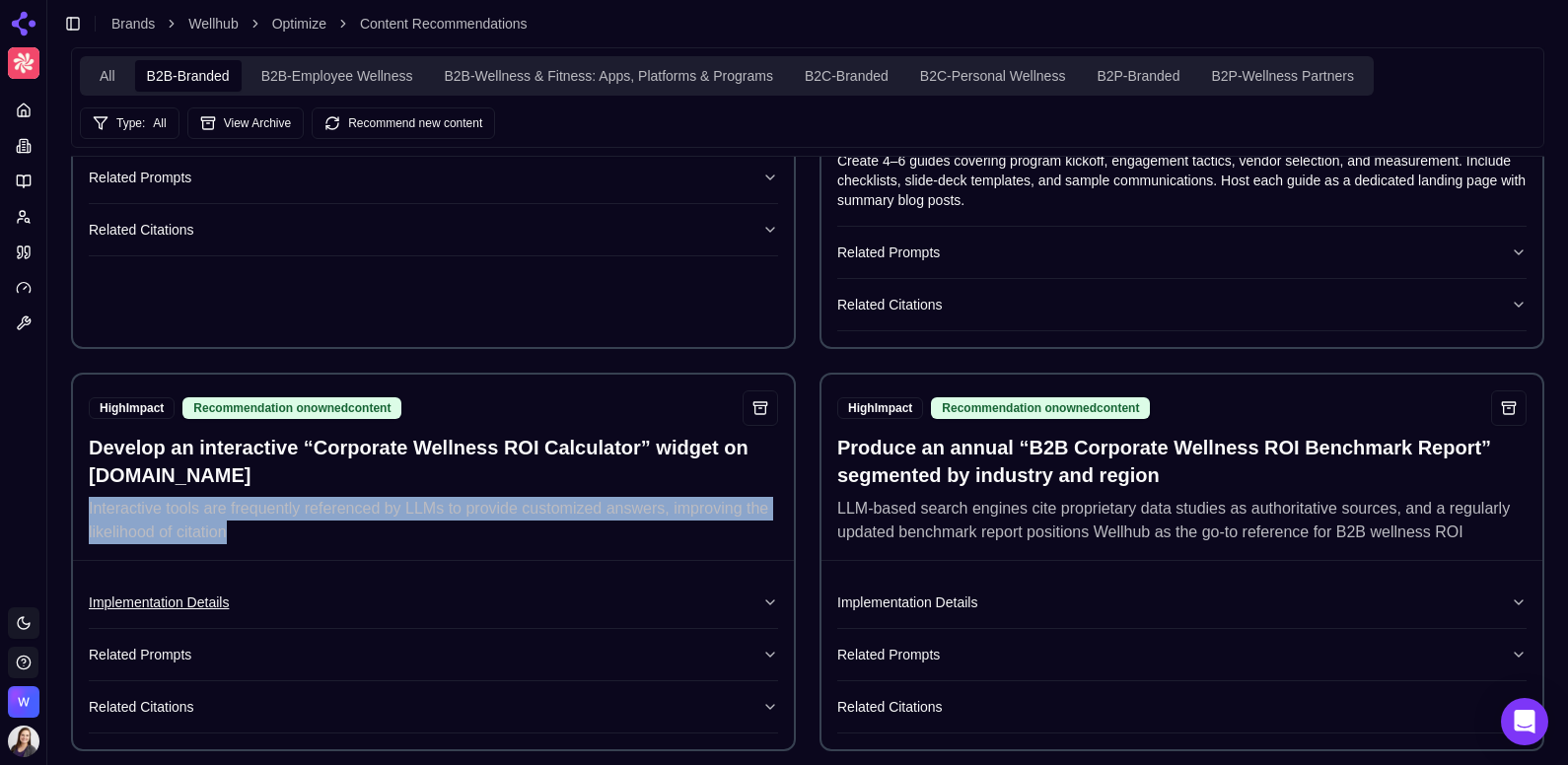 click on "Implementation Details" at bounding box center [433, 602] 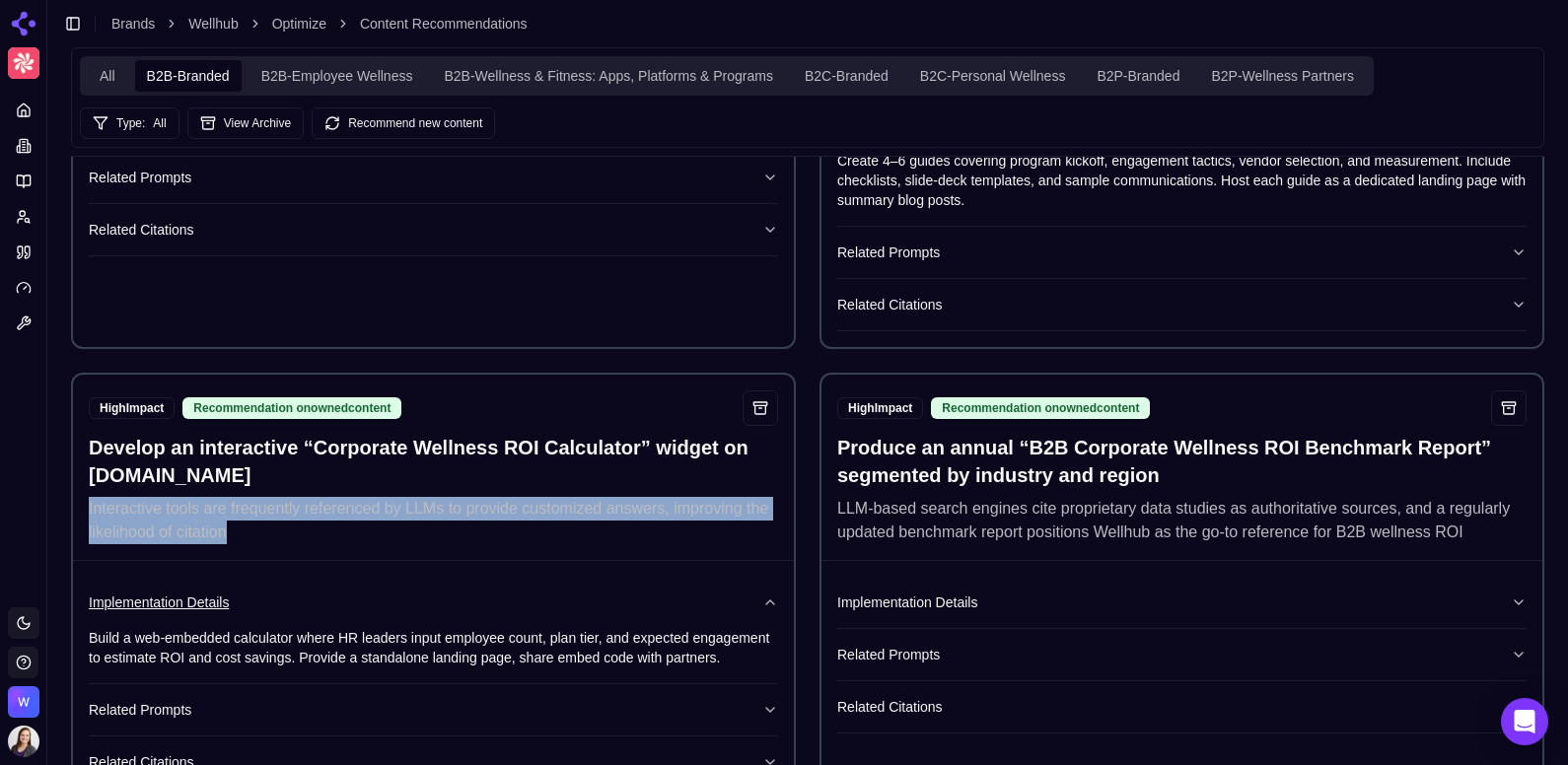 scroll, scrollTop: 758, scrollLeft: 0, axis: vertical 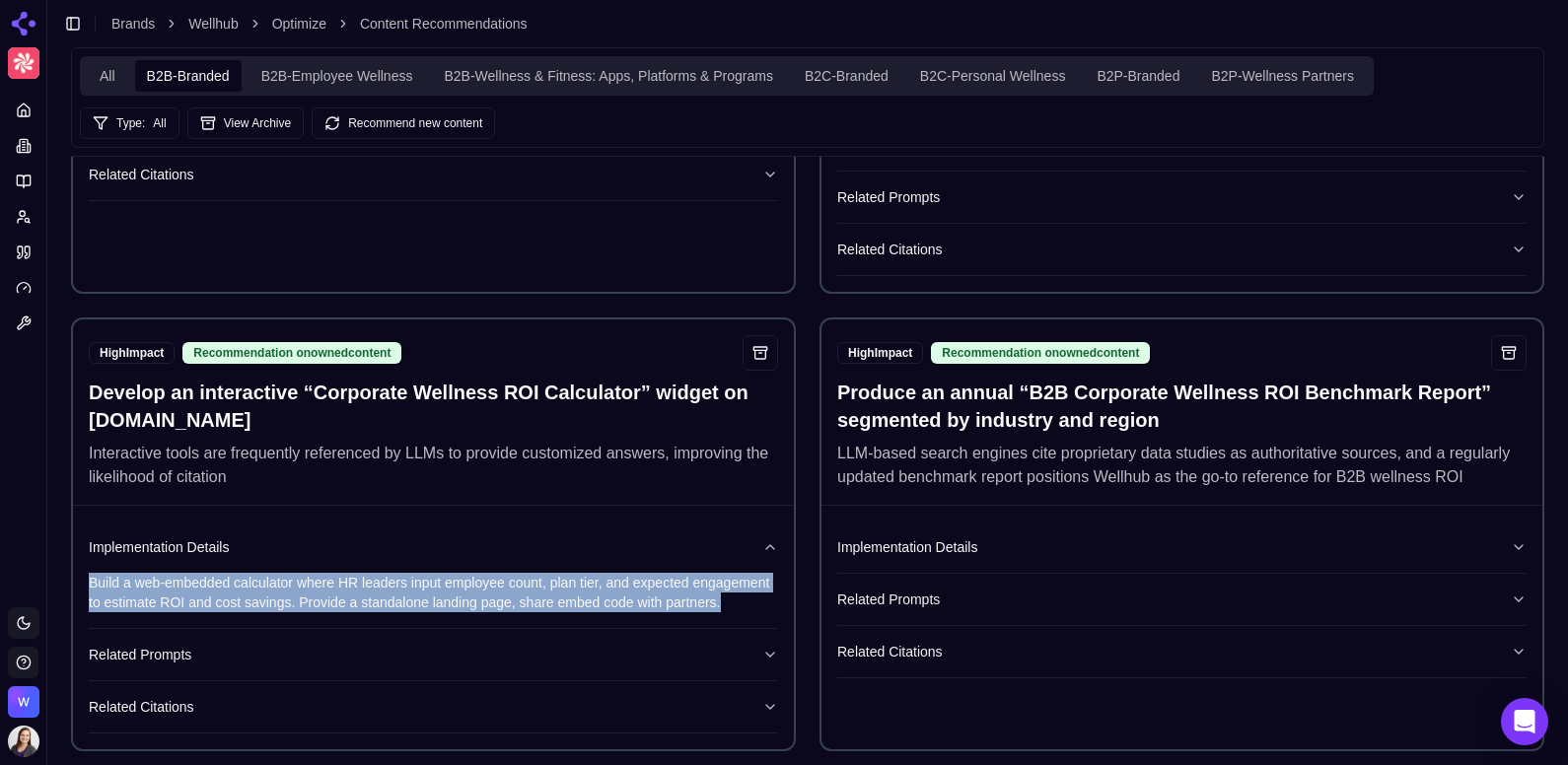 drag, startPoint x: 727, startPoint y: 599, endPoint x: 71, endPoint y: 581, distance: 656.2469 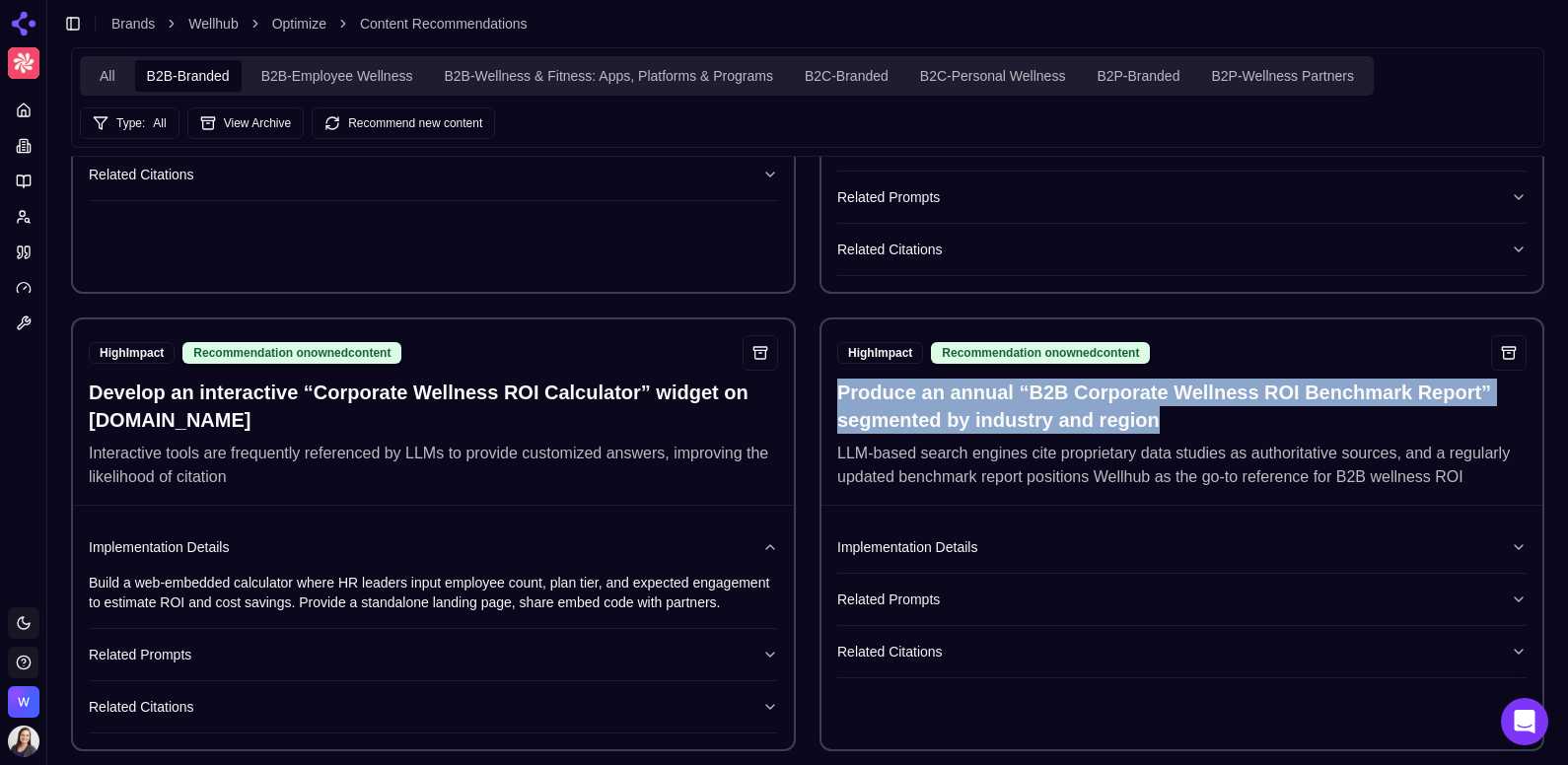 drag, startPoint x: 1176, startPoint y: 410, endPoint x: 837, endPoint y: 383, distance: 340.07352 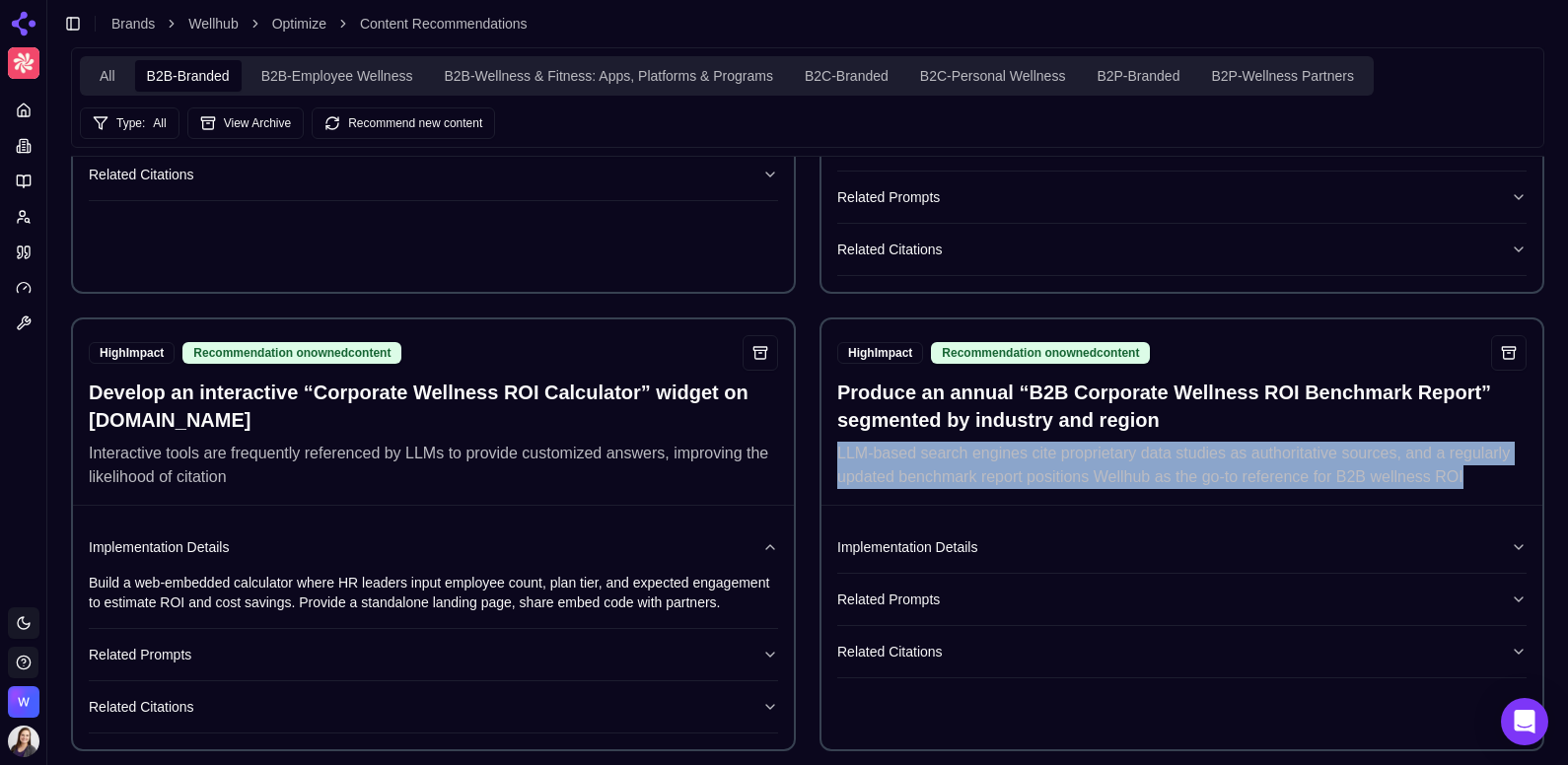 drag, startPoint x: 835, startPoint y: 439, endPoint x: 1482, endPoint y: 482, distance: 648.42733 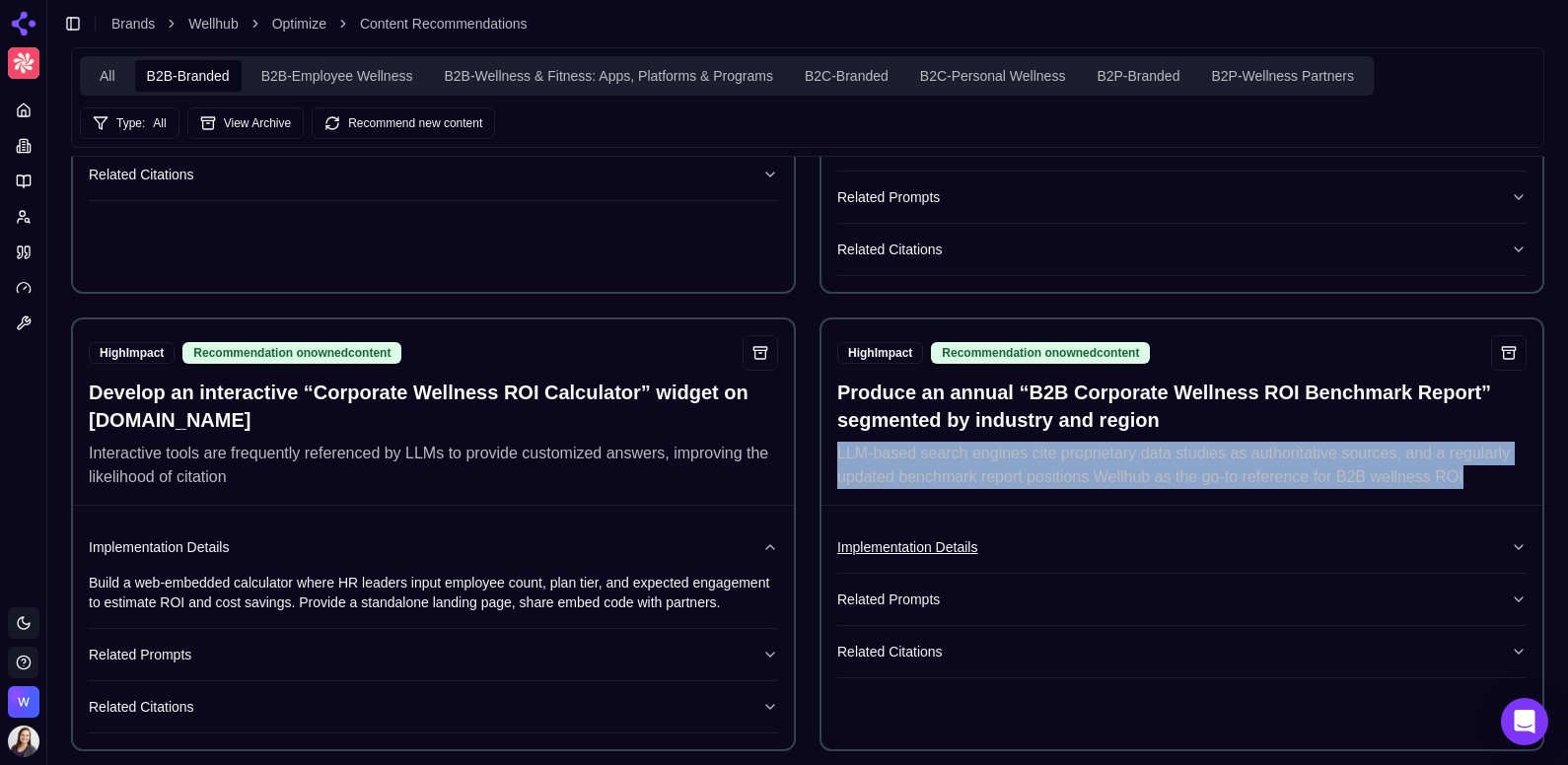 click on "Implementation Details" at bounding box center (1181, 547) 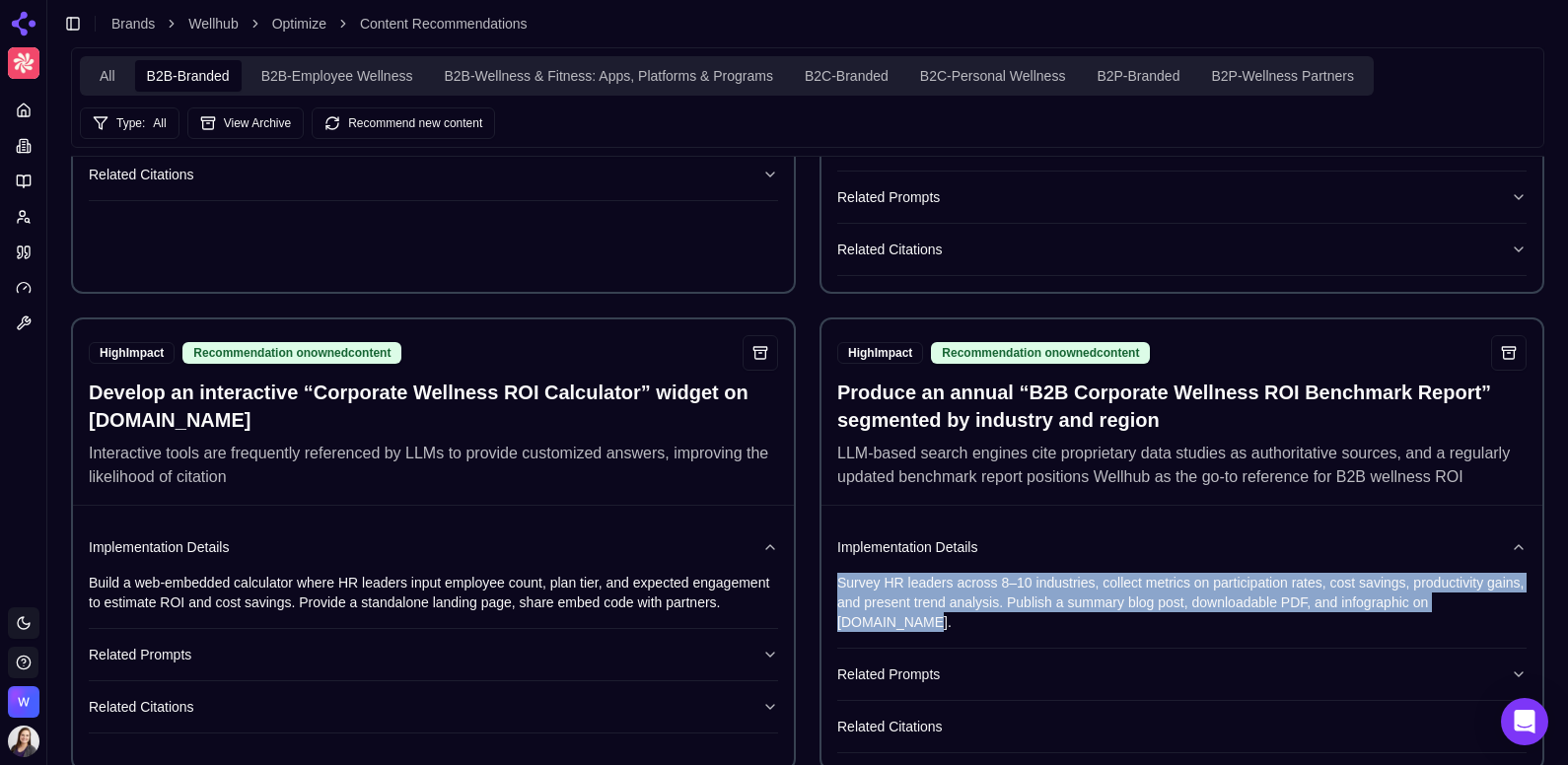 drag, startPoint x: 1517, startPoint y: 600, endPoint x: 831, endPoint y: 582, distance: 686.23611 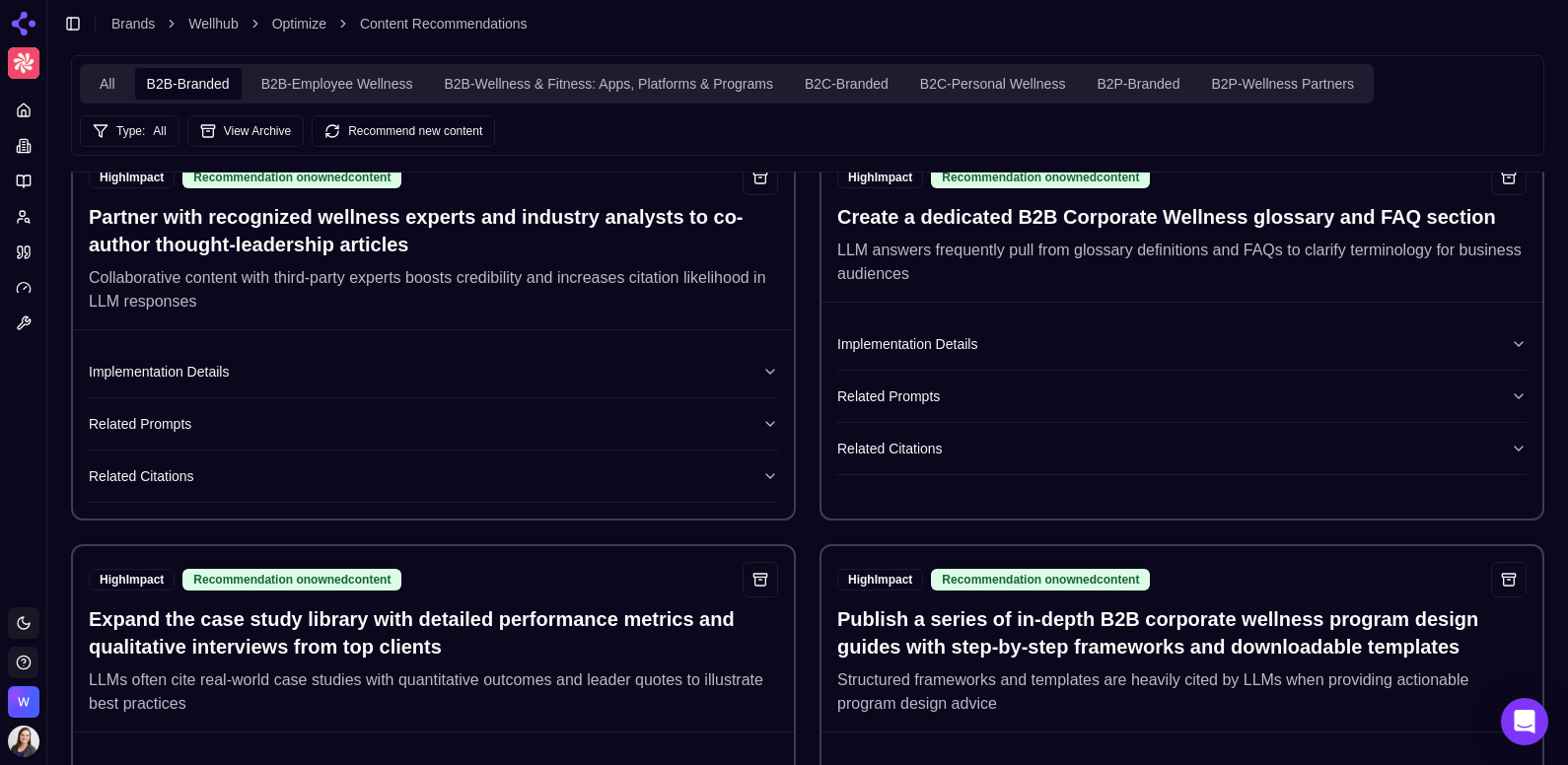 scroll, scrollTop: 0, scrollLeft: 0, axis: both 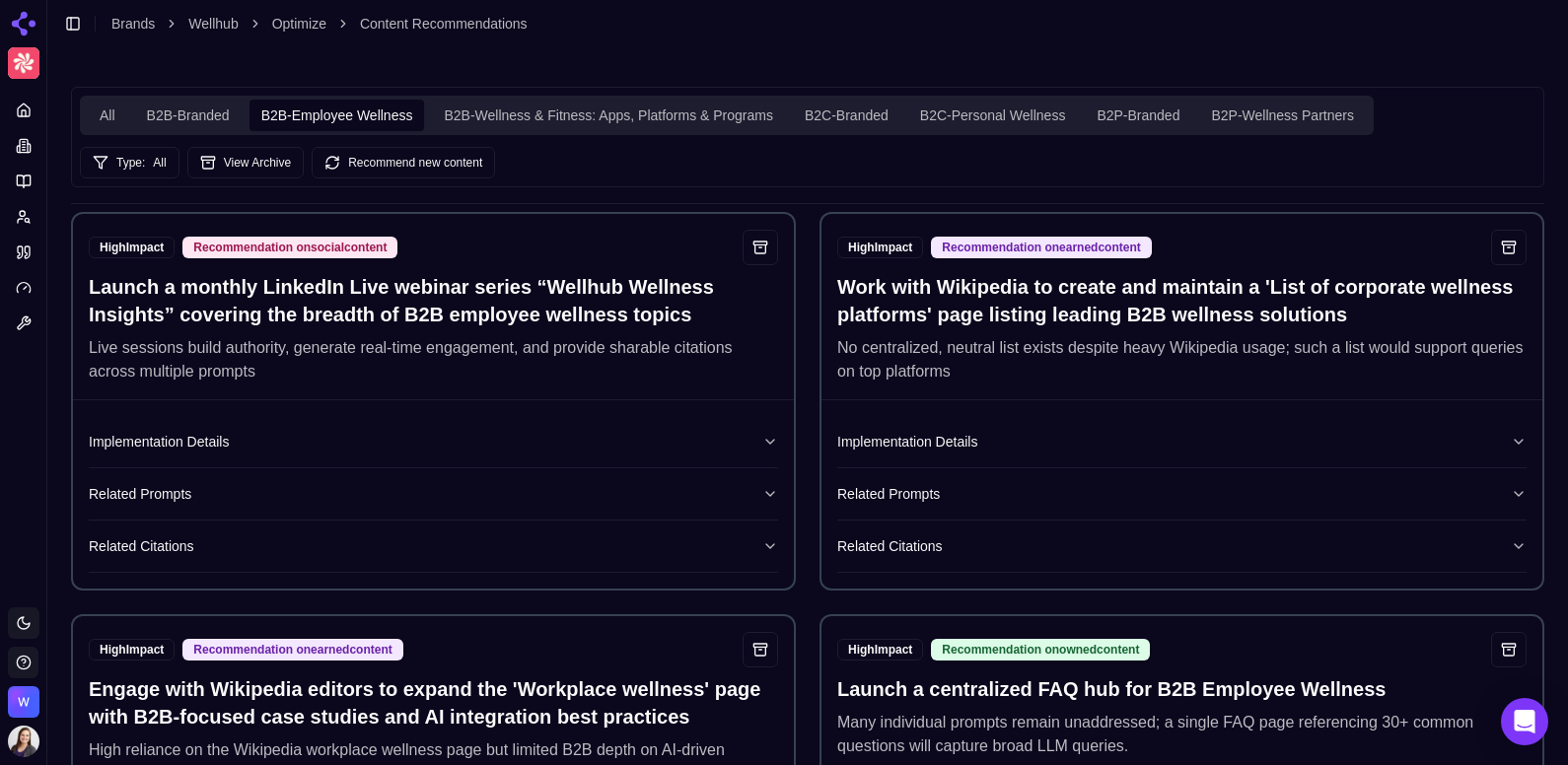 click on "B2B-Employee Wellness" at bounding box center [337, 115] 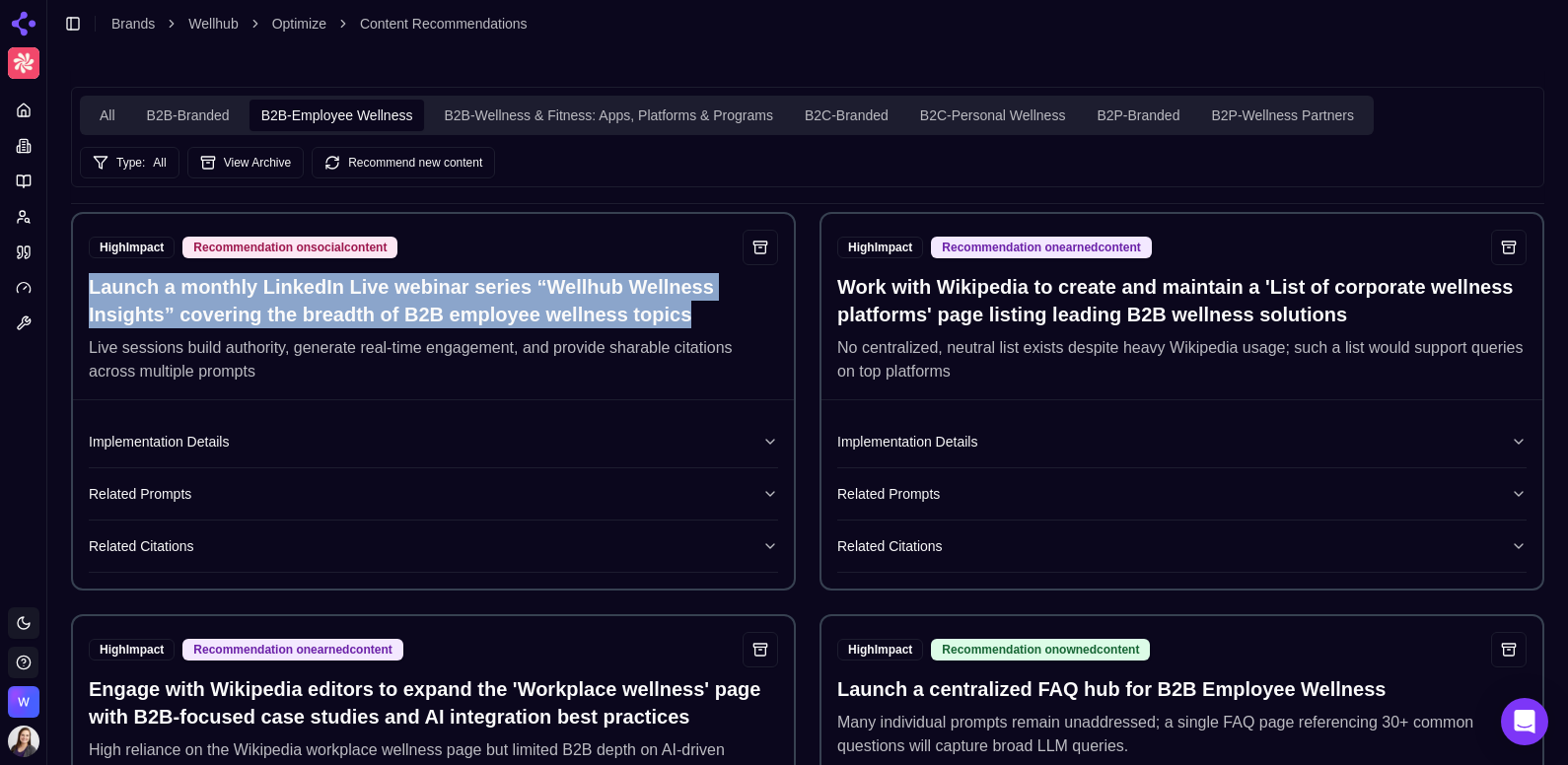 drag, startPoint x: 701, startPoint y: 317, endPoint x: 82, endPoint y: 285, distance: 619.82659 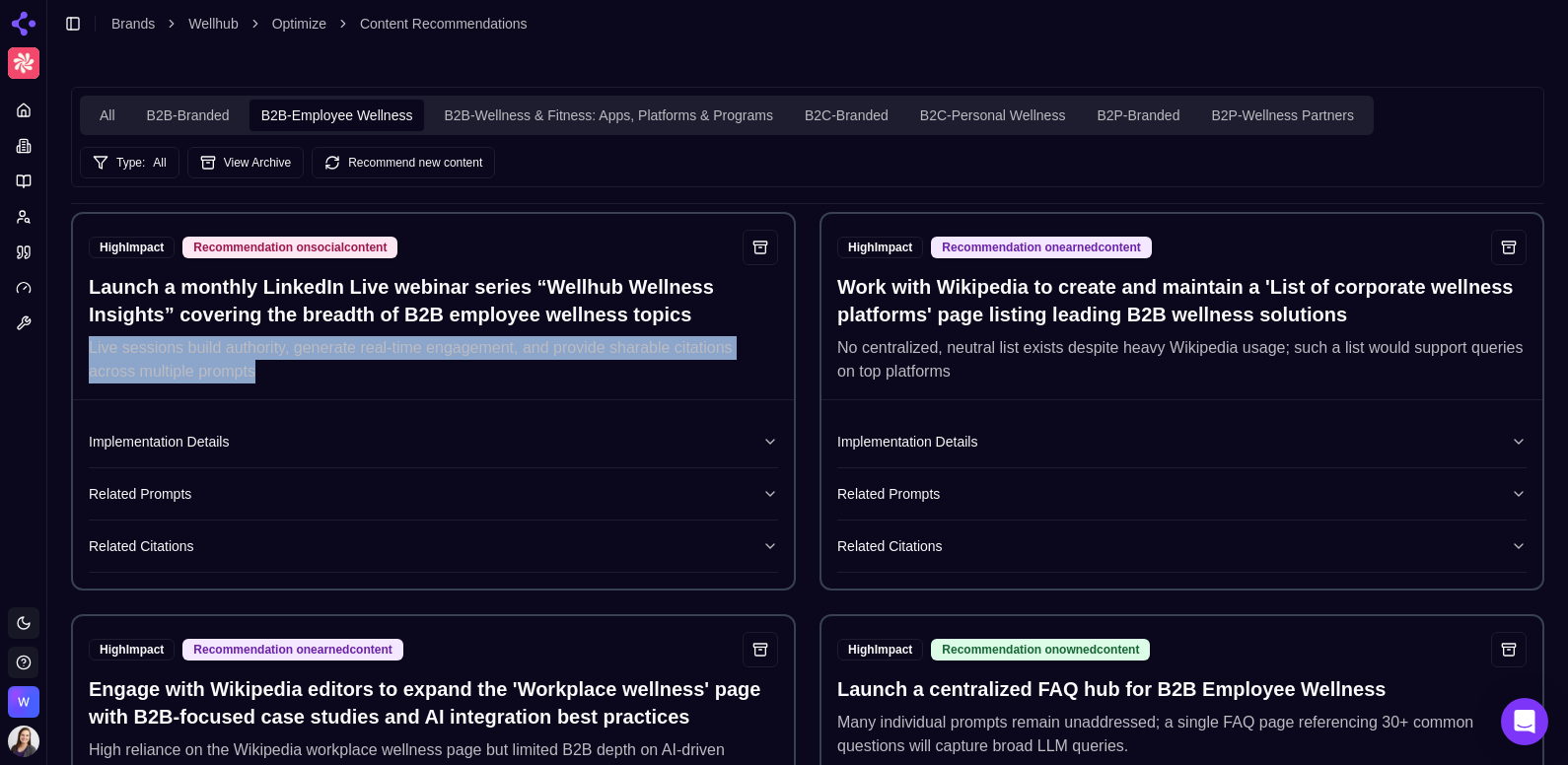 drag, startPoint x: 282, startPoint y: 376, endPoint x: 72, endPoint y: 353, distance: 211.25577 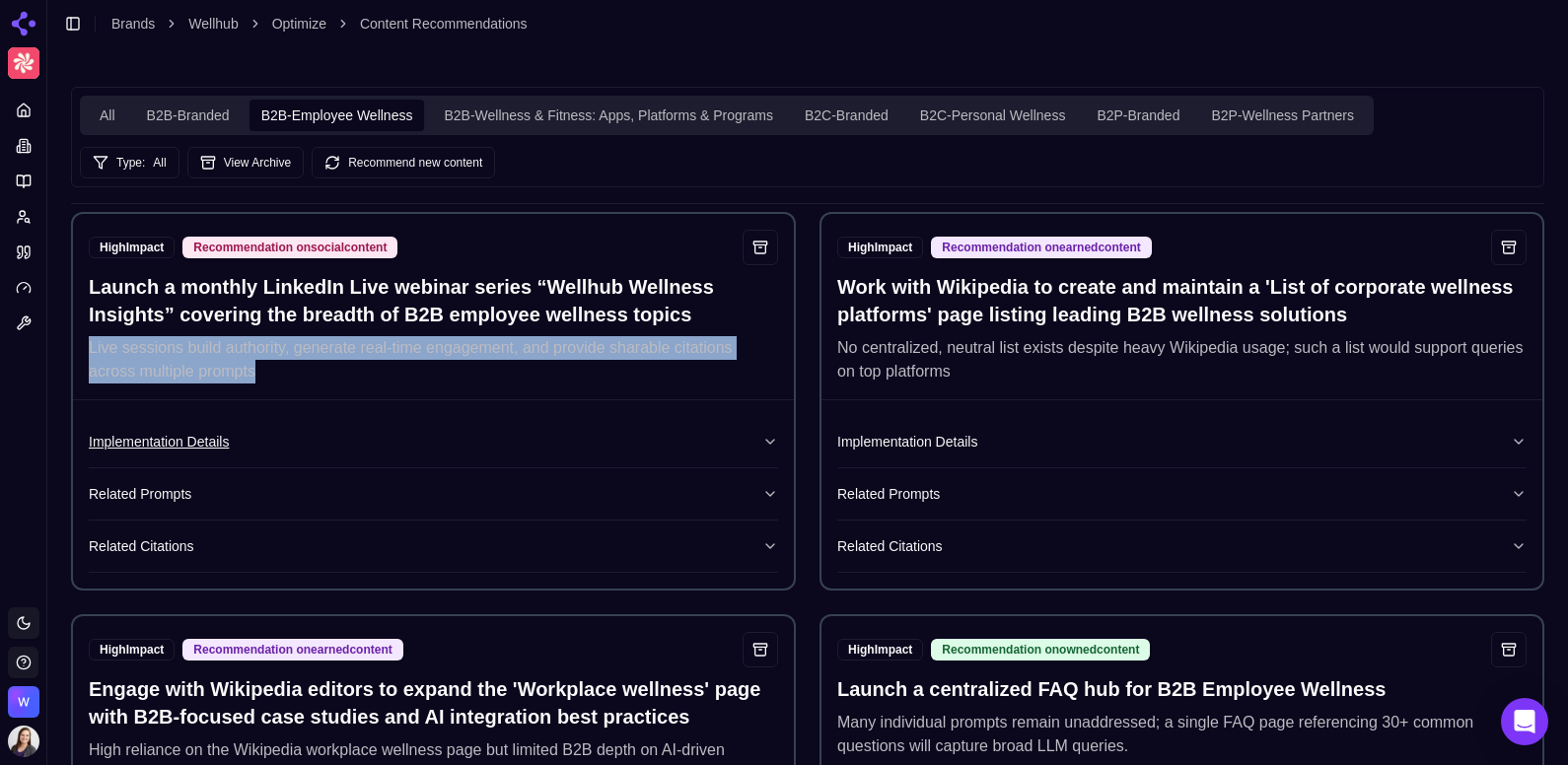 click on "Implementation Details" at bounding box center [433, 442] 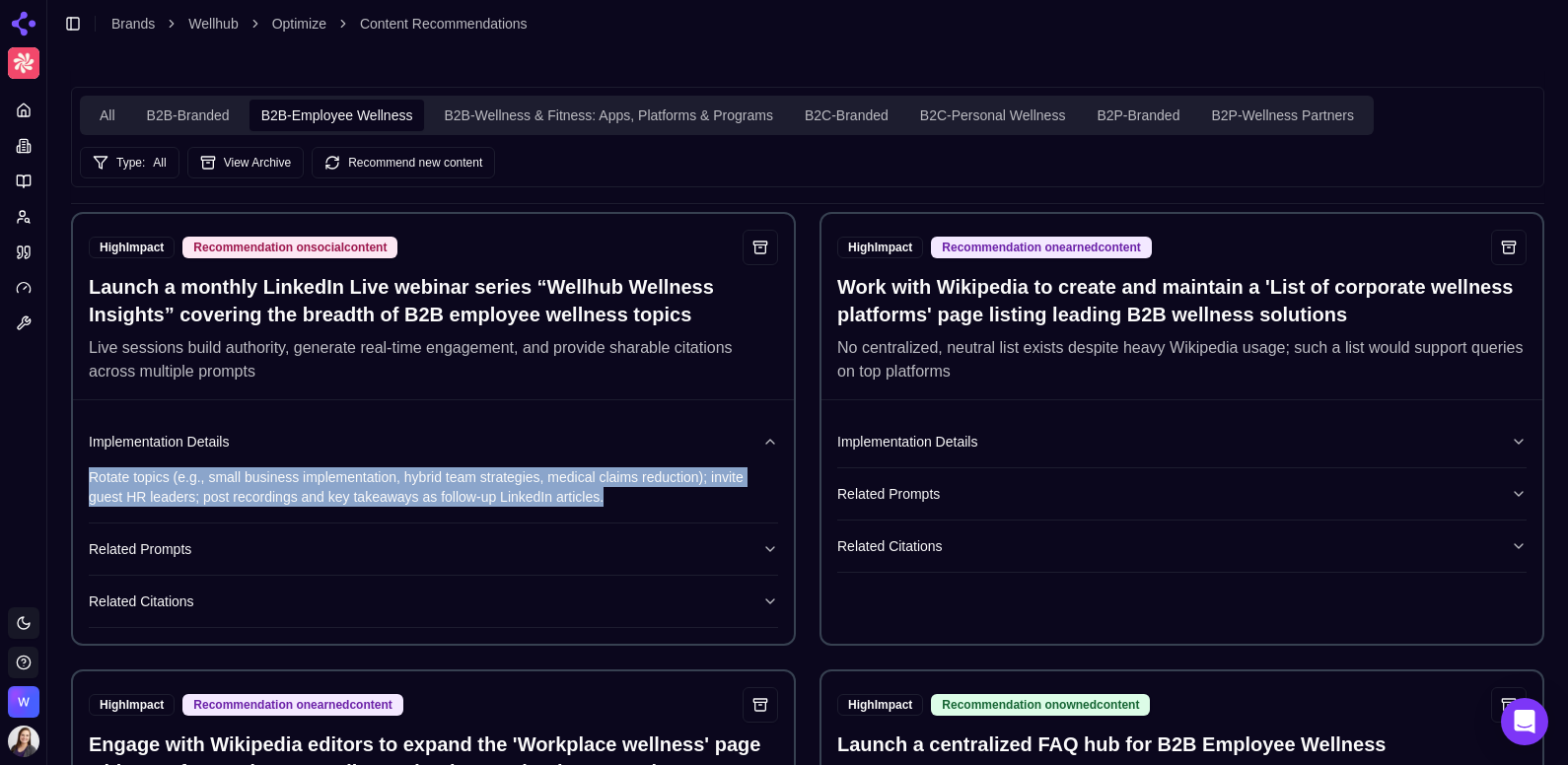 drag, startPoint x: 637, startPoint y: 501, endPoint x: 87, endPoint y: 480, distance: 550.401 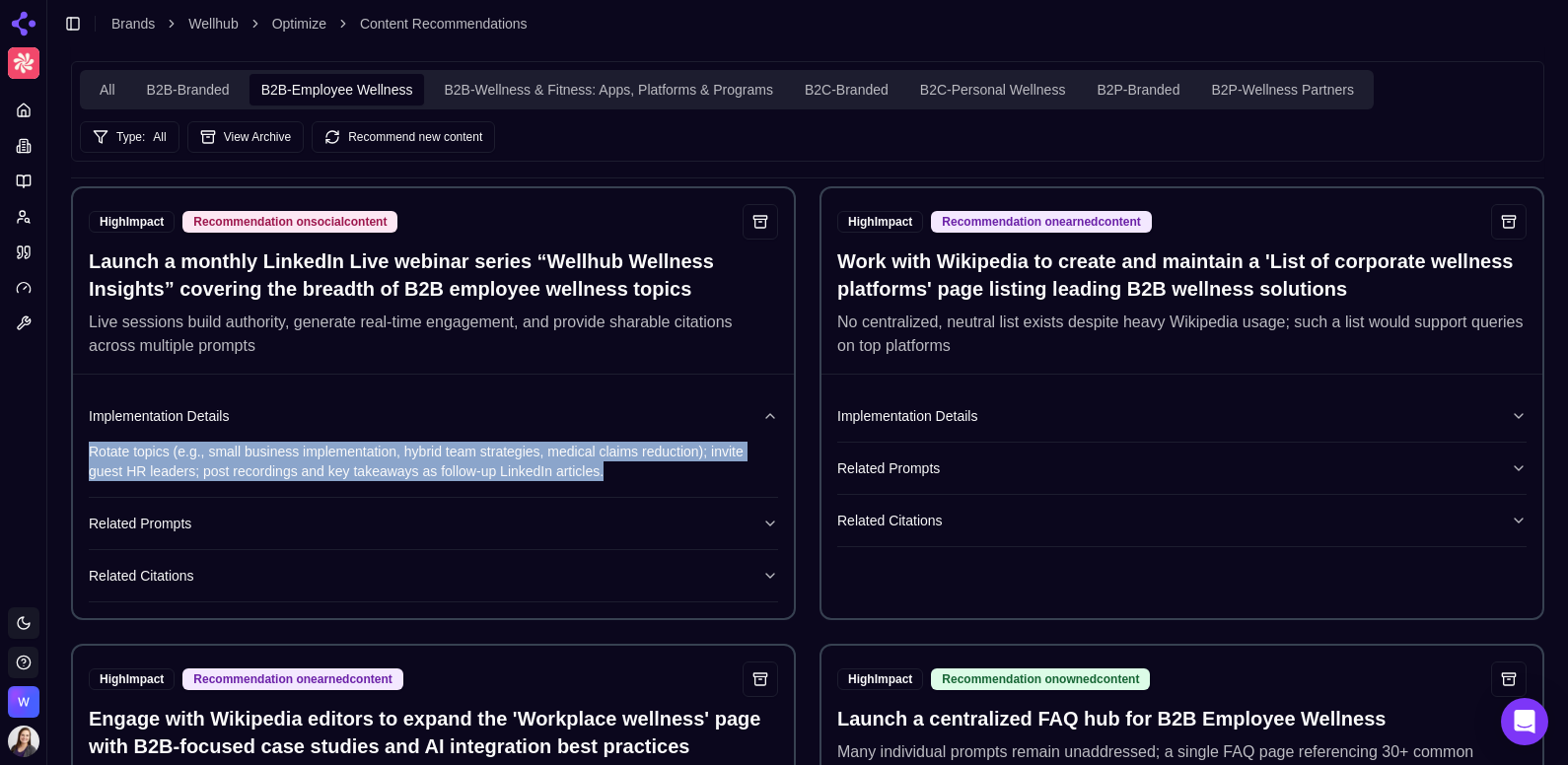 scroll, scrollTop: 35, scrollLeft: 0, axis: vertical 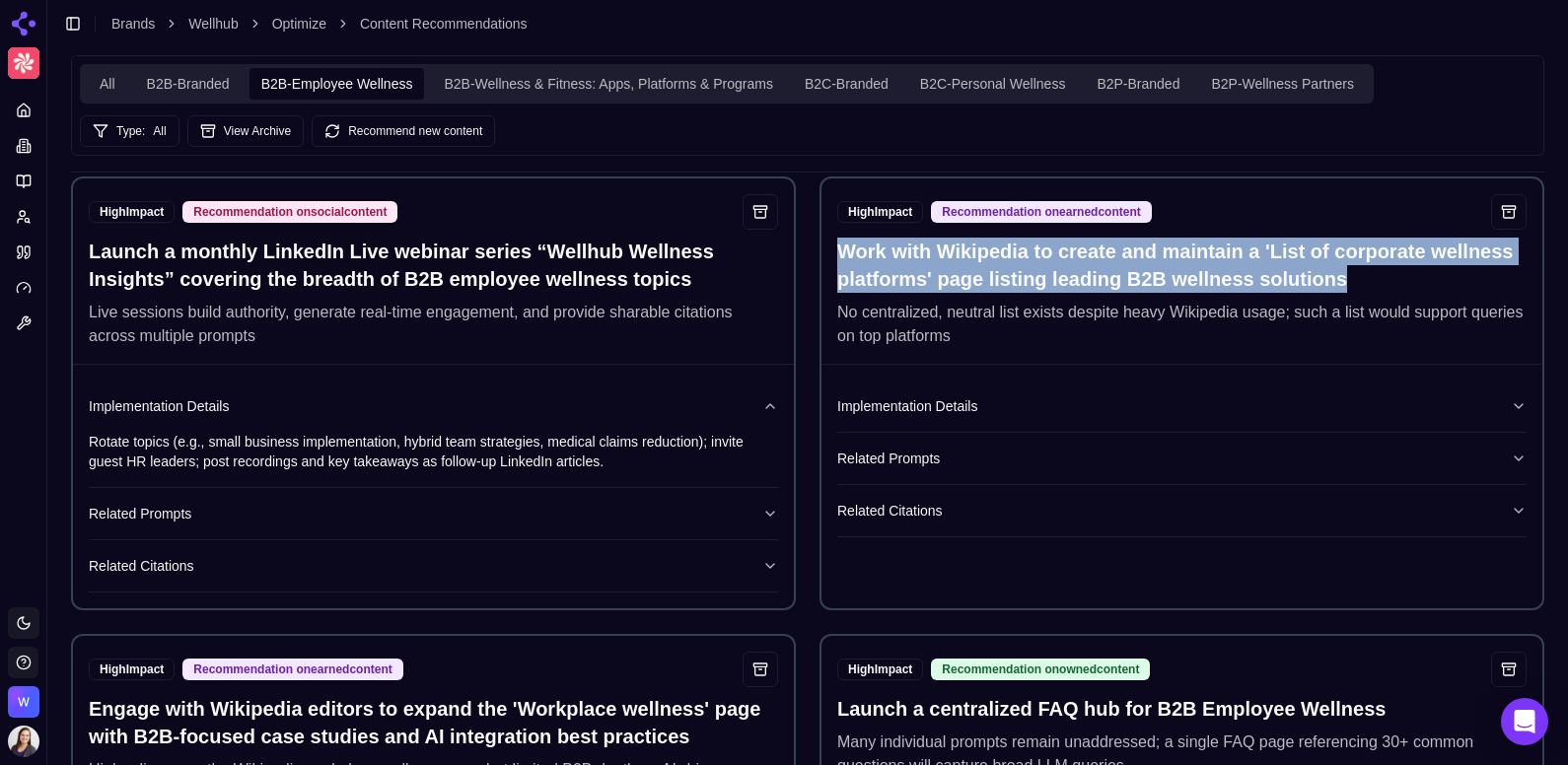 drag, startPoint x: 1361, startPoint y: 264, endPoint x: 833, endPoint y: 260, distance: 528.01515 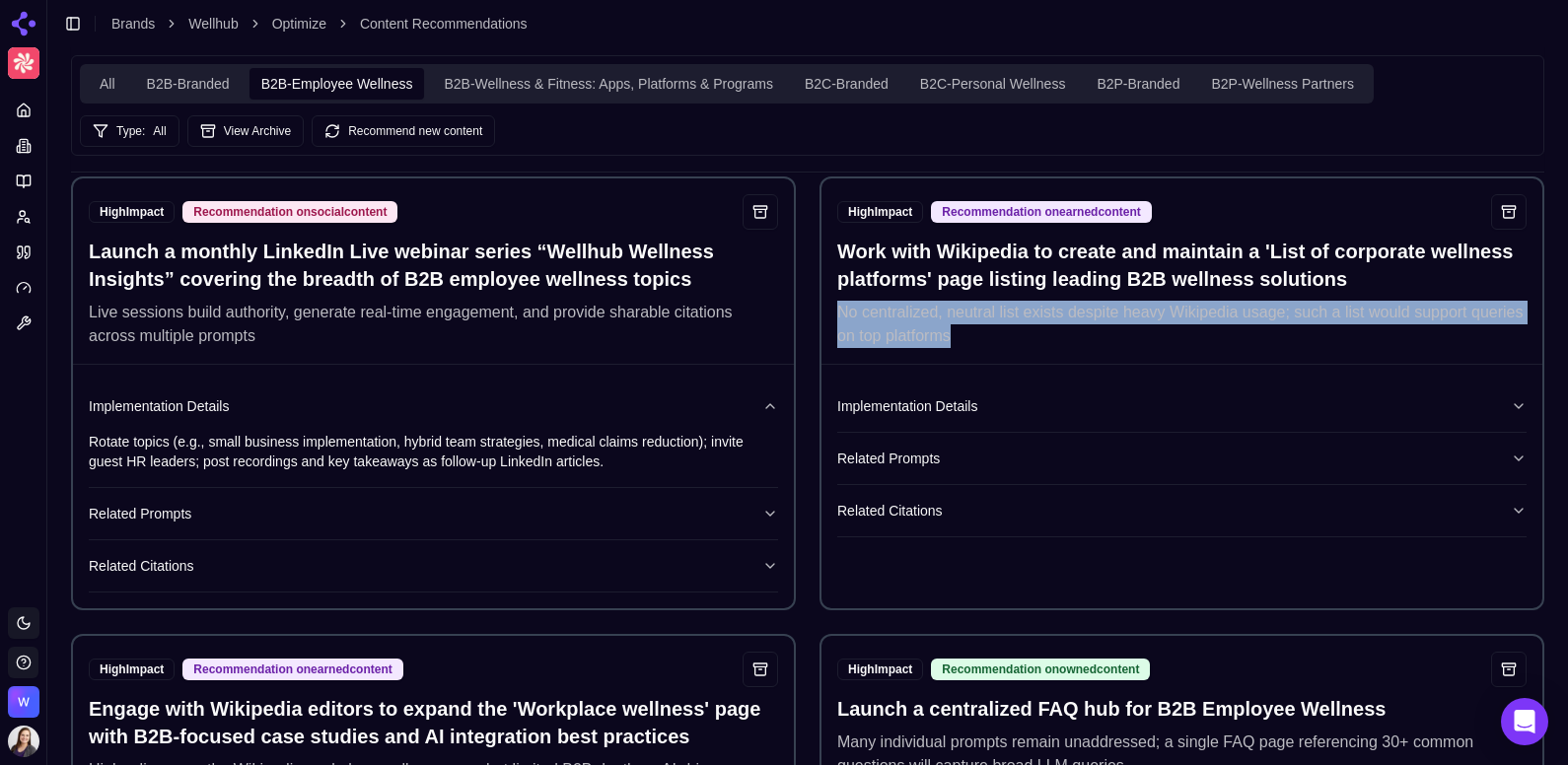 drag, startPoint x: 964, startPoint y: 336, endPoint x: 823, endPoint y: 315, distance: 142.55525 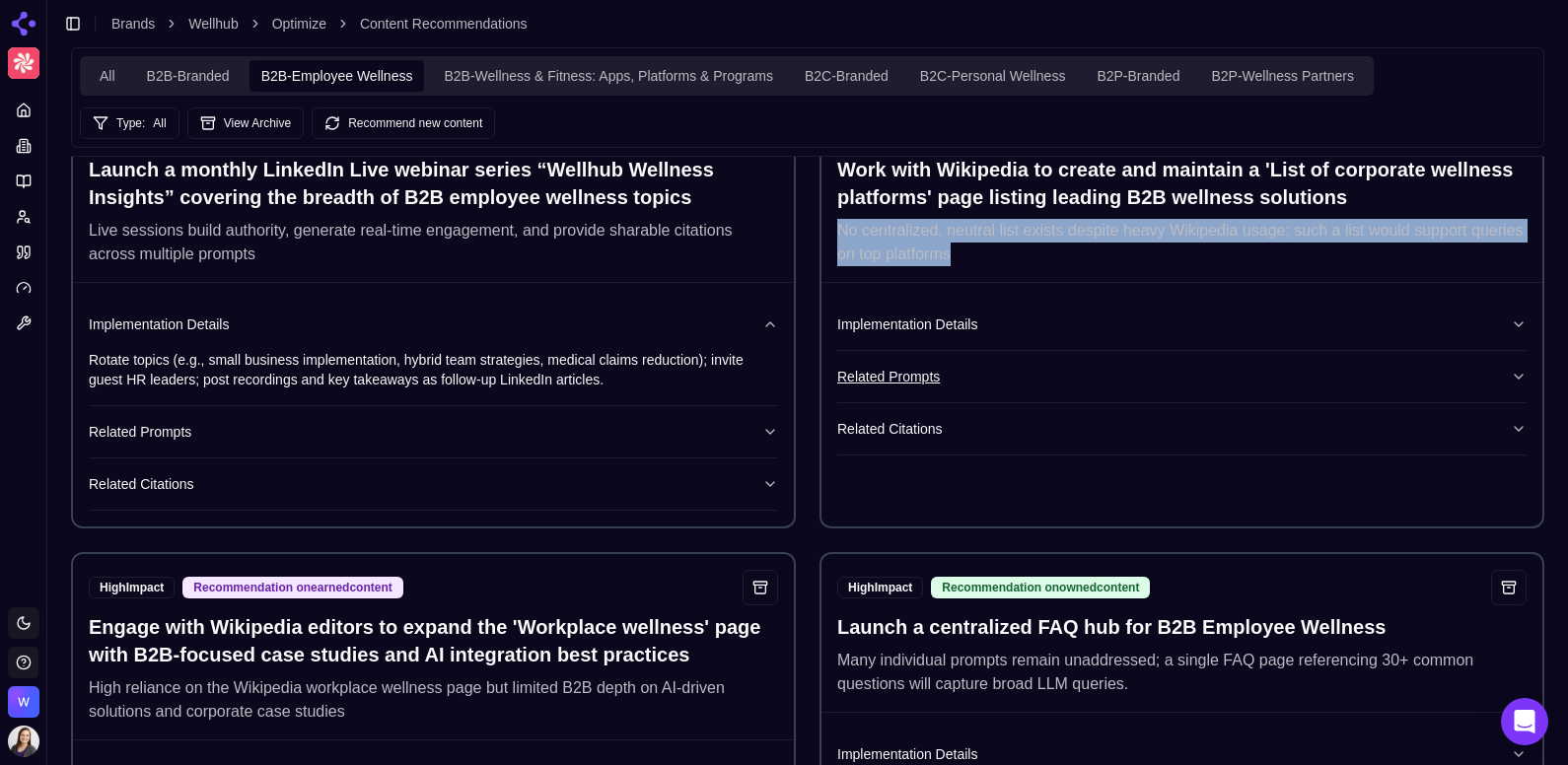 scroll, scrollTop: 108, scrollLeft: 0, axis: vertical 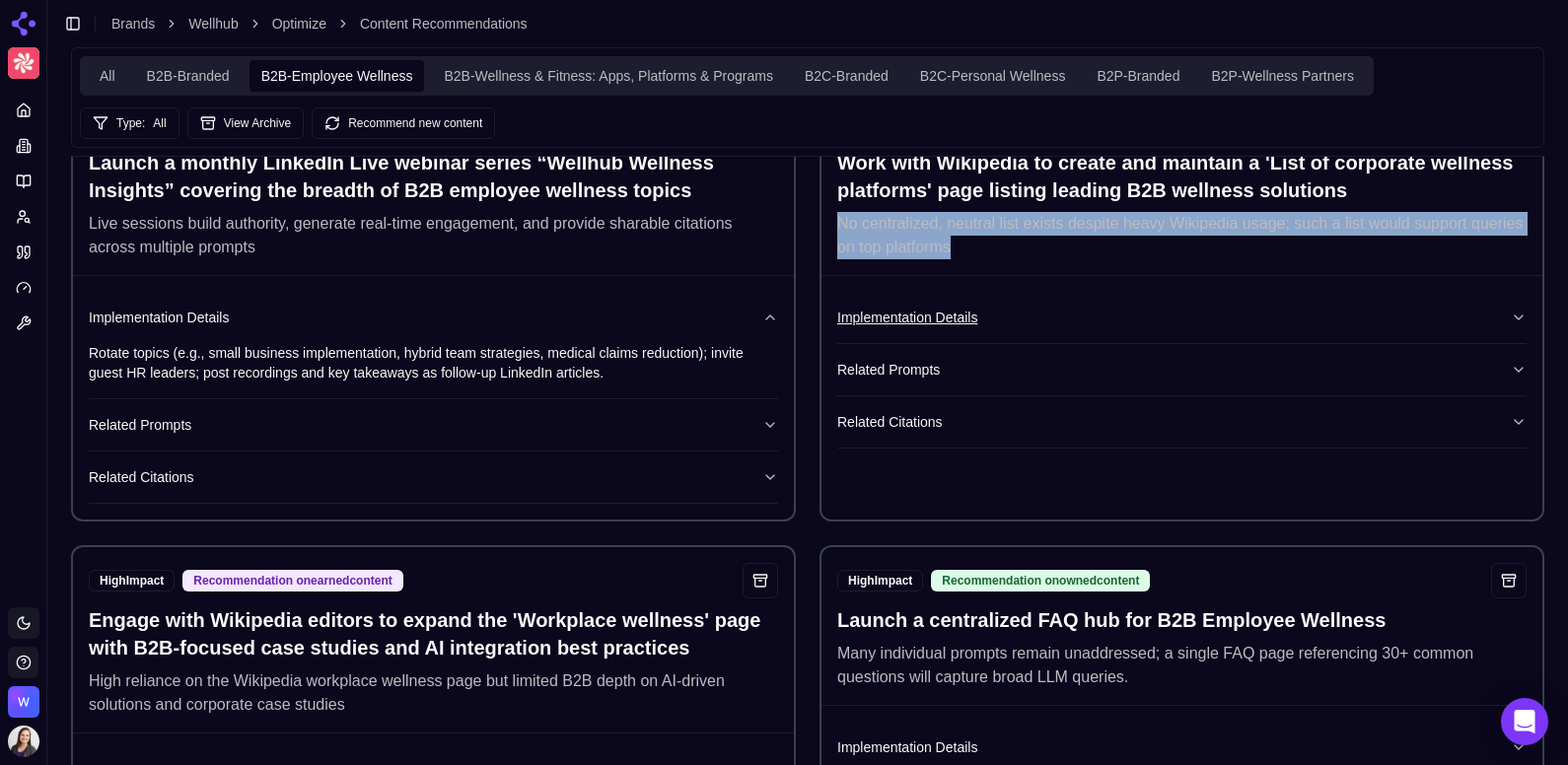 click on "Implementation Details" at bounding box center [1181, 317] 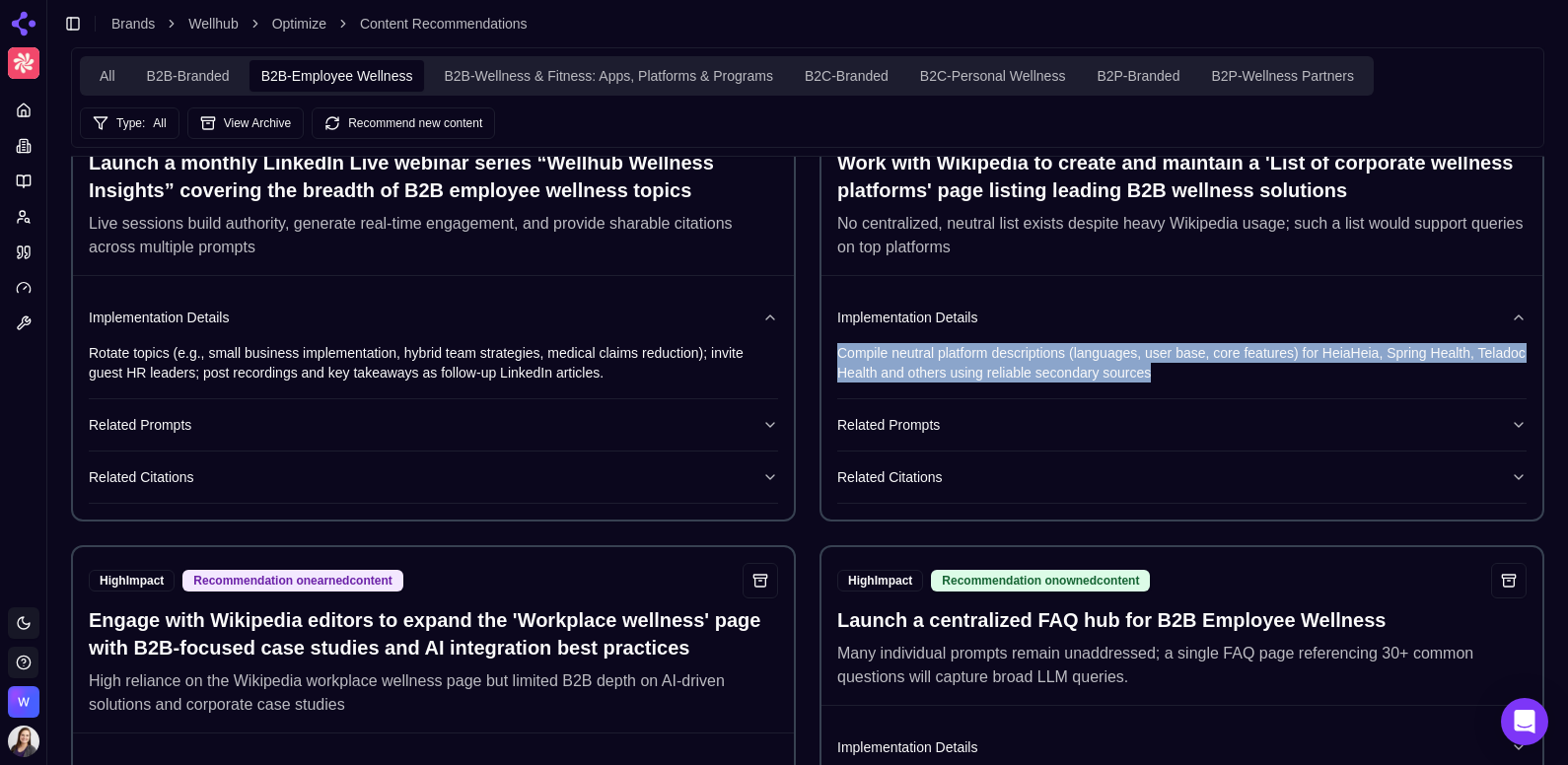 drag, startPoint x: 1166, startPoint y: 375, endPoint x: 823, endPoint y: 351, distance: 343.83862 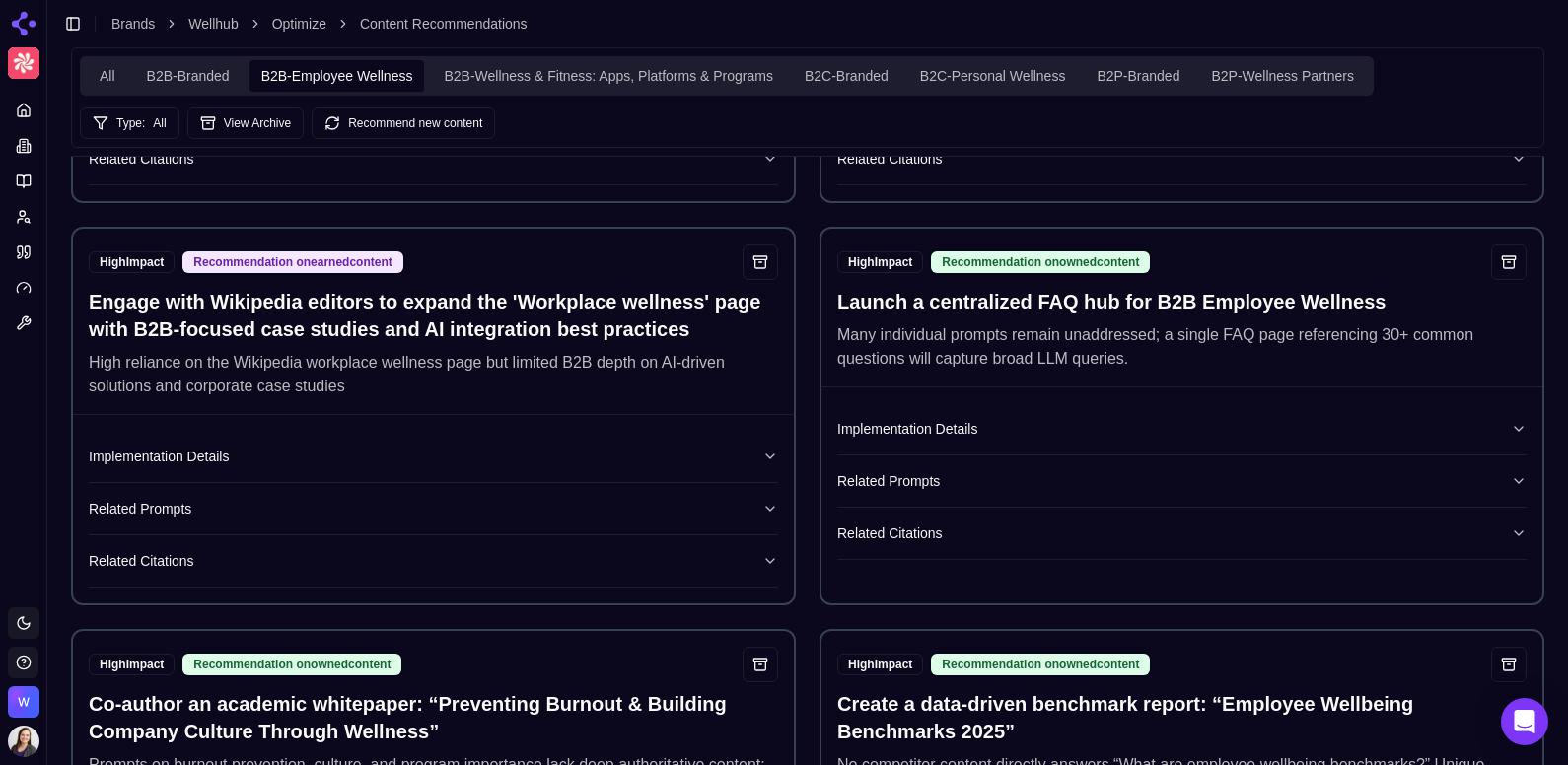 scroll, scrollTop: 440, scrollLeft: 0, axis: vertical 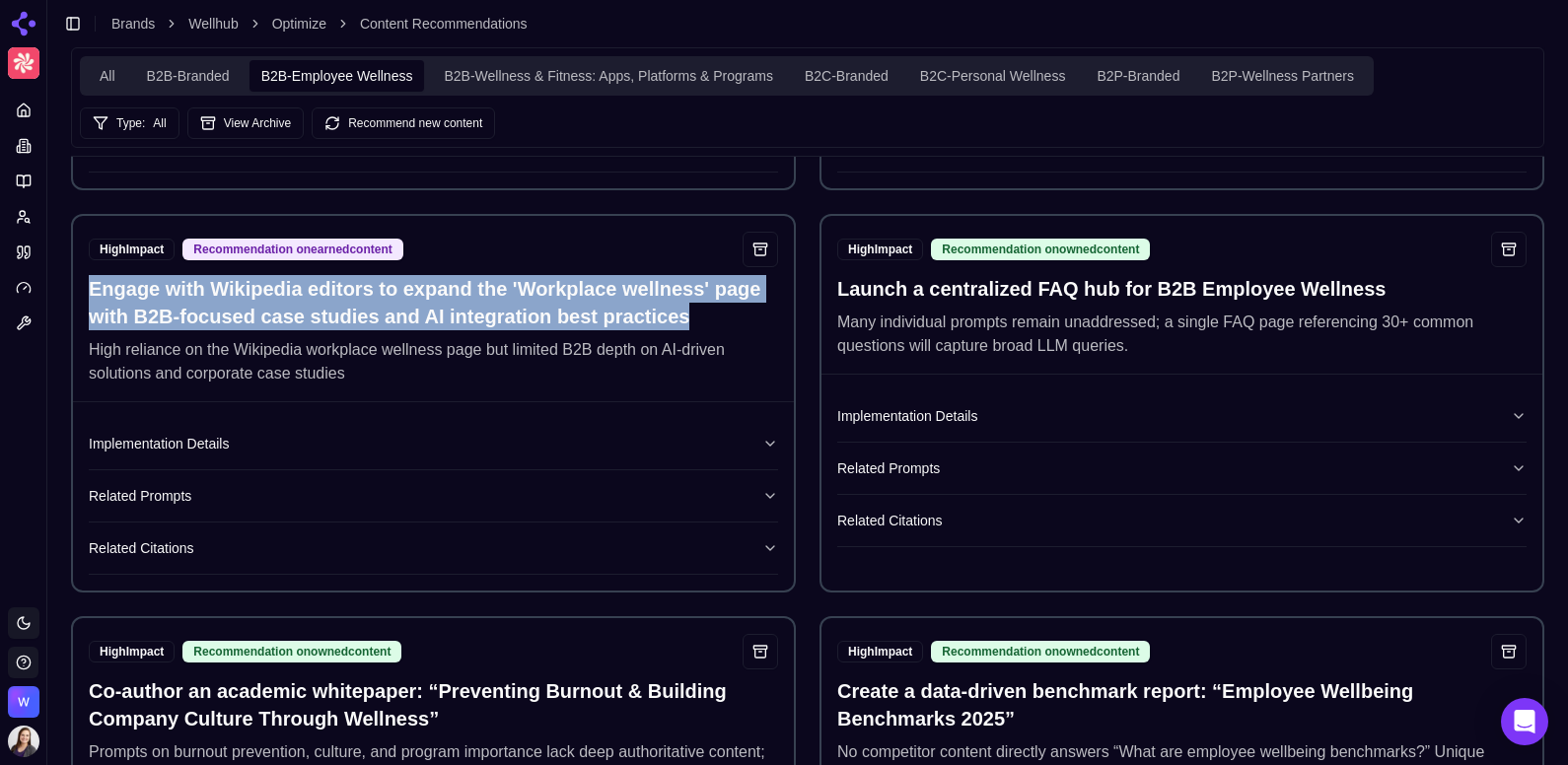 drag, startPoint x: 719, startPoint y: 306, endPoint x: 92, endPoint y: 284, distance: 627.3858 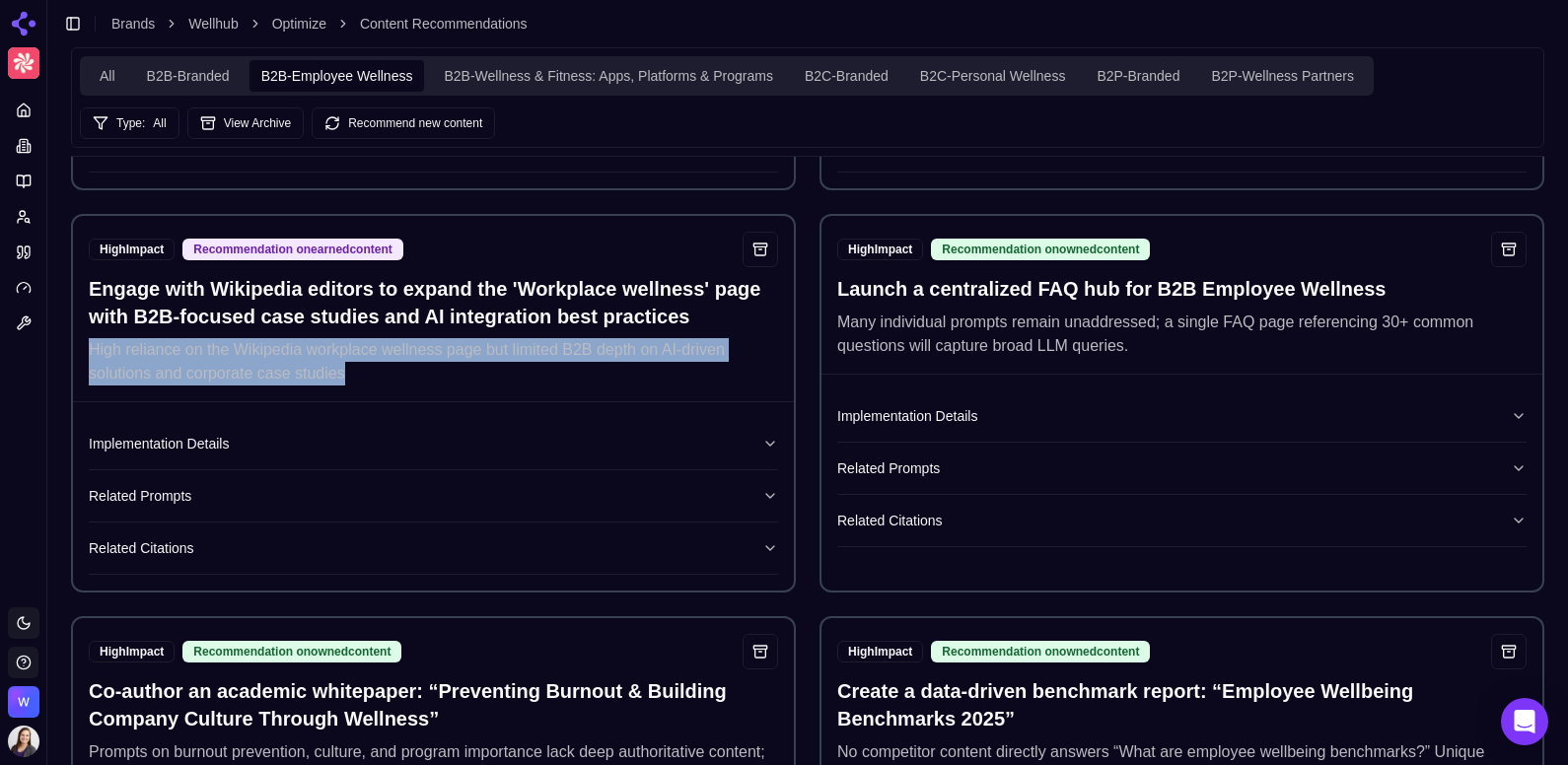 drag, startPoint x: 351, startPoint y: 375, endPoint x: 71, endPoint y: 354, distance: 280.7864 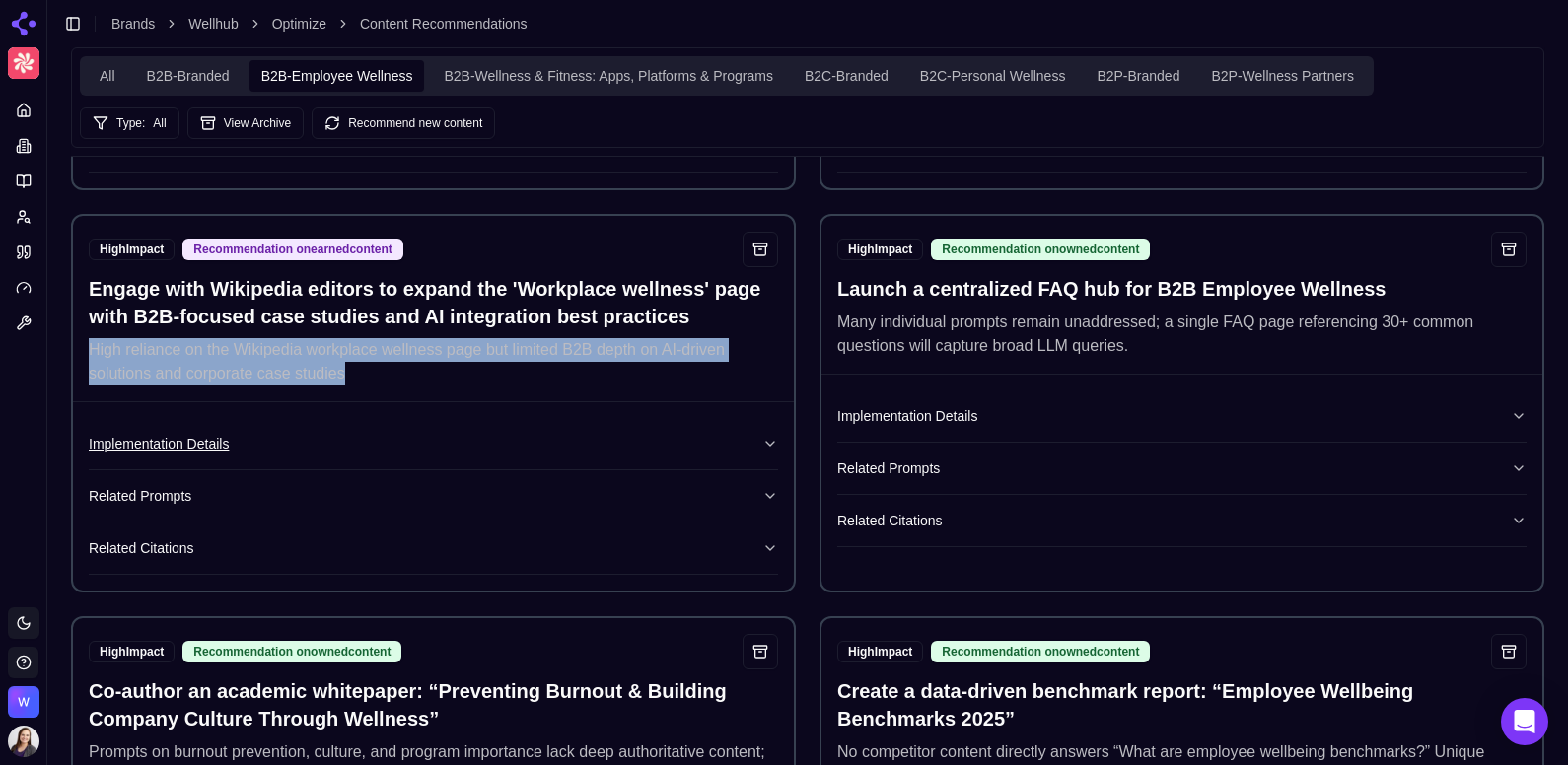 click on "Implementation Details" at bounding box center (433, 444) 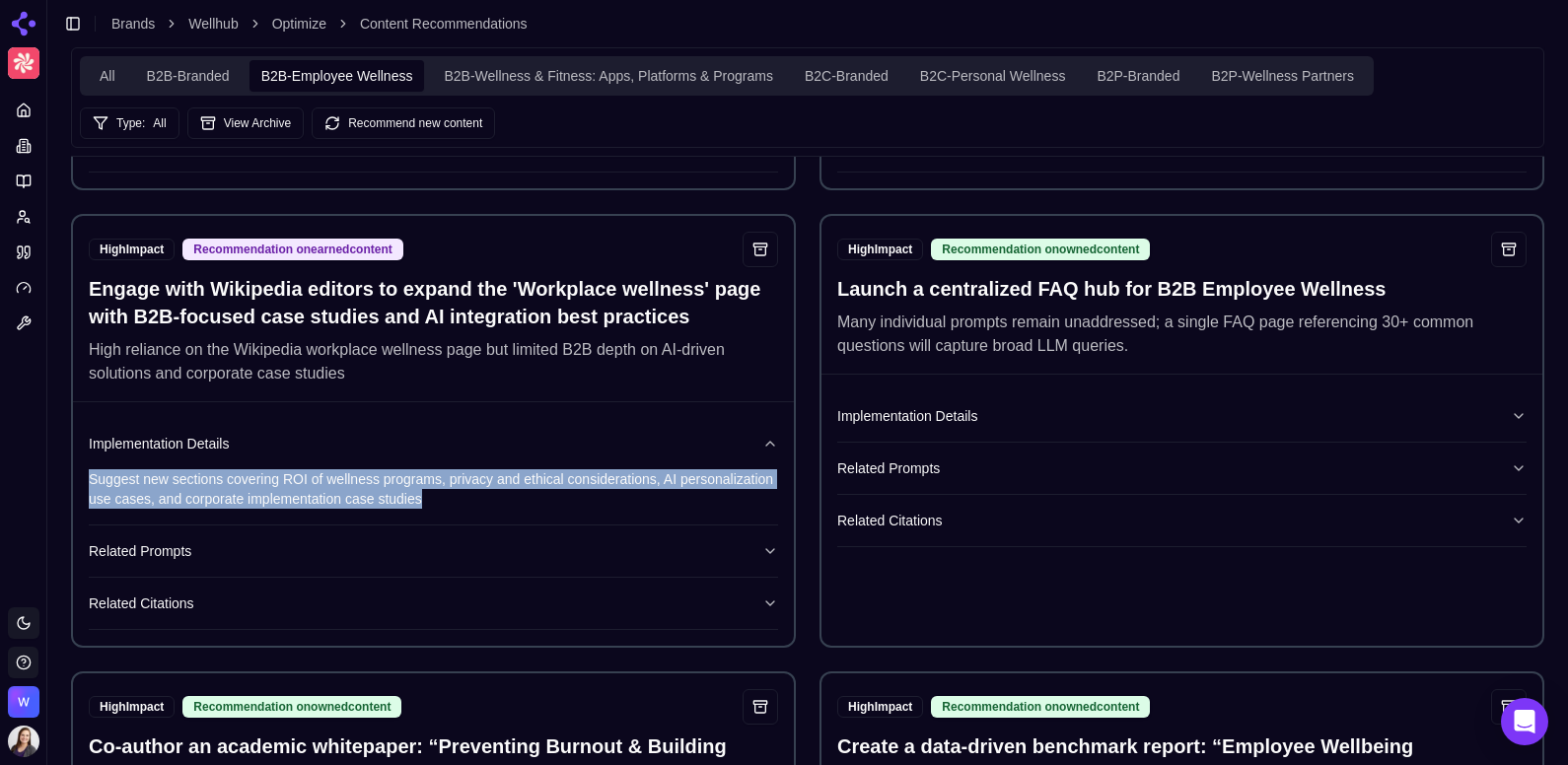 drag, startPoint x: 452, startPoint y: 497, endPoint x: 85, endPoint y: 481, distance: 367.34861 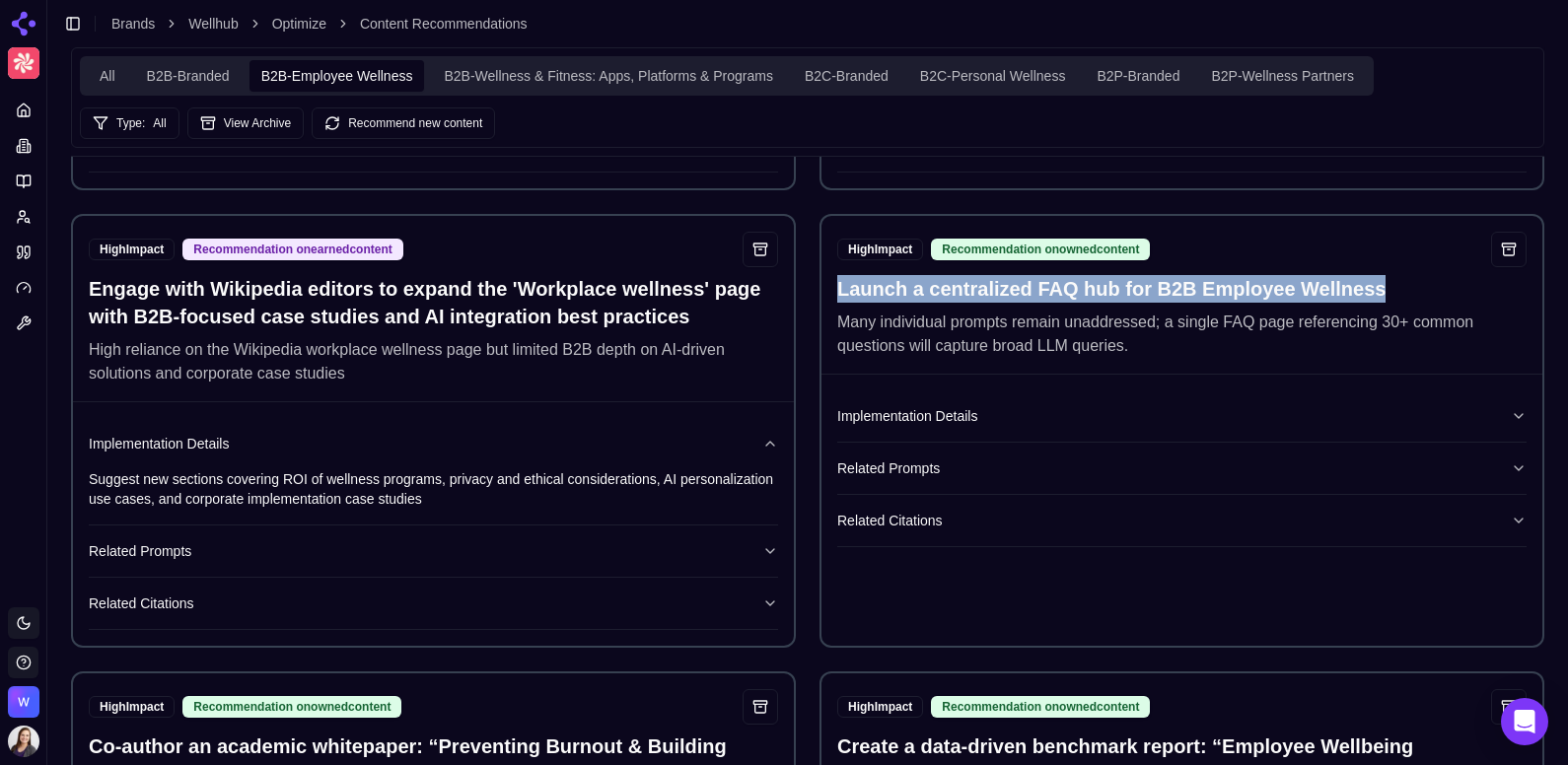 drag, startPoint x: 1394, startPoint y: 279, endPoint x: 835, endPoint y: 280, distance: 559.00089 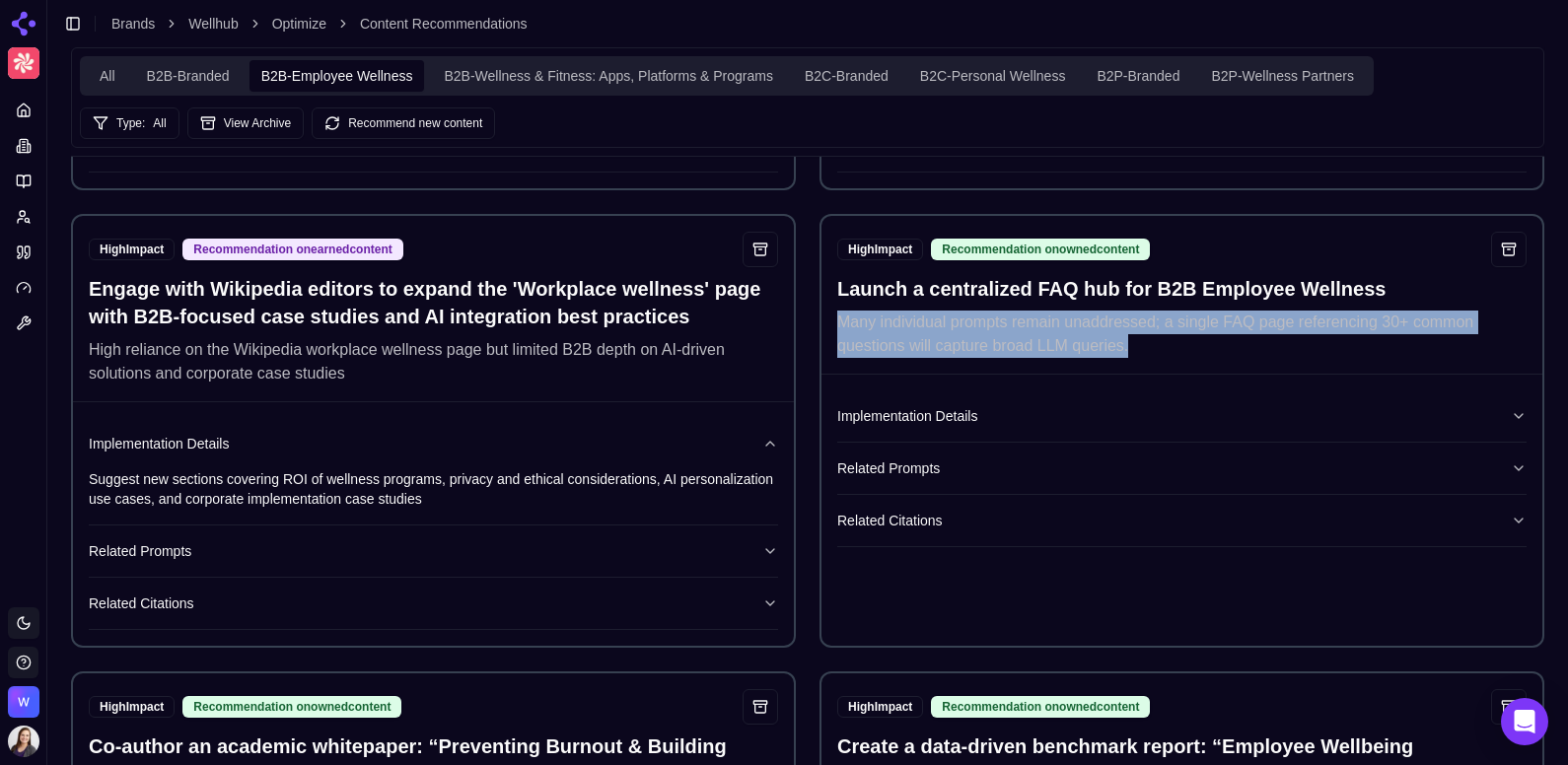 drag, startPoint x: 1148, startPoint y: 343, endPoint x: 819, endPoint y: 319, distance: 329.87422 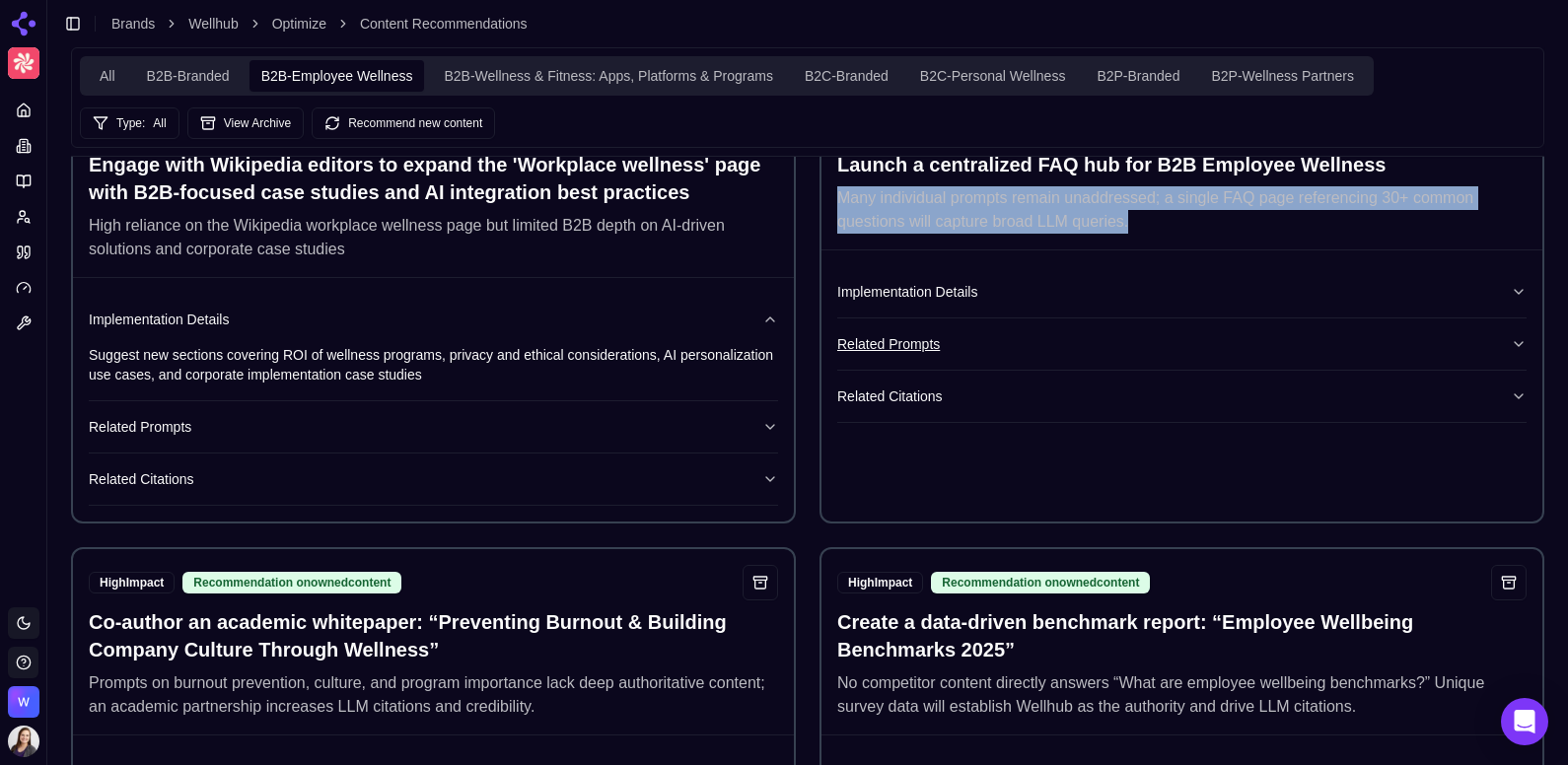 scroll, scrollTop: 574, scrollLeft: 0, axis: vertical 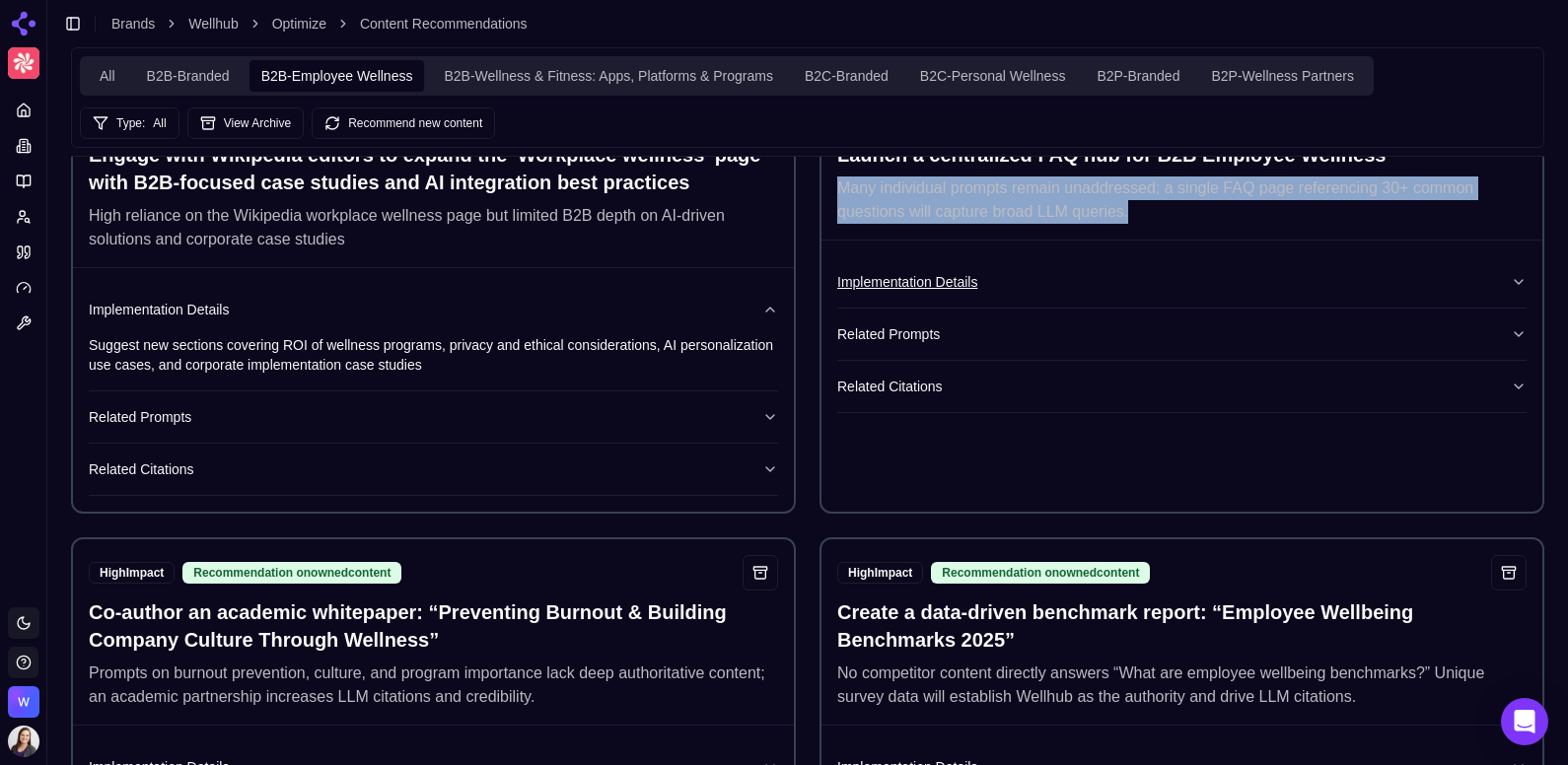 click on "Implementation Details" at bounding box center (1181, 282) 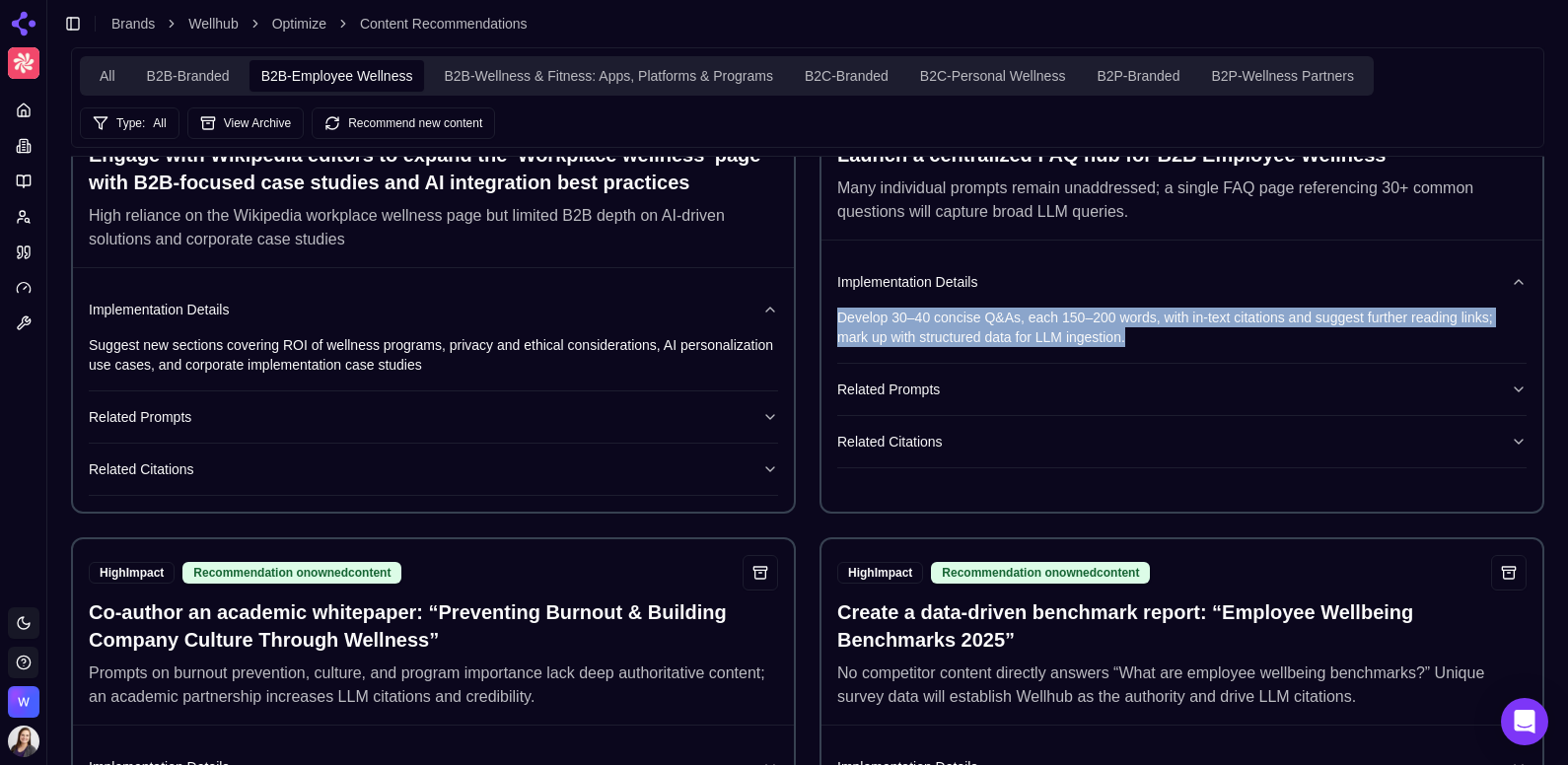 drag, startPoint x: 1116, startPoint y: 340, endPoint x: 835, endPoint y: 321, distance: 281.64162 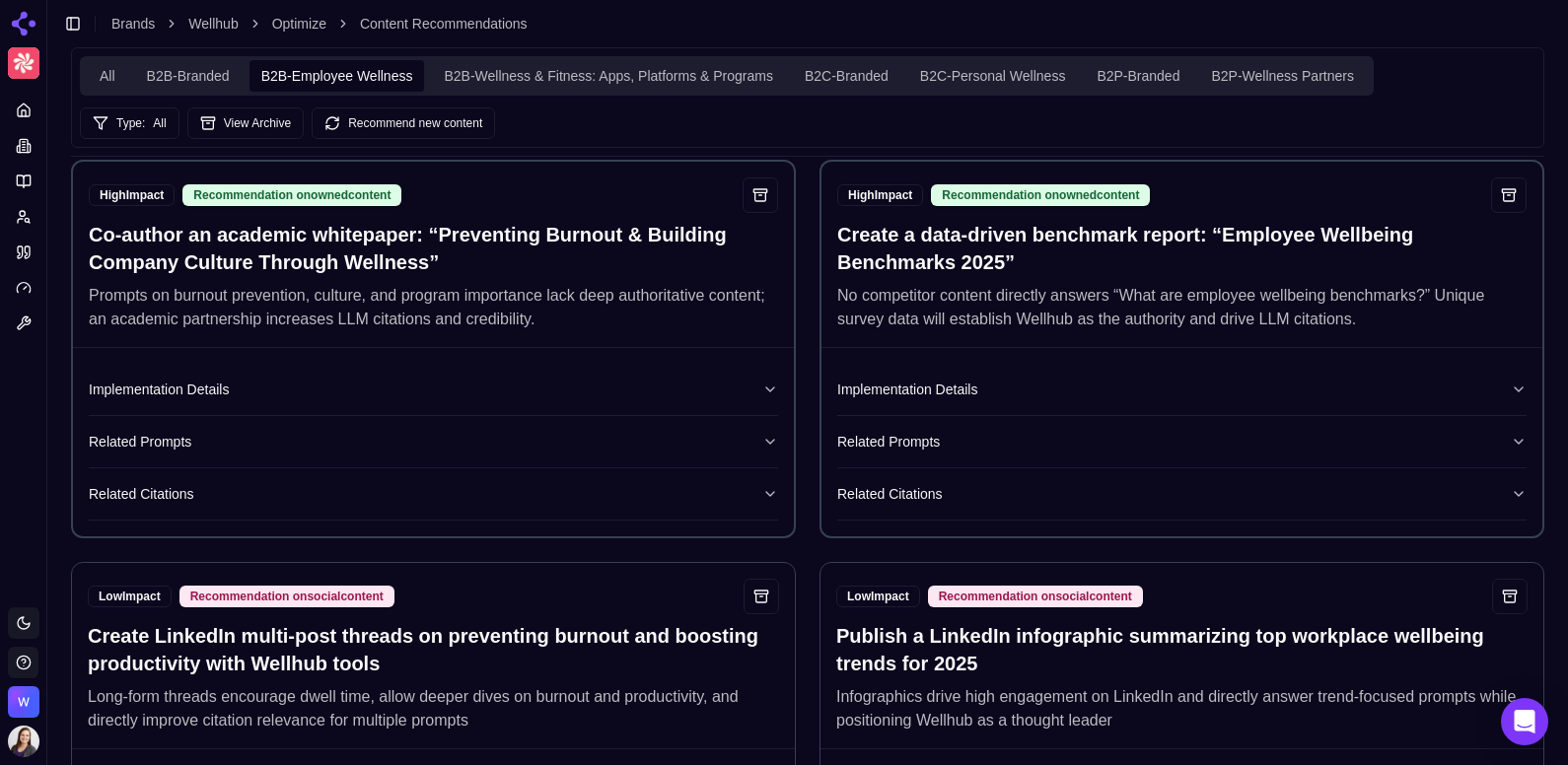 scroll, scrollTop: 959, scrollLeft: 0, axis: vertical 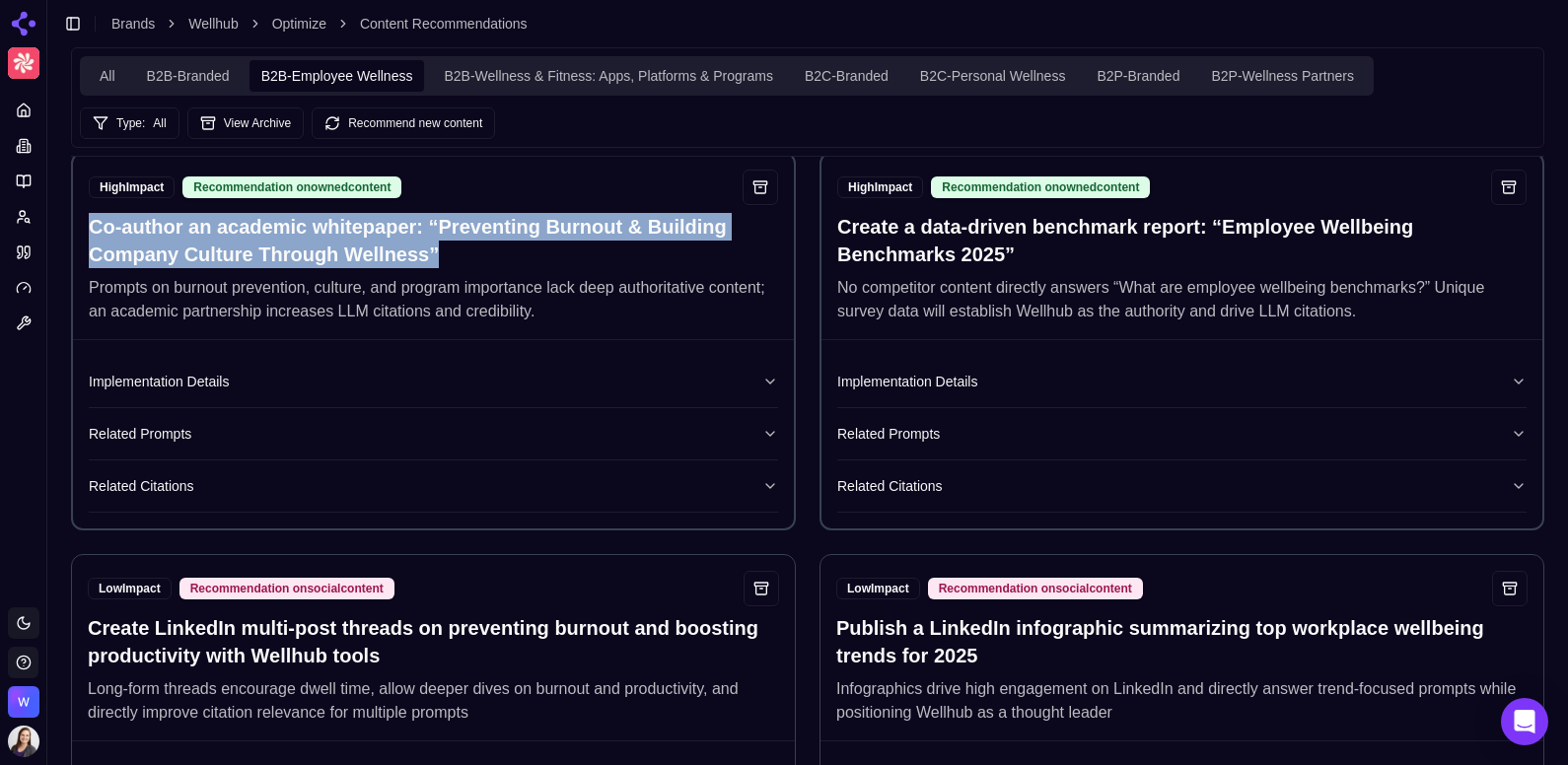 drag, startPoint x: 437, startPoint y: 254, endPoint x: 72, endPoint y: 210, distance: 367.64249 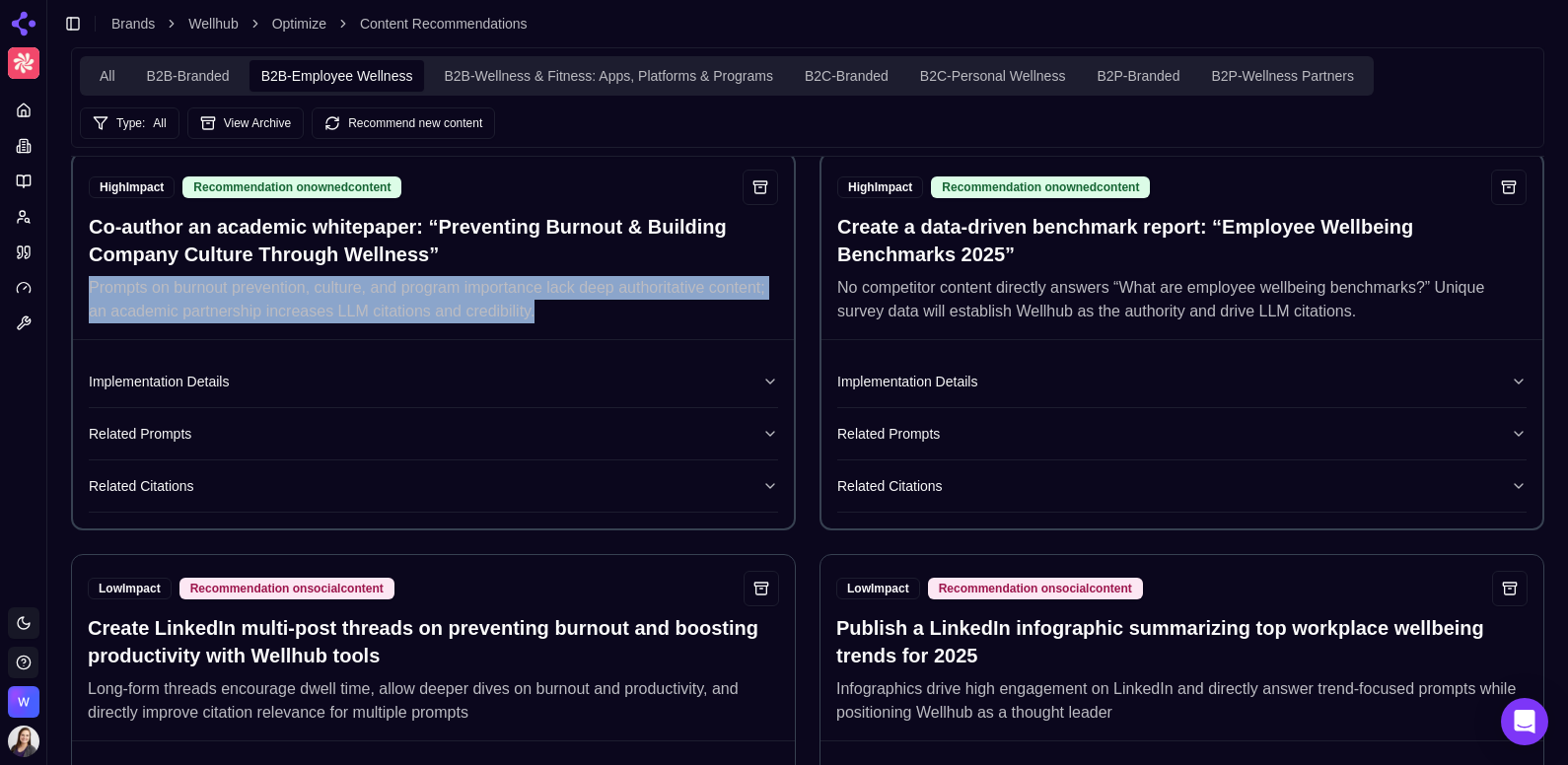 drag, startPoint x: 575, startPoint y: 308, endPoint x: 75, endPoint y: 288, distance: 500.39984 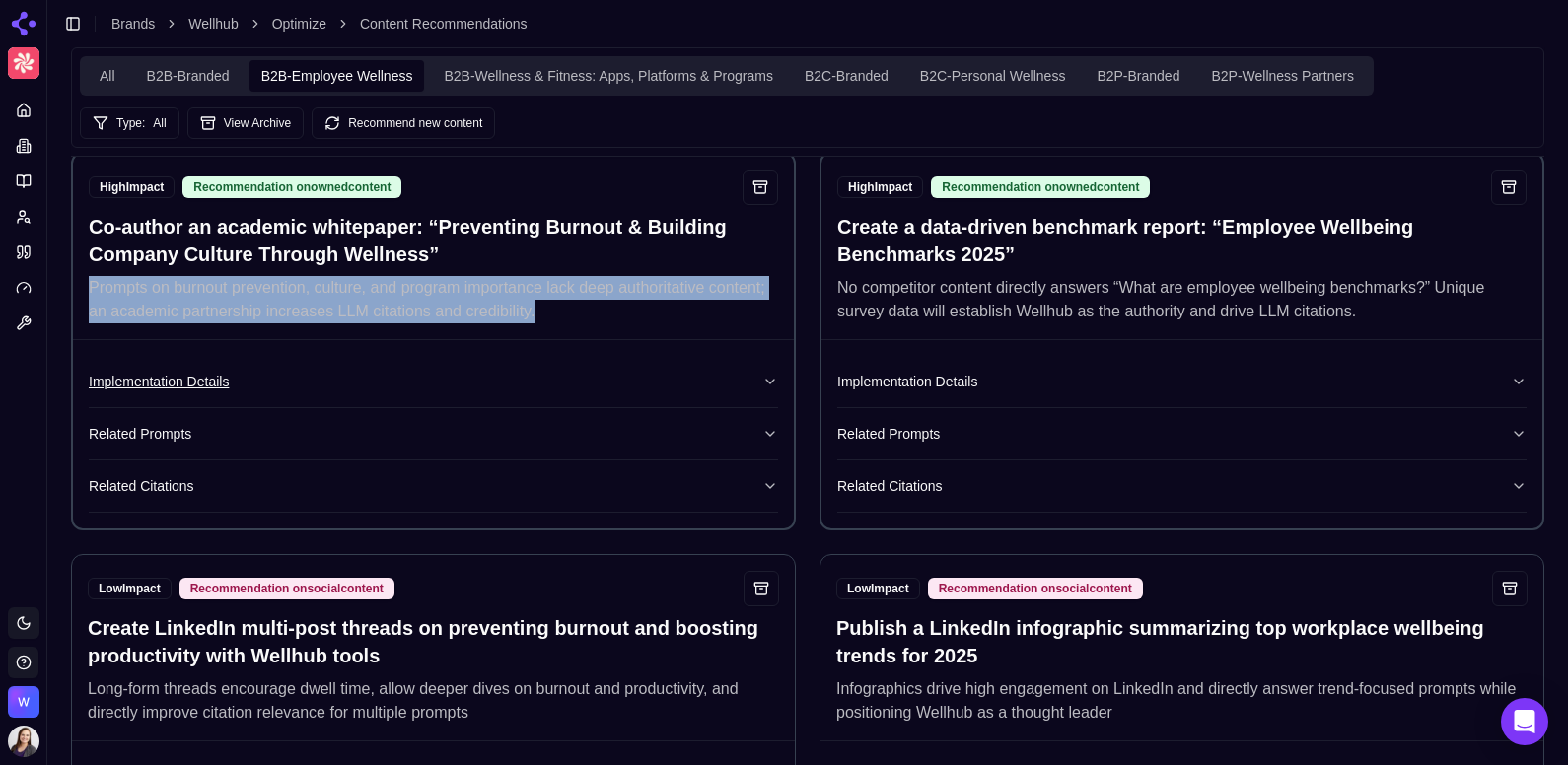 click on "Implementation Details" at bounding box center [433, 382] 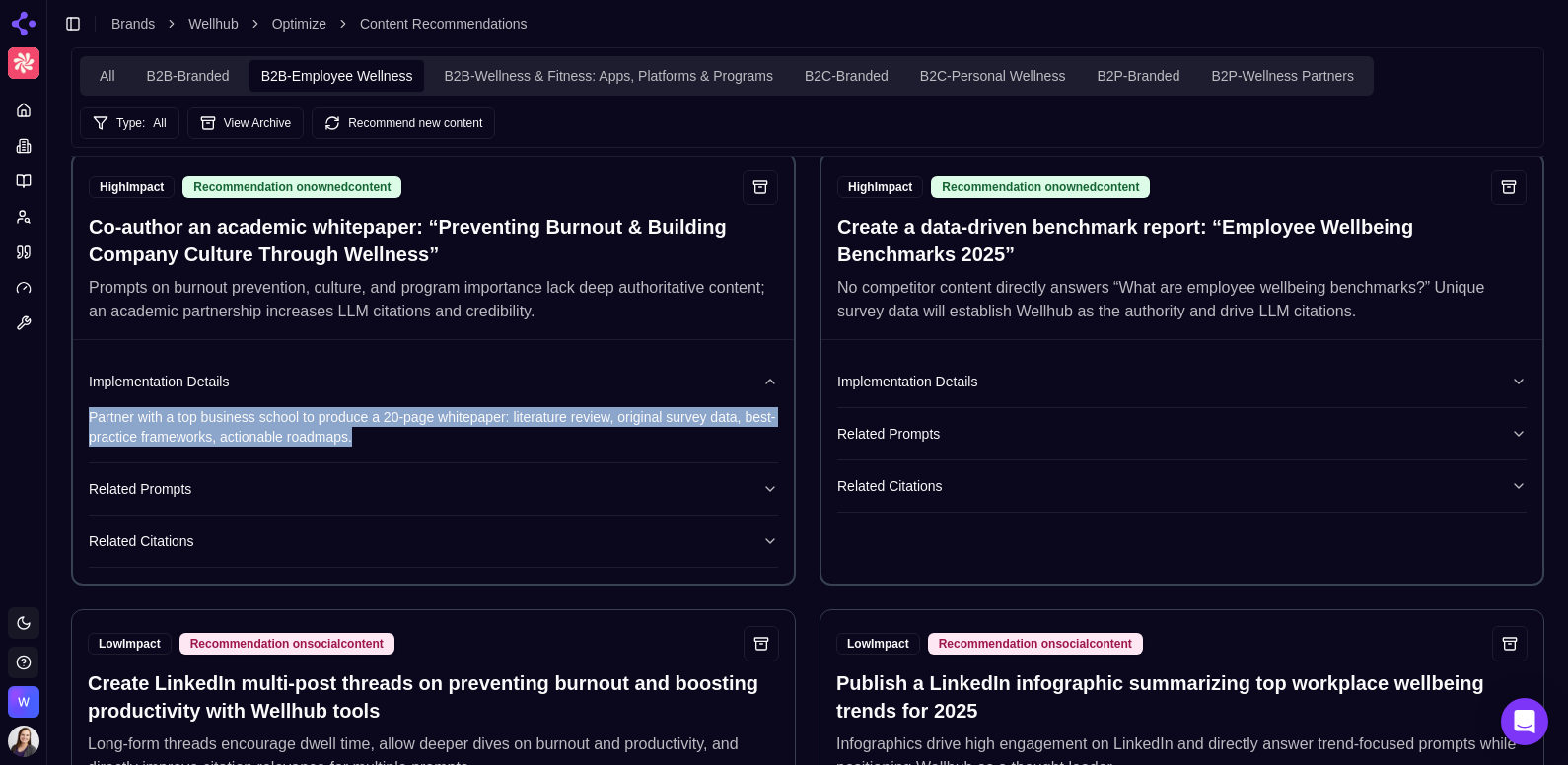 drag, startPoint x: 376, startPoint y: 430, endPoint x: 87, endPoint y: 404, distance: 290.16719 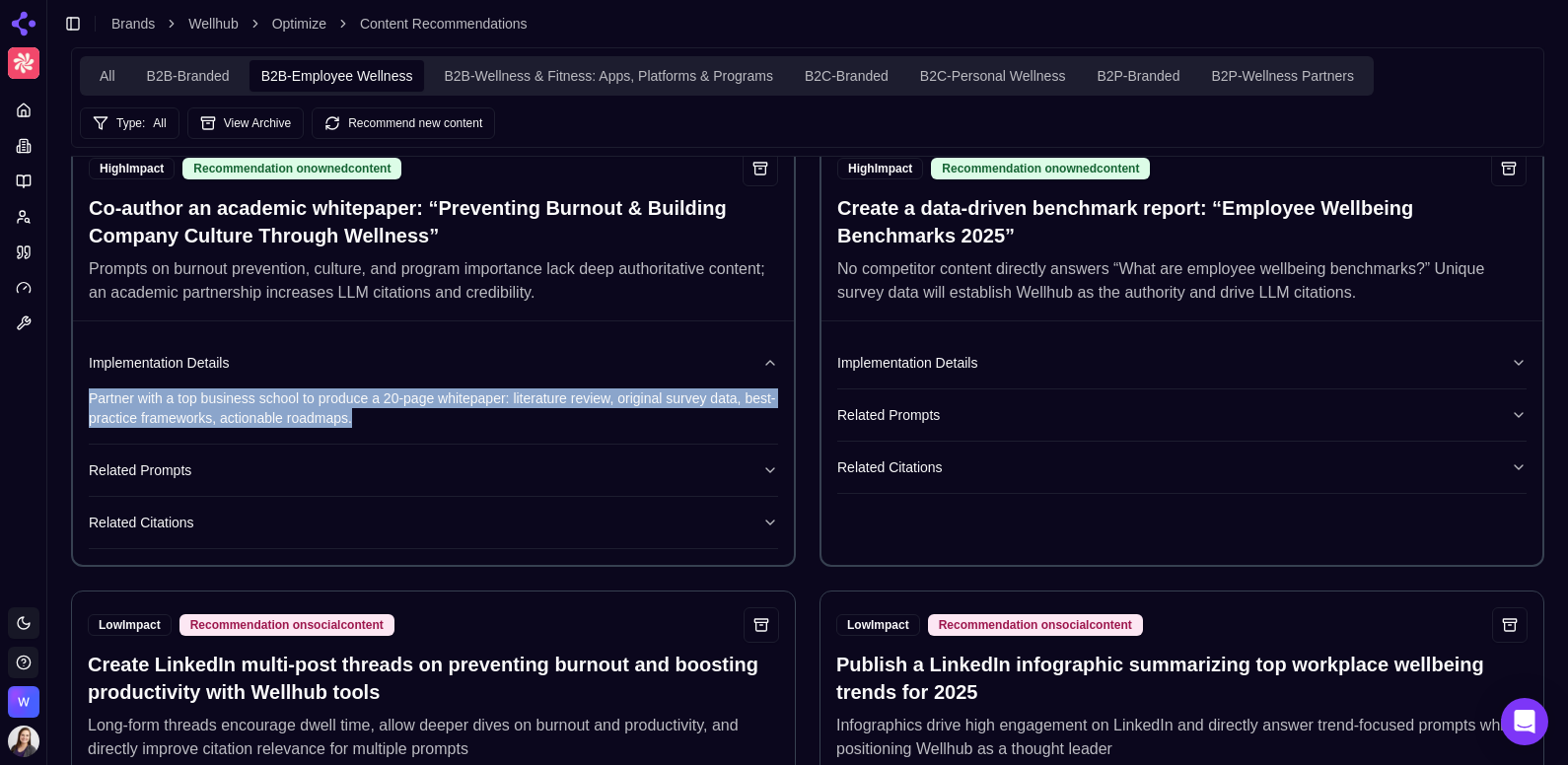 scroll, scrollTop: 980, scrollLeft: 0, axis: vertical 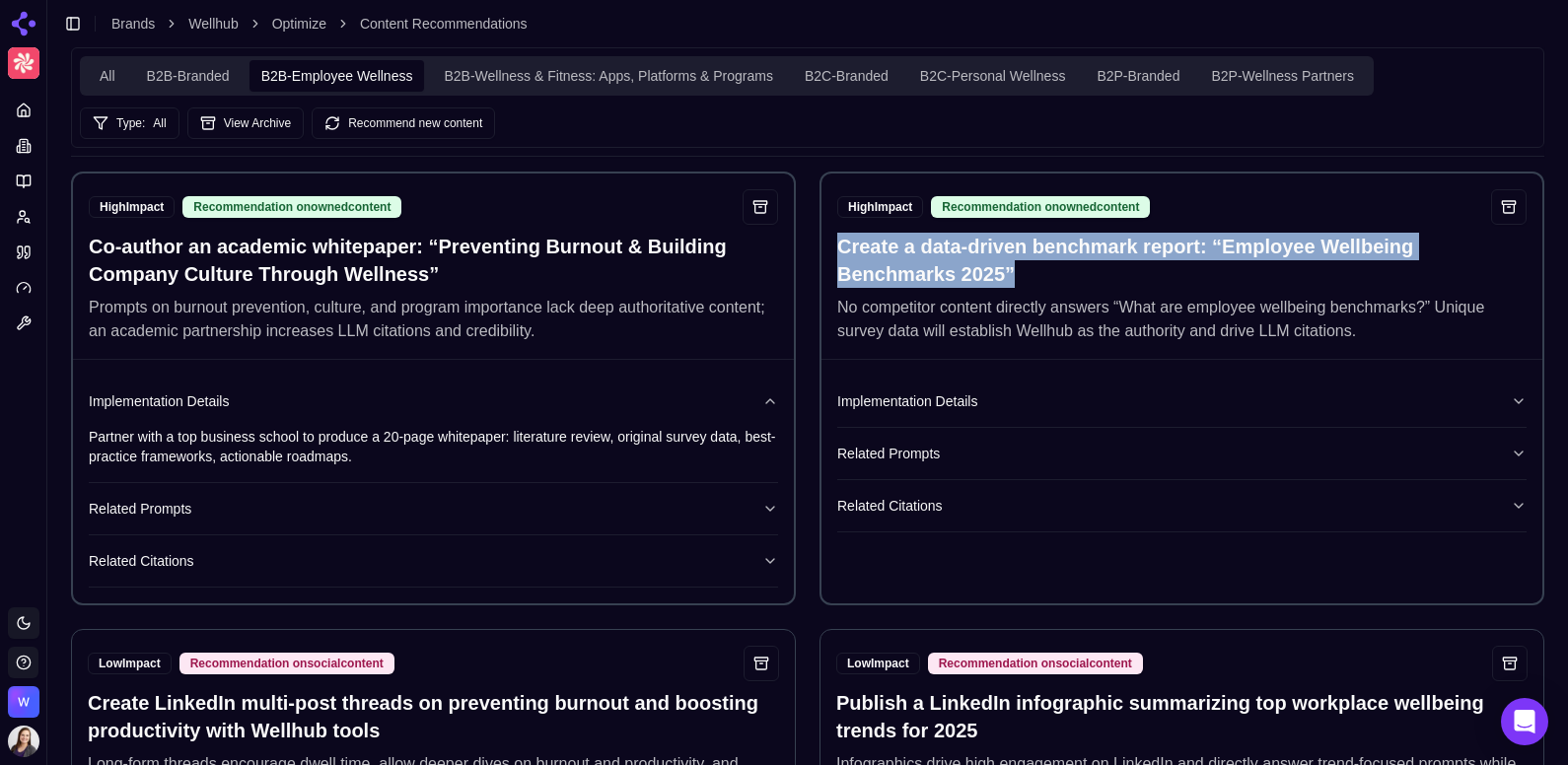 drag, startPoint x: 1032, startPoint y: 263, endPoint x: 840, endPoint y: 247, distance: 192.66551 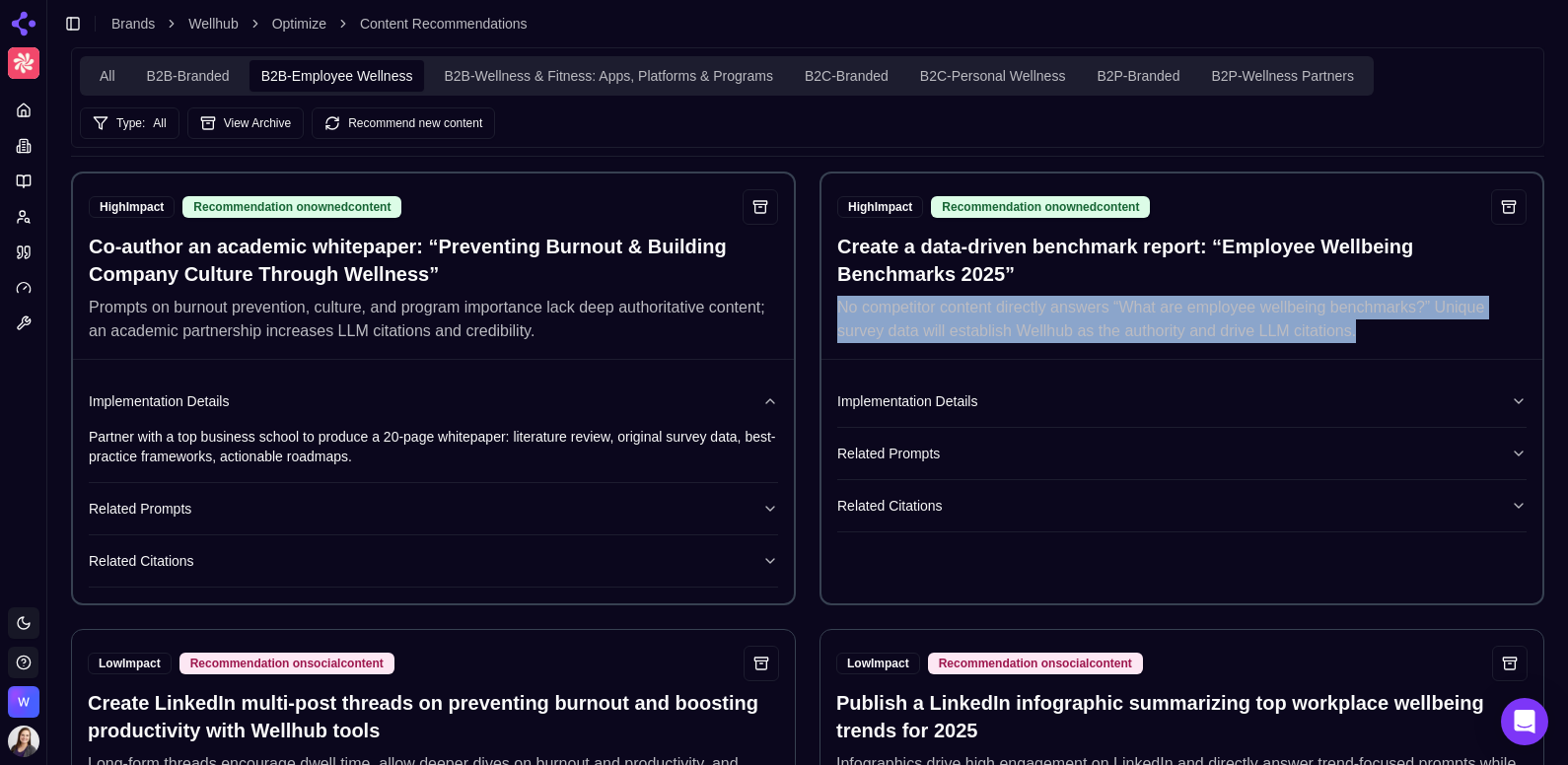 drag, startPoint x: 1381, startPoint y: 325, endPoint x: 828, endPoint y: 303, distance: 553.4374 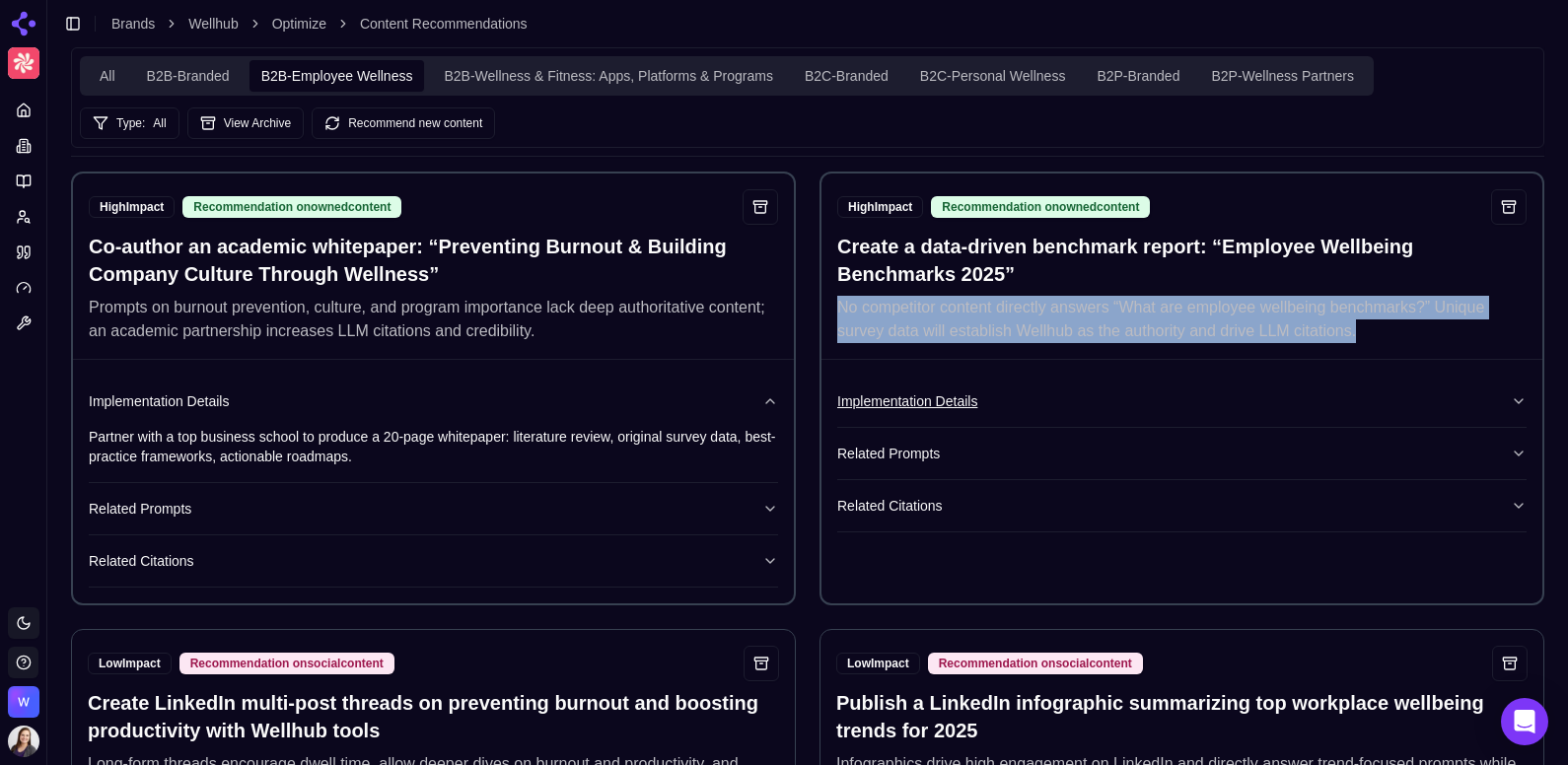 click on "Implementation Details" at bounding box center [1181, 401] 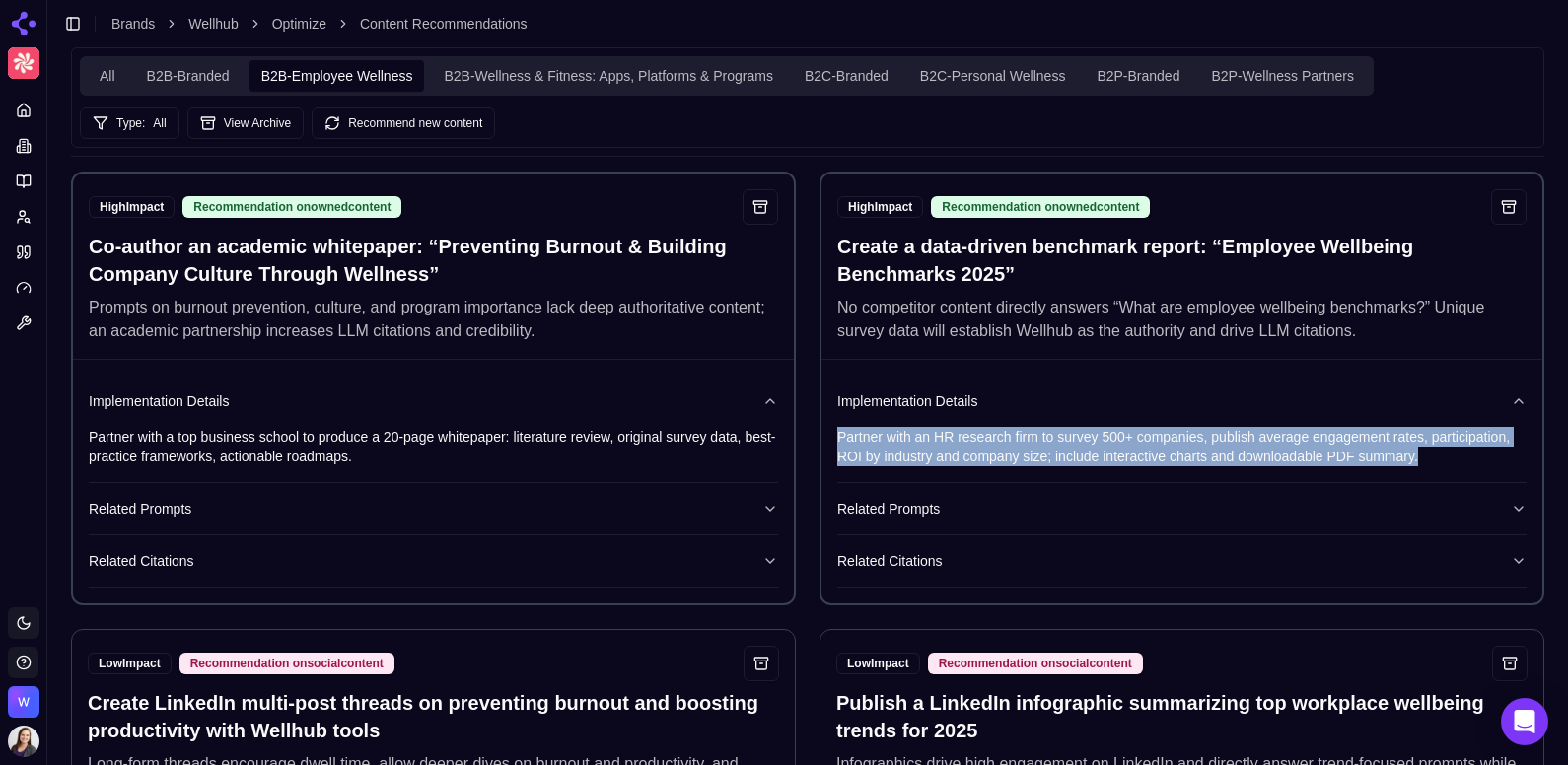 drag, startPoint x: 1438, startPoint y: 454, endPoint x: 823, endPoint y: 433, distance: 615.3584 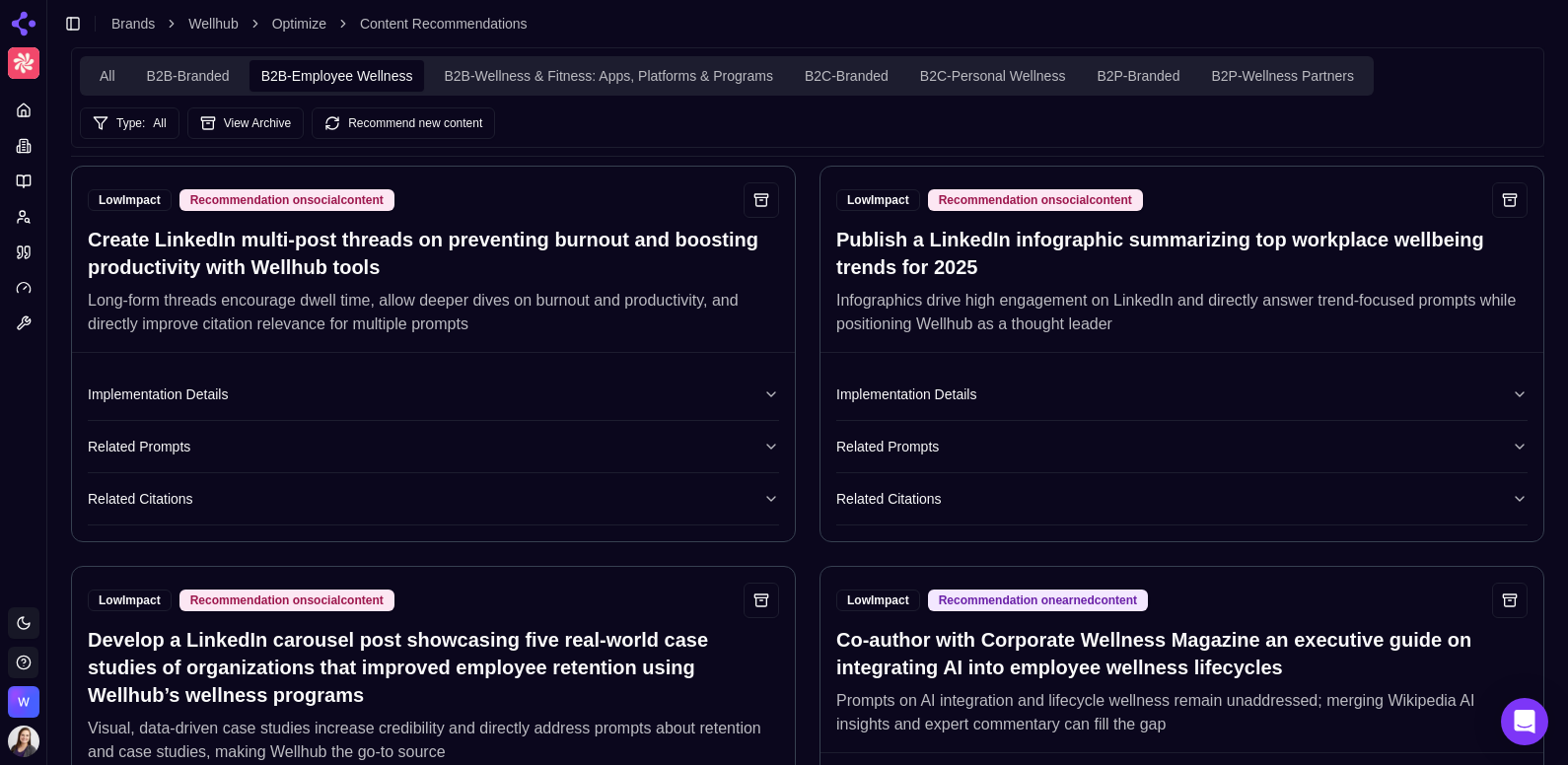 scroll, scrollTop: 1407, scrollLeft: 0, axis: vertical 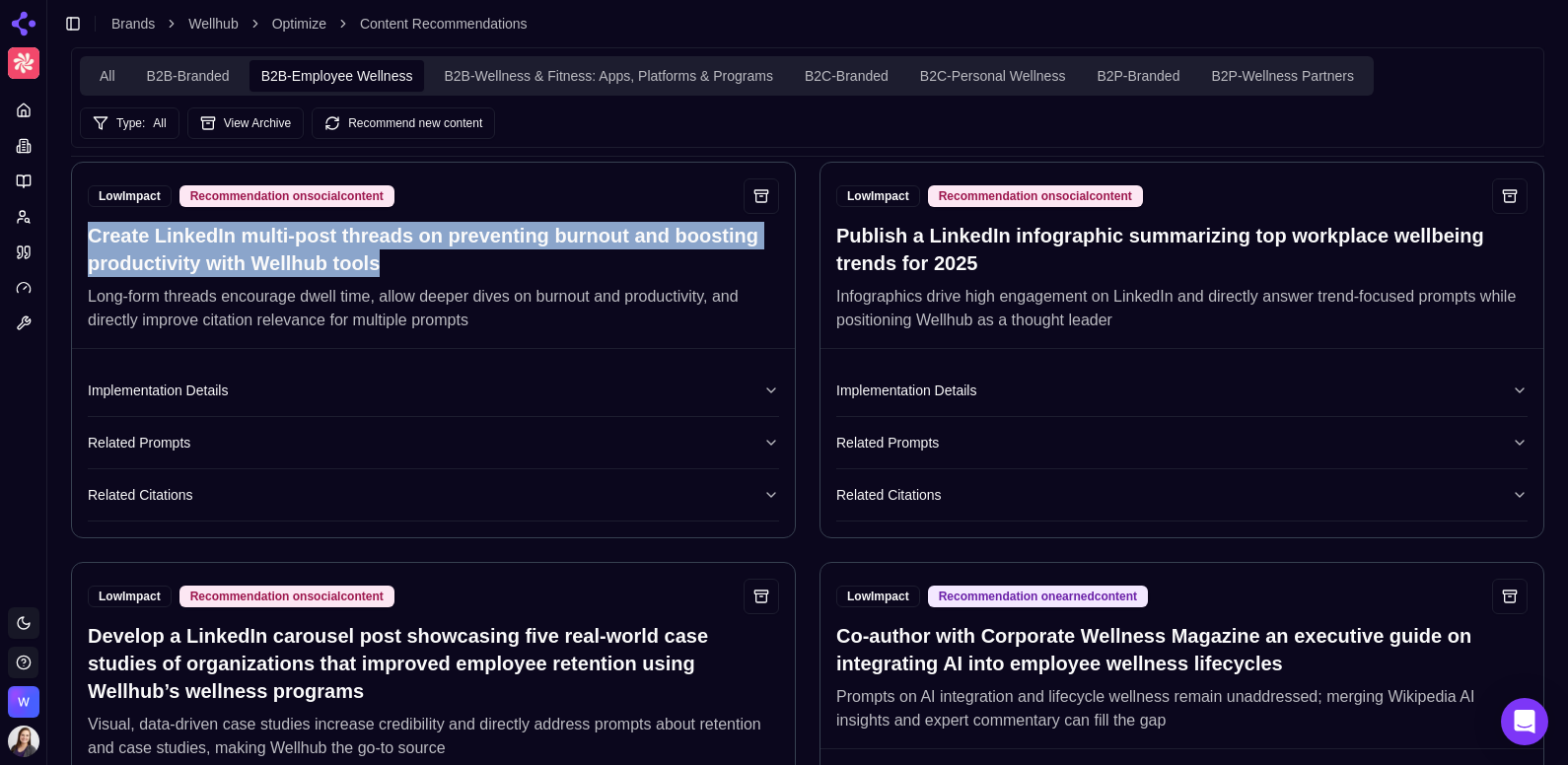 drag, startPoint x: 445, startPoint y: 253, endPoint x: 77, endPoint y: 223, distance: 369.2208 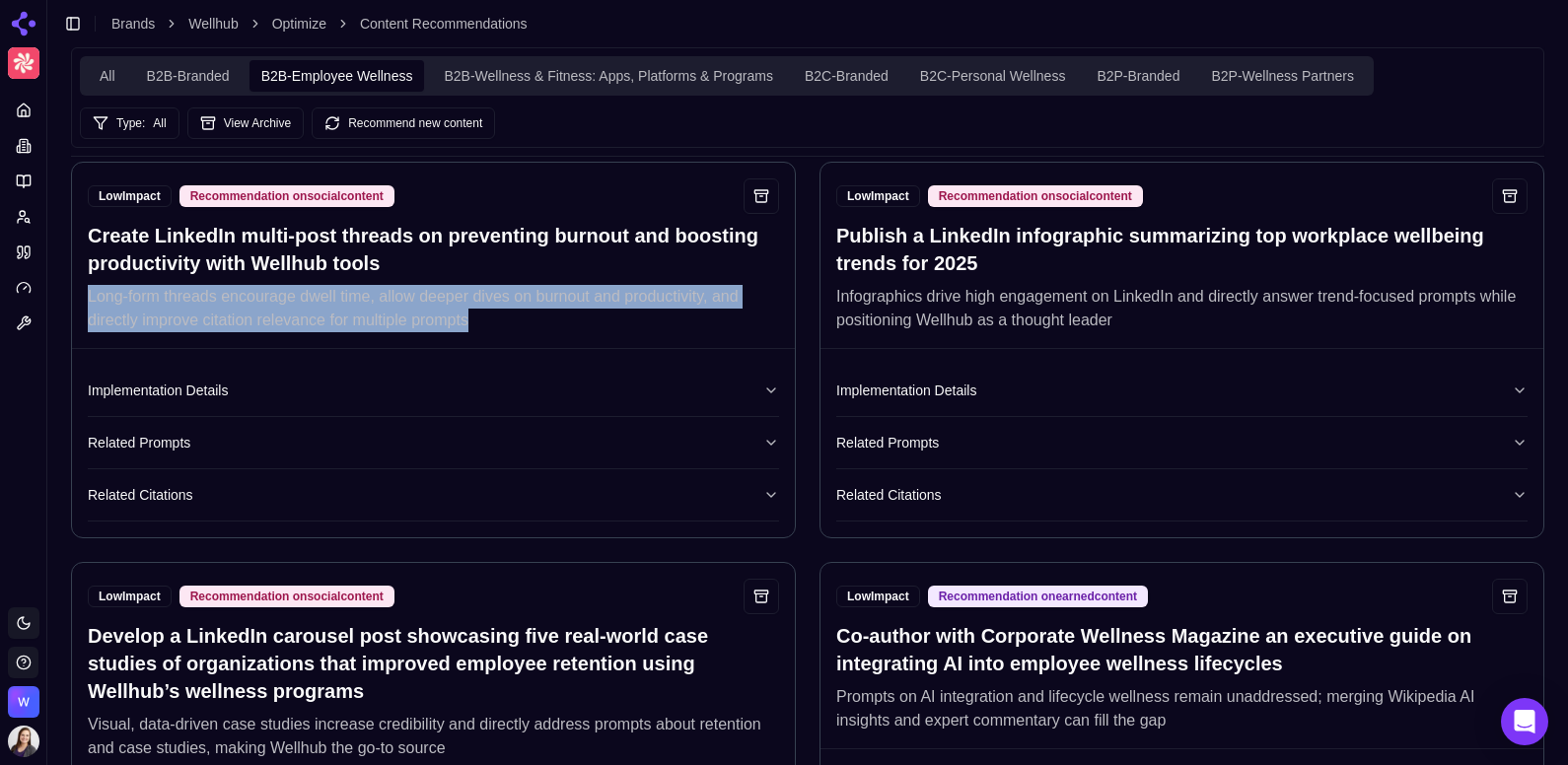 drag, startPoint x: 486, startPoint y: 314, endPoint x: 70, endPoint y: 290, distance: 416.69173 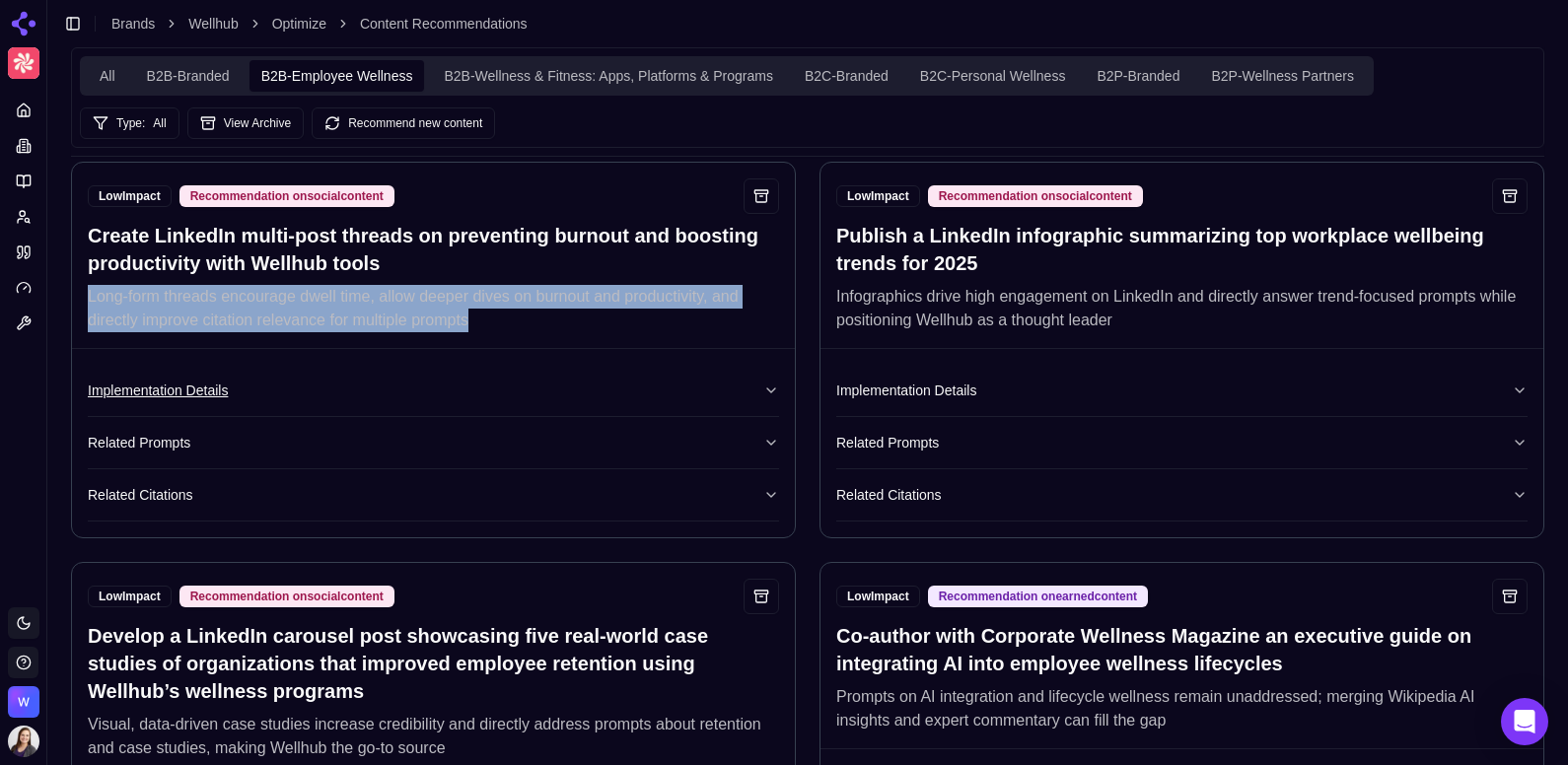 click on "Implementation Details" at bounding box center (433, 390) 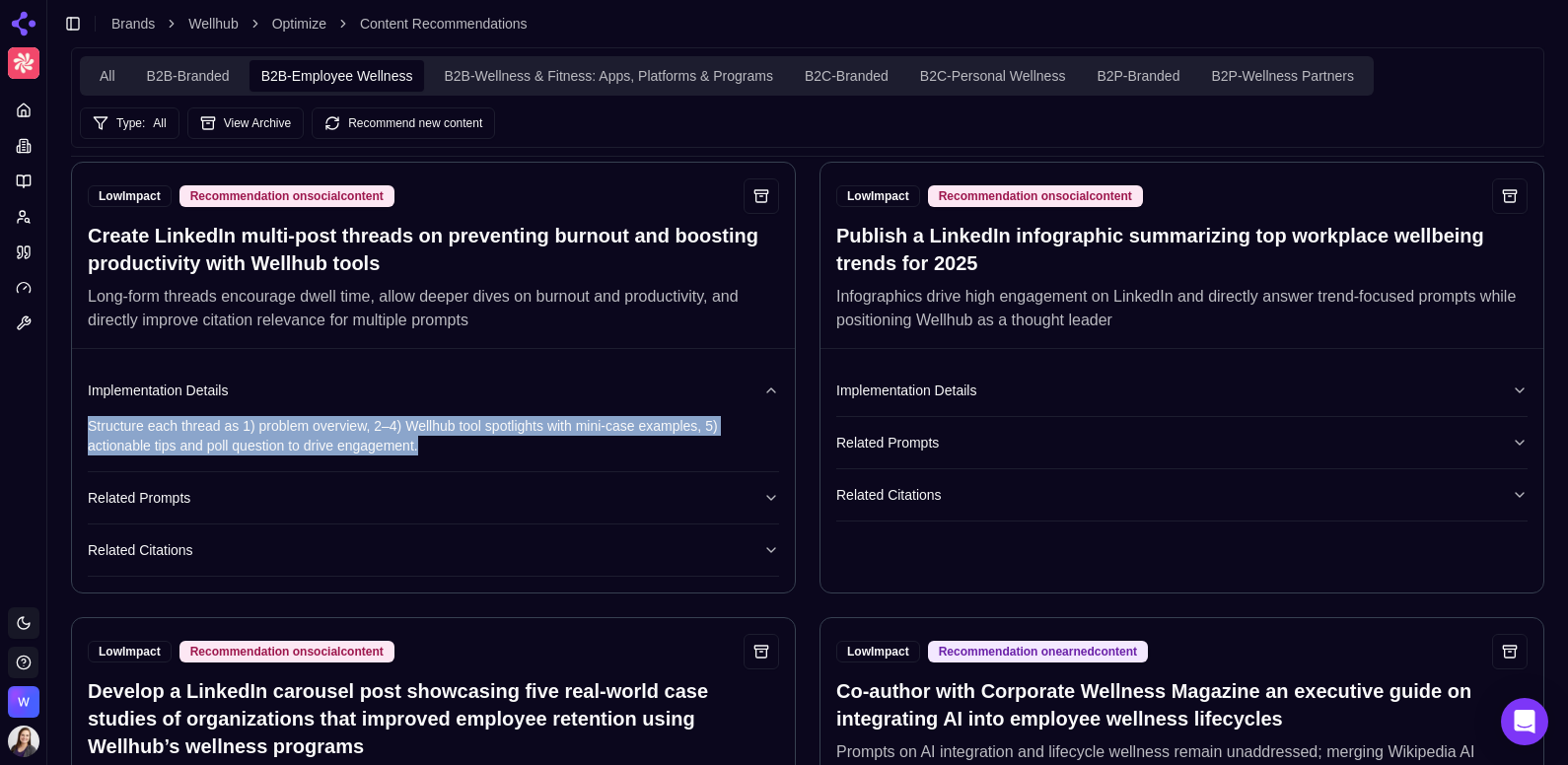 drag, startPoint x: 445, startPoint y: 443, endPoint x: 76, endPoint y: 415, distance: 370.06081 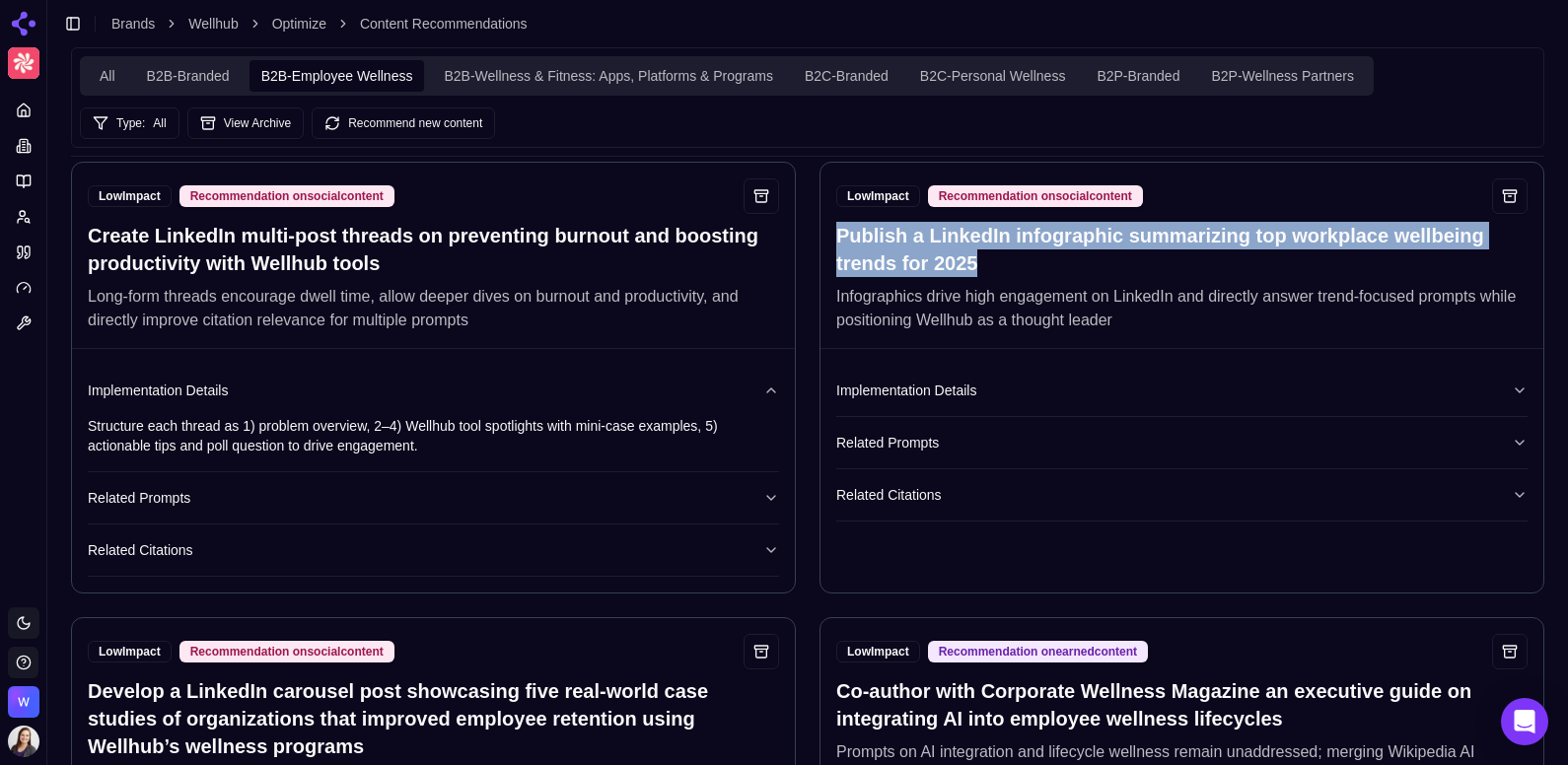 drag, startPoint x: 1007, startPoint y: 265, endPoint x: 824, endPoint y: 230, distance: 186.31693 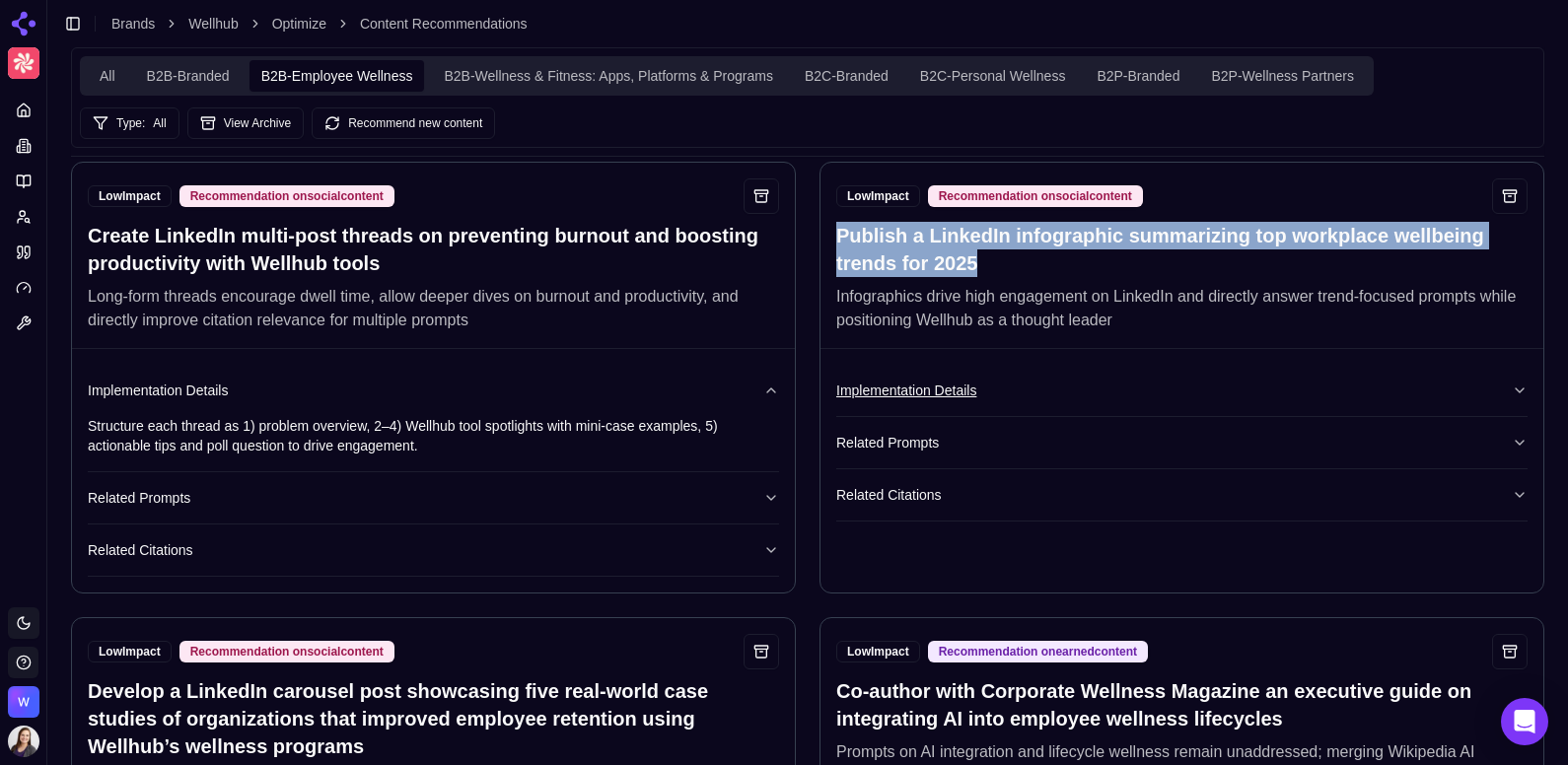 click on "Implementation Details" at bounding box center [1181, 390] 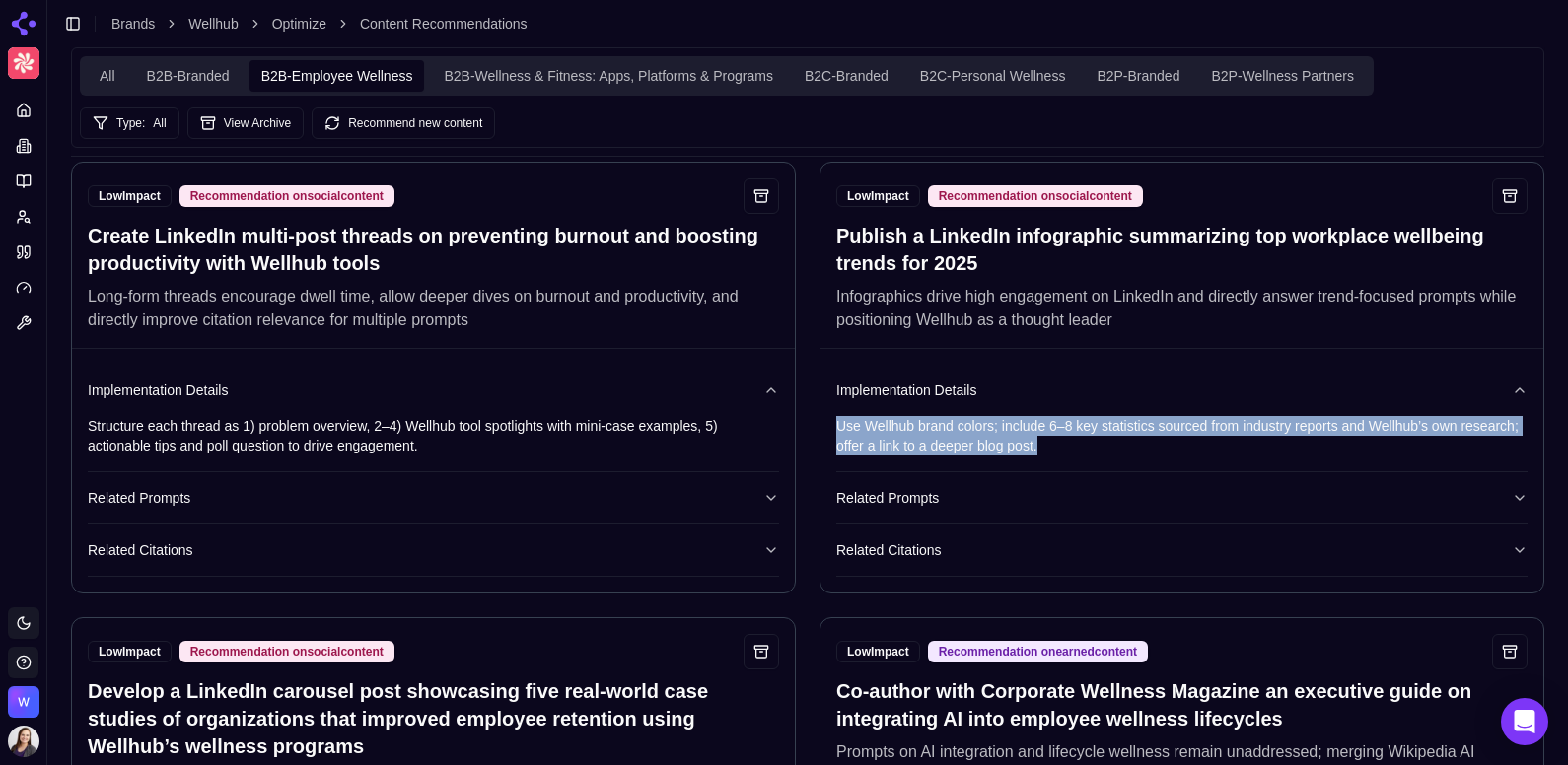 drag, startPoint x: 1072, startPoint y: 445, endPoint x: 829, endPoint y: 416, distance: 244.72433 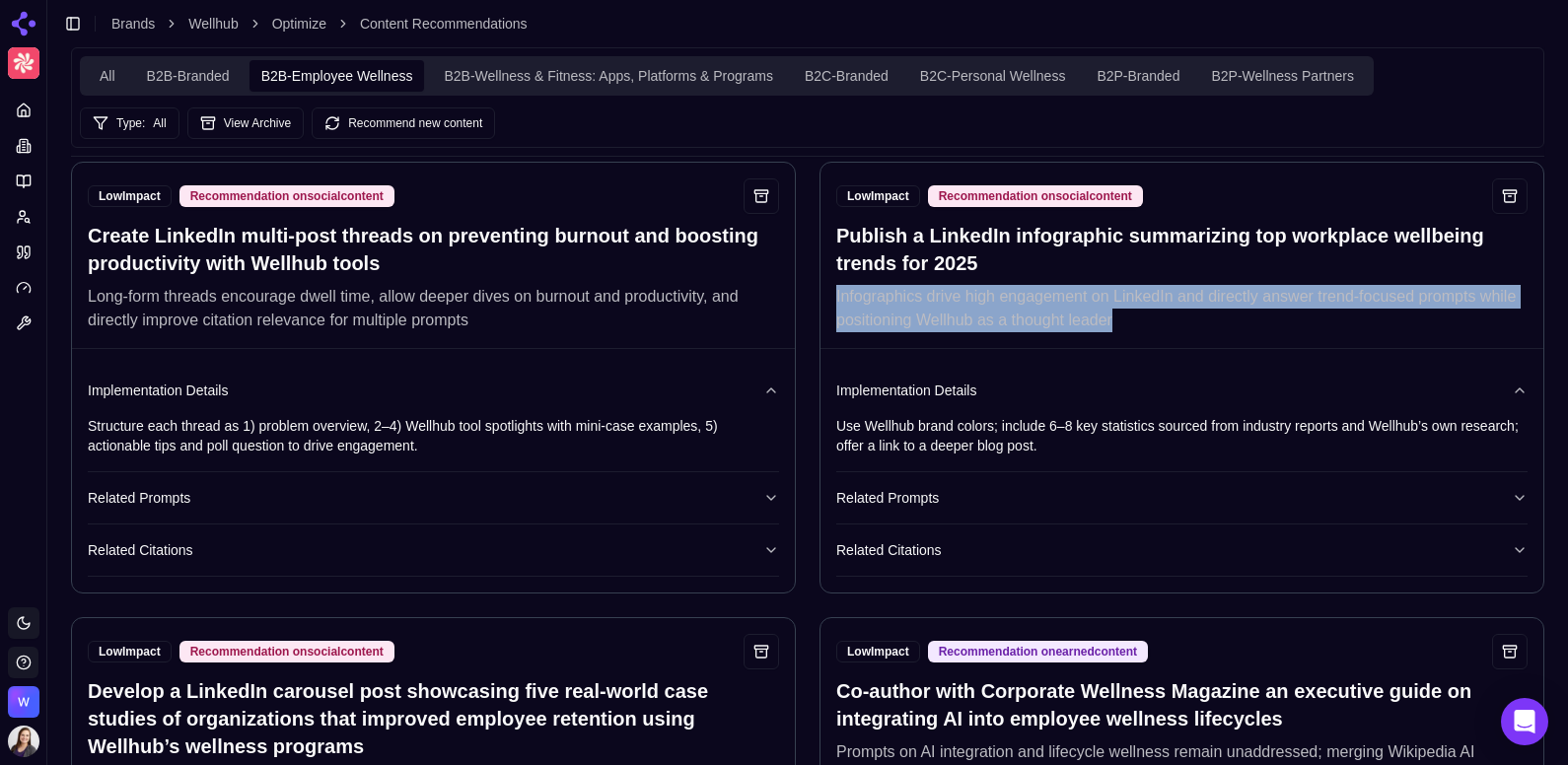 drag, startPoint x: 1133, startPoint y: 318, endPoint x: 831, endPoint y: 292, distance: 303.11714 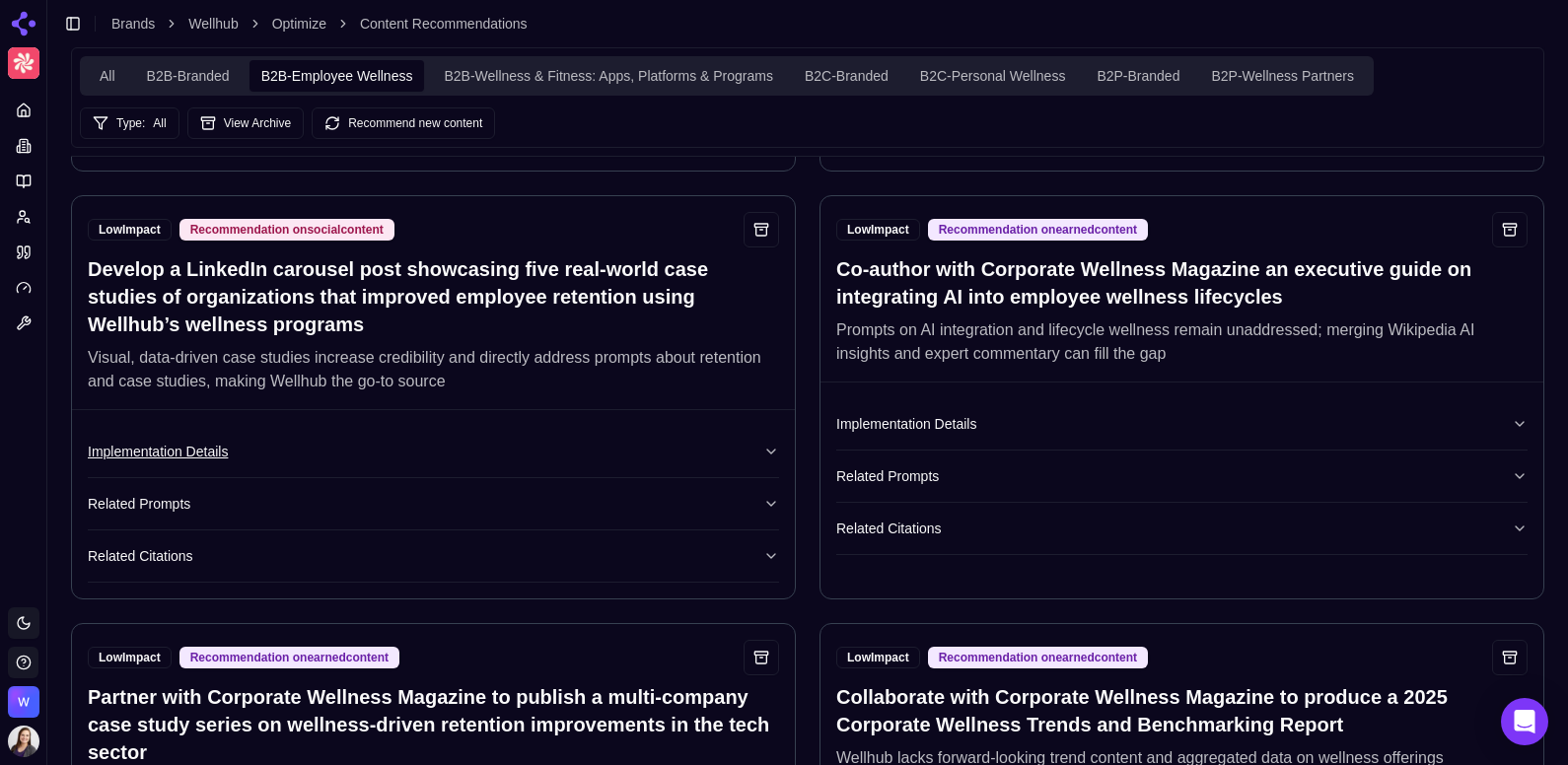 scroll, scrollTop: 1834, scrollLeft: 0, axis: vertical 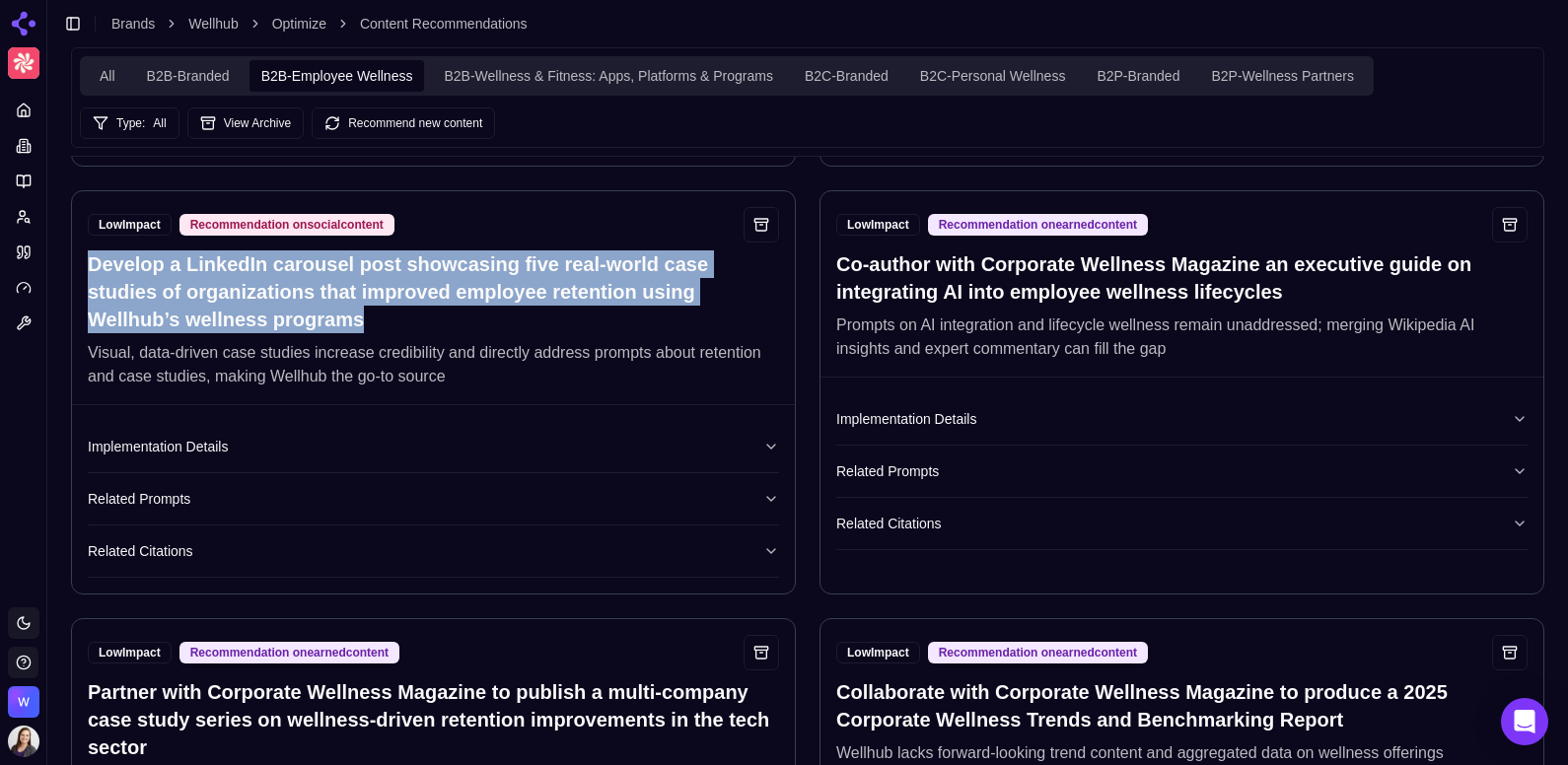 drag, startPoint x: 381, startPoint y: 313, endPoint x: 87, endPoint y: 257, distance: 299.2858 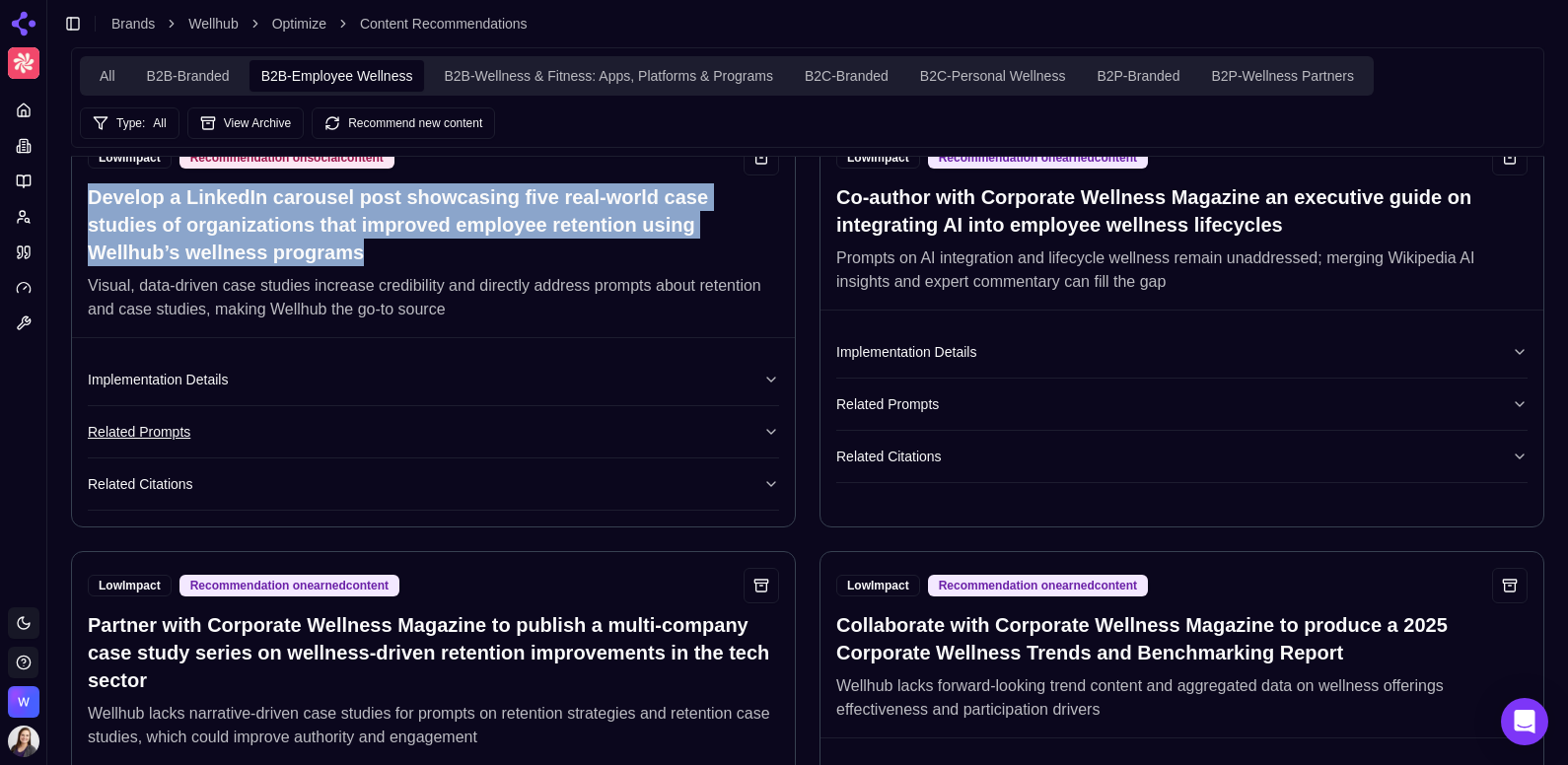 scroll, scrollTop: 1909, scrollLeft: 0, axis: vertical 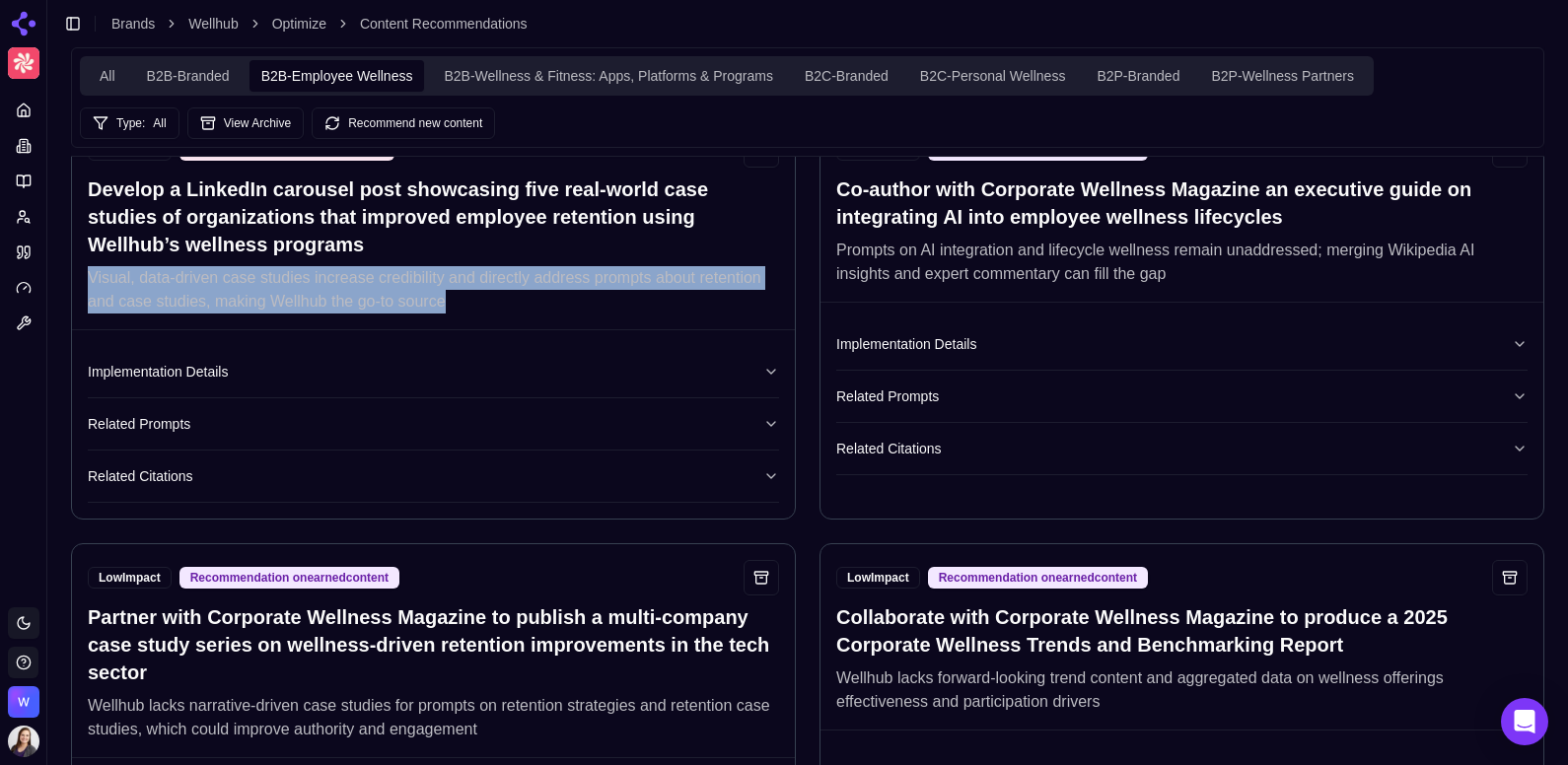 drag, startPoint x: 447, startPoint y: 285, endPoint x: 87, endPoint y: 270, distance: 360.31236 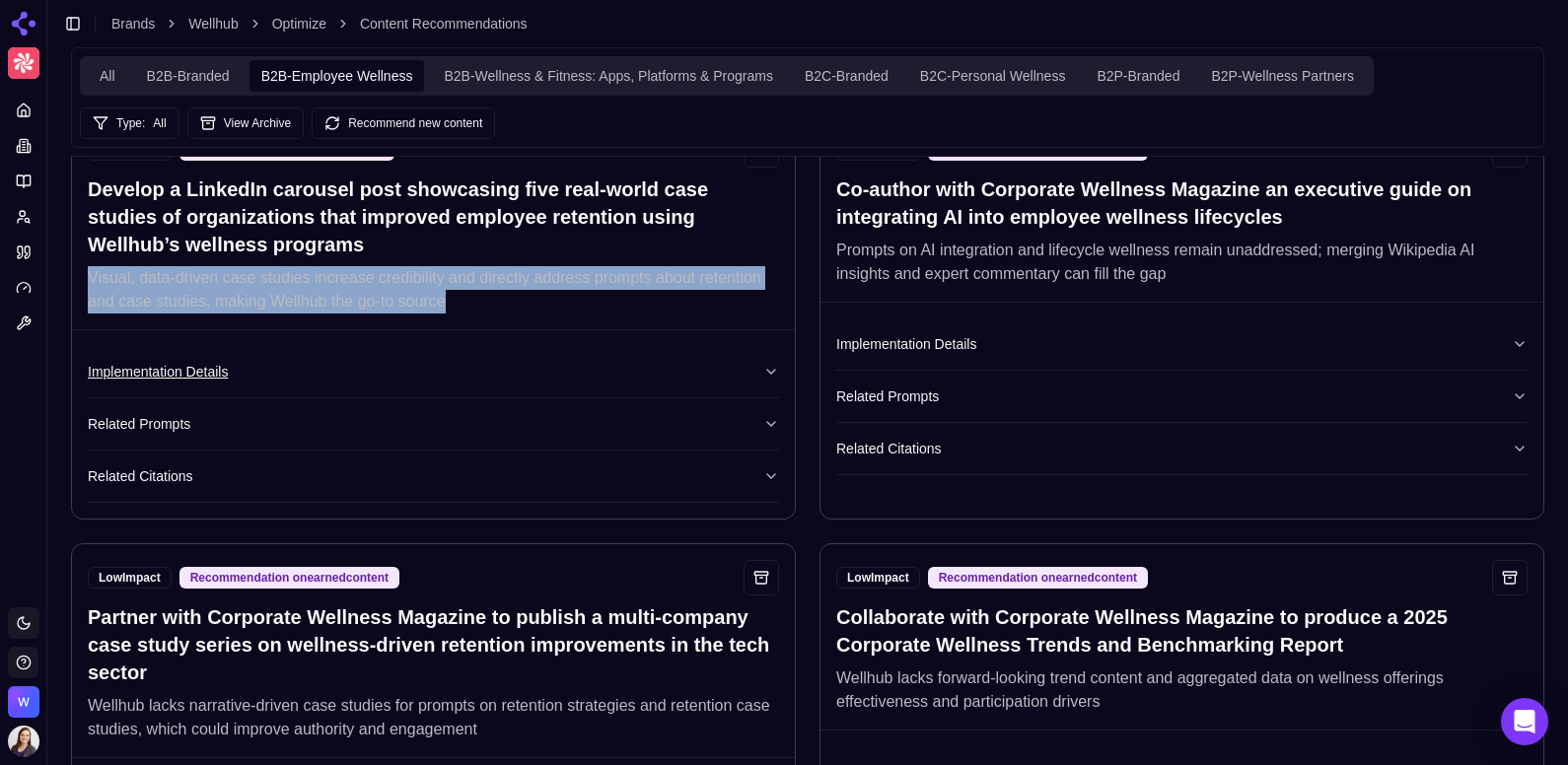click on "Implementation Details" at bounding box center (433, 372) 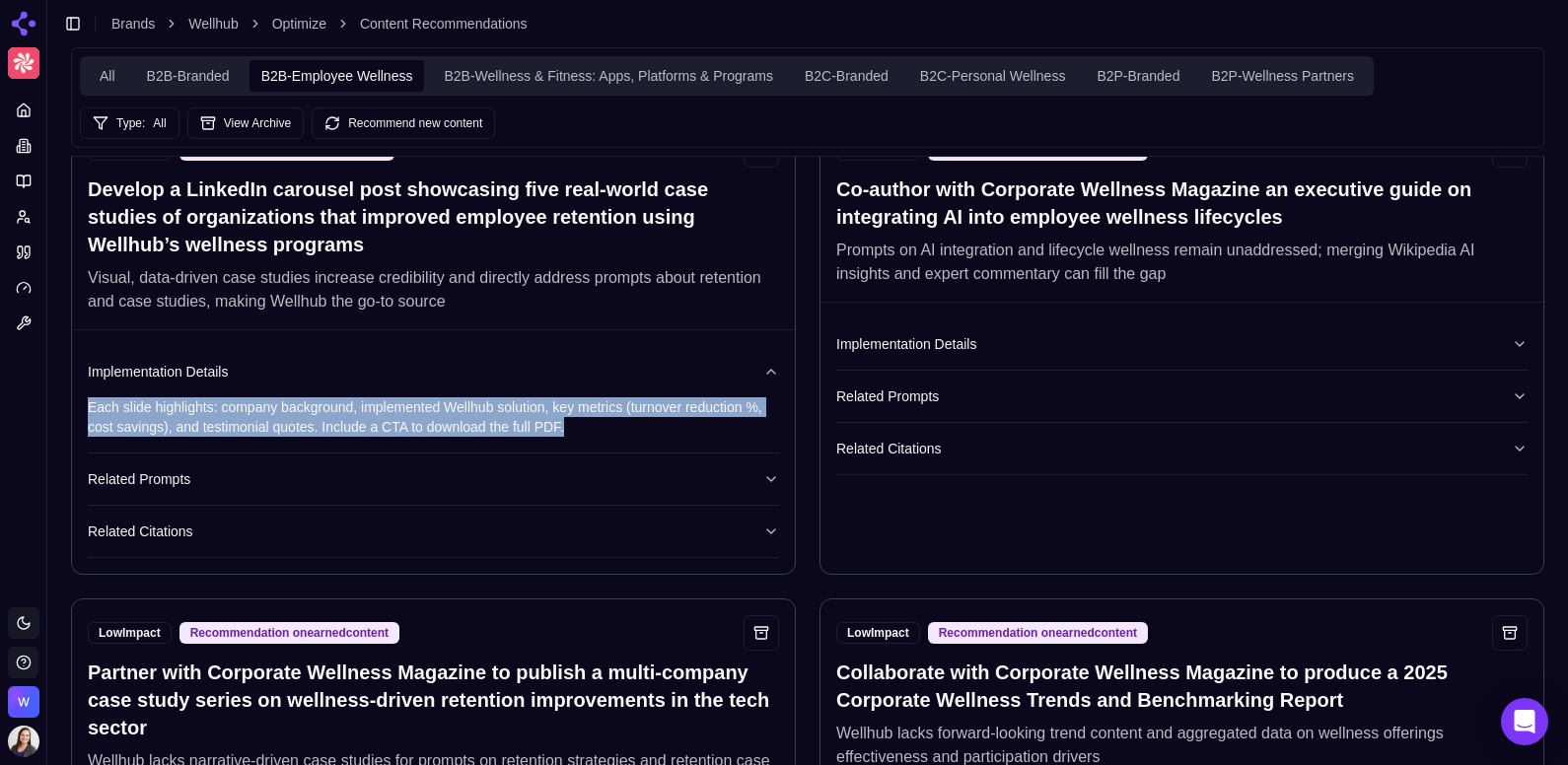 drag, startPoint x: 584, startPoint y: 420, endPoint x: 85, endPoint y: 401, distance: 499.3616 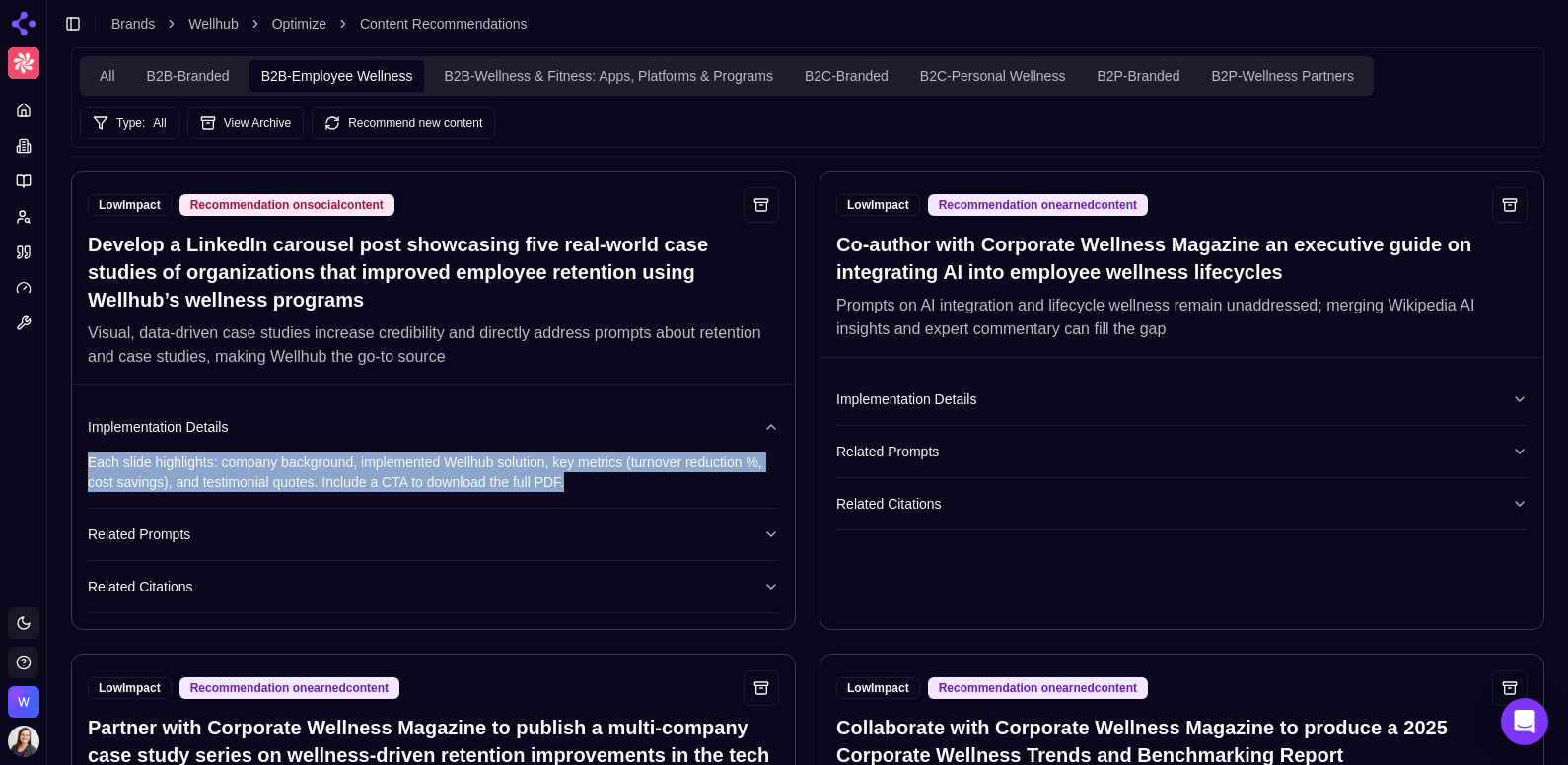 scroll, scrollTop: 1851, scrollLeft: 0, axis: vertical 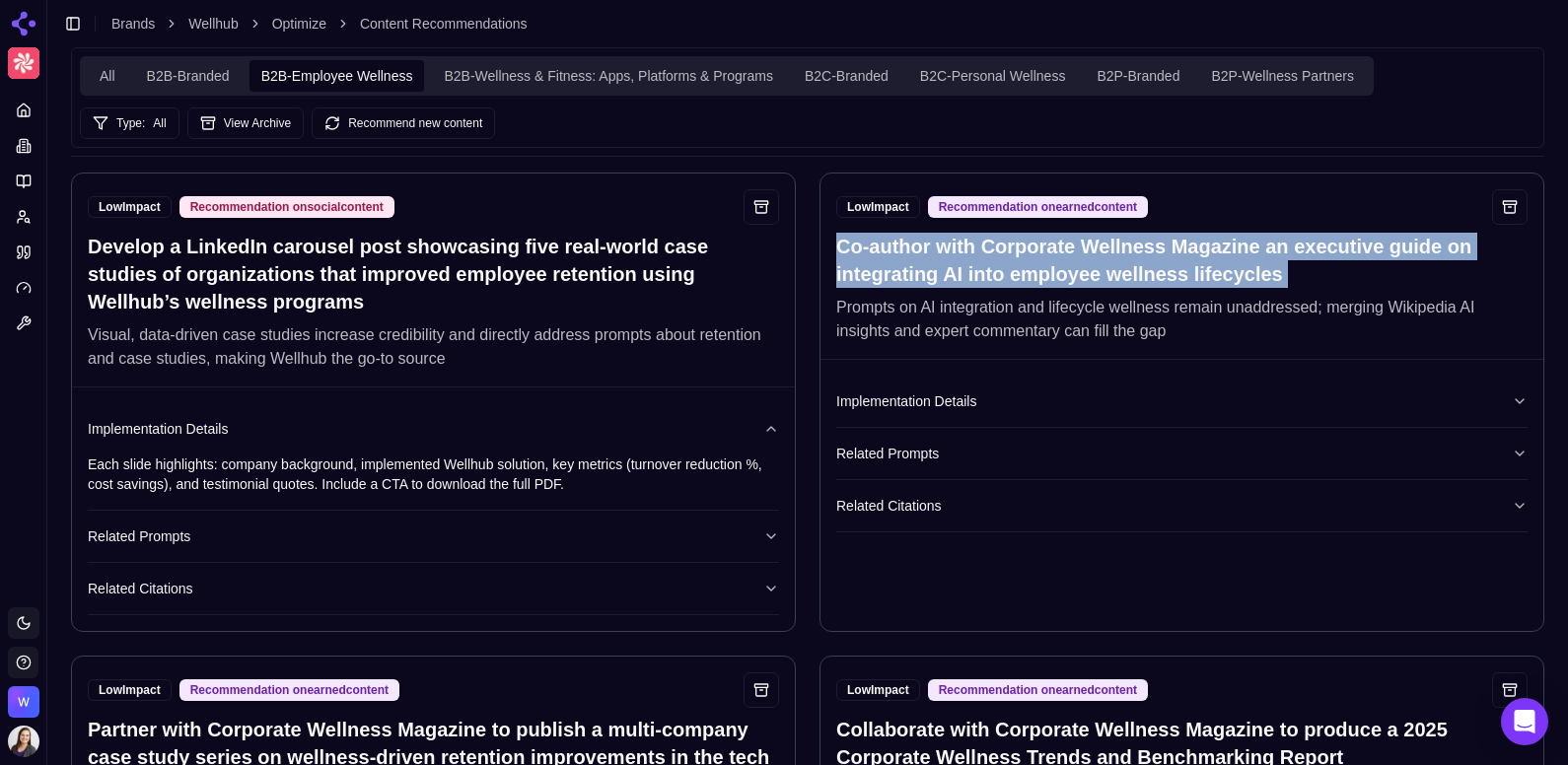 drag, startPoint x: 1314, startPoint y: 276, endPoint x: 838, endPoint y: 233, distance: 477.93828 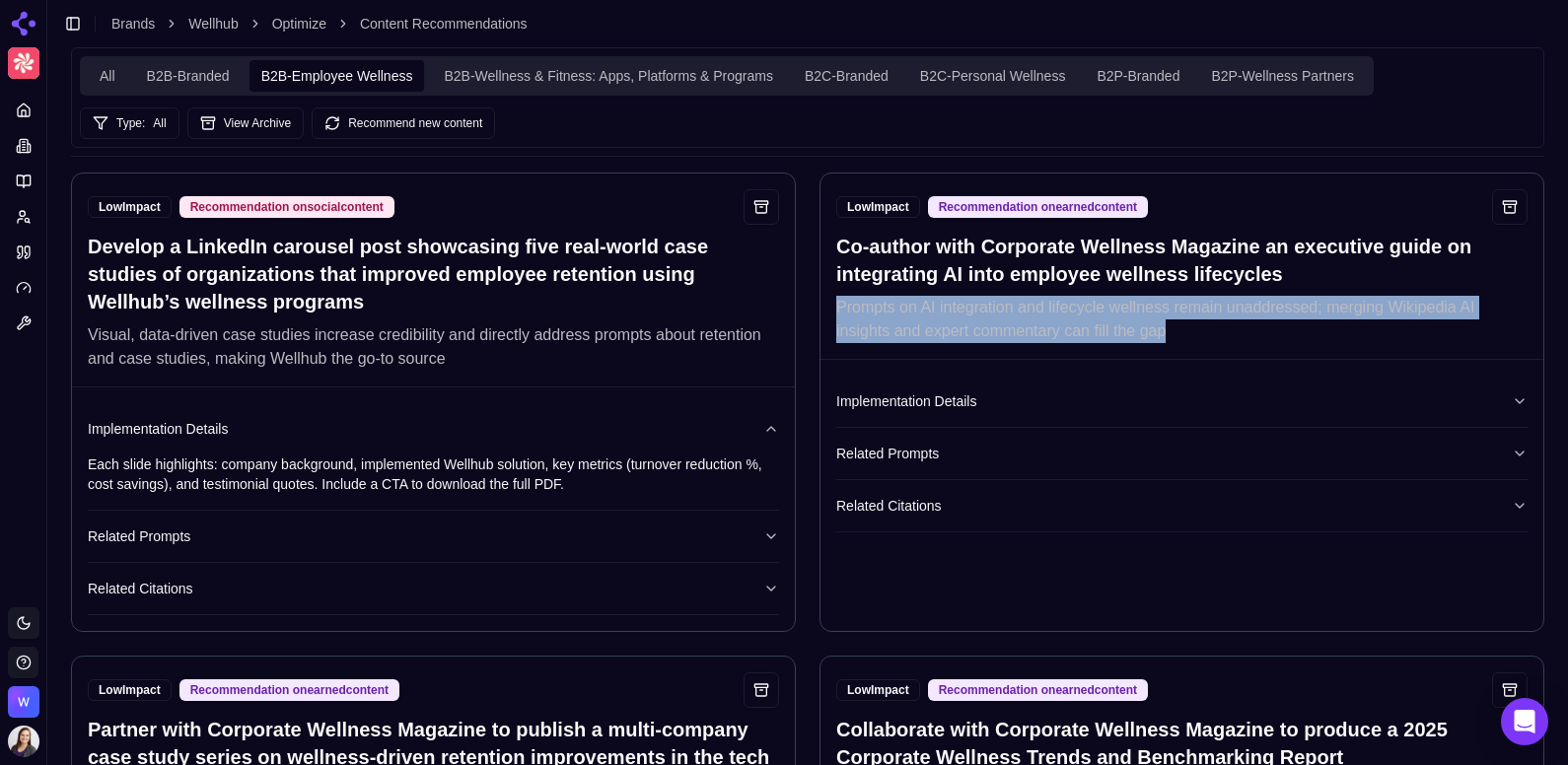 drag, startPoint x: 1189, startPoint y: 311, endPoint x: 837, endPoint y: 304, distance: 352.0696 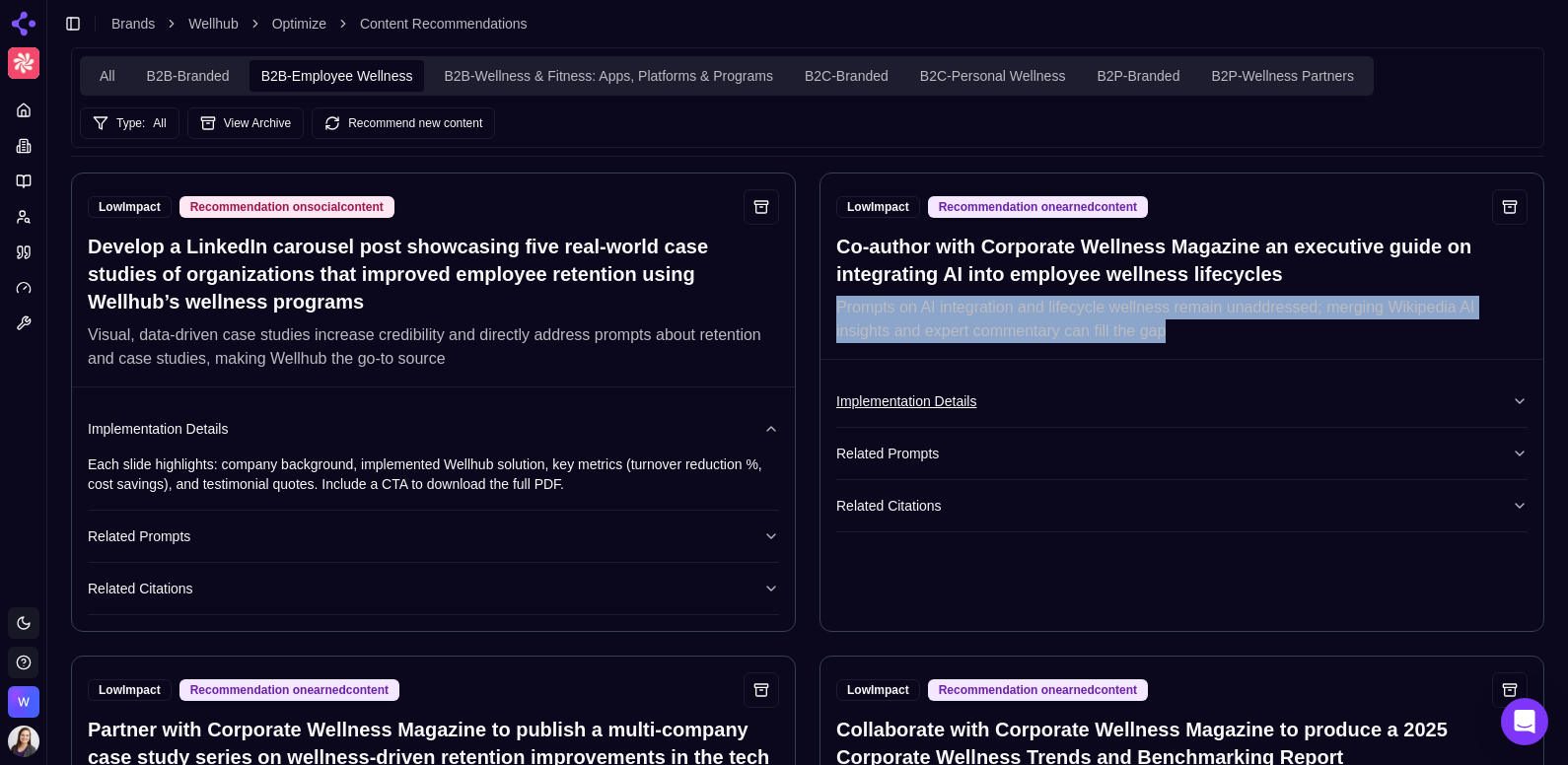 click on "Implementation Details" at bounding box center (1181, 401) 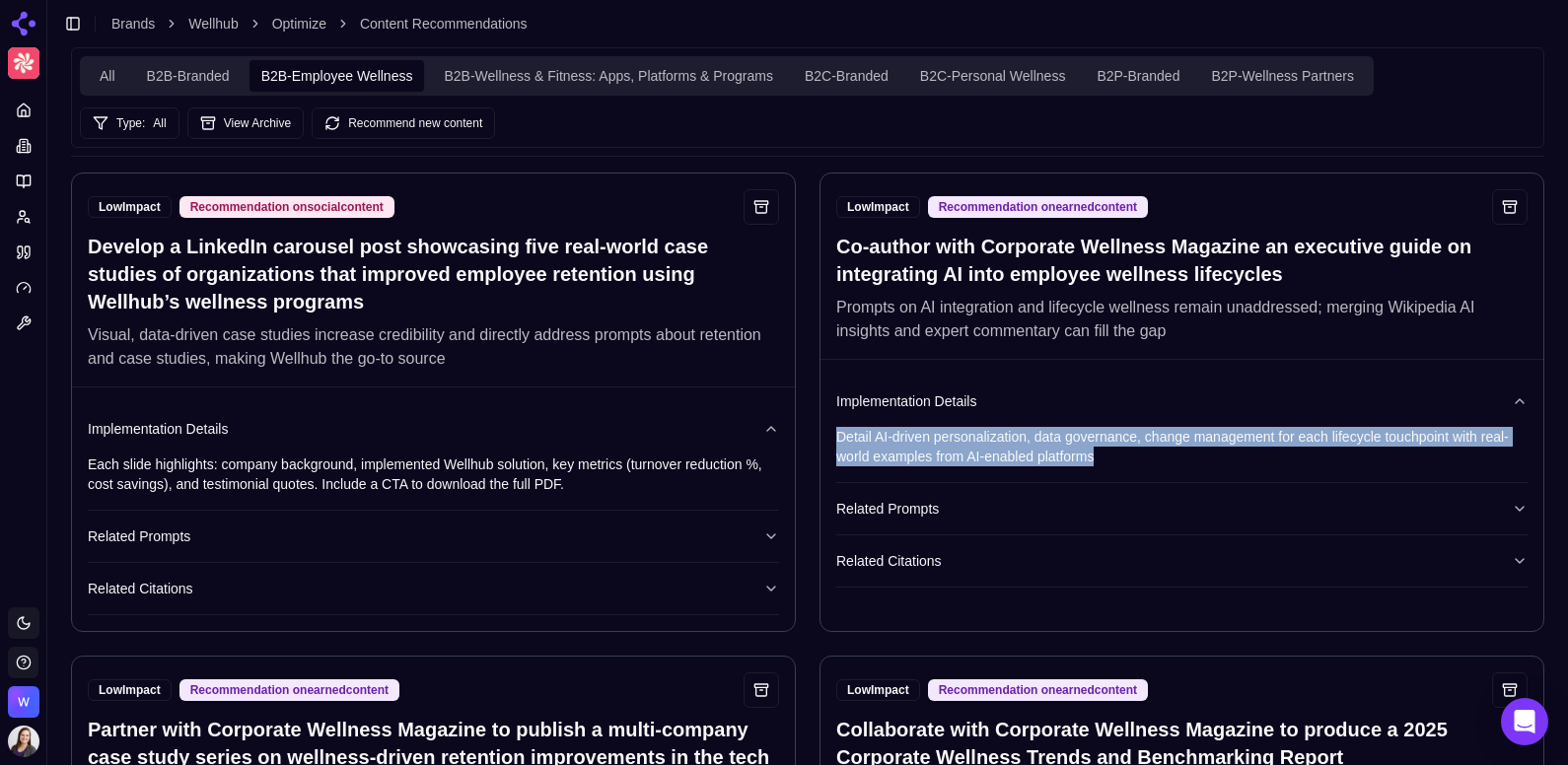 drag, startPoint x: 1103, startPoint y: 445, endPoint x: 813, endPoint y: 415, distance: 291.54759 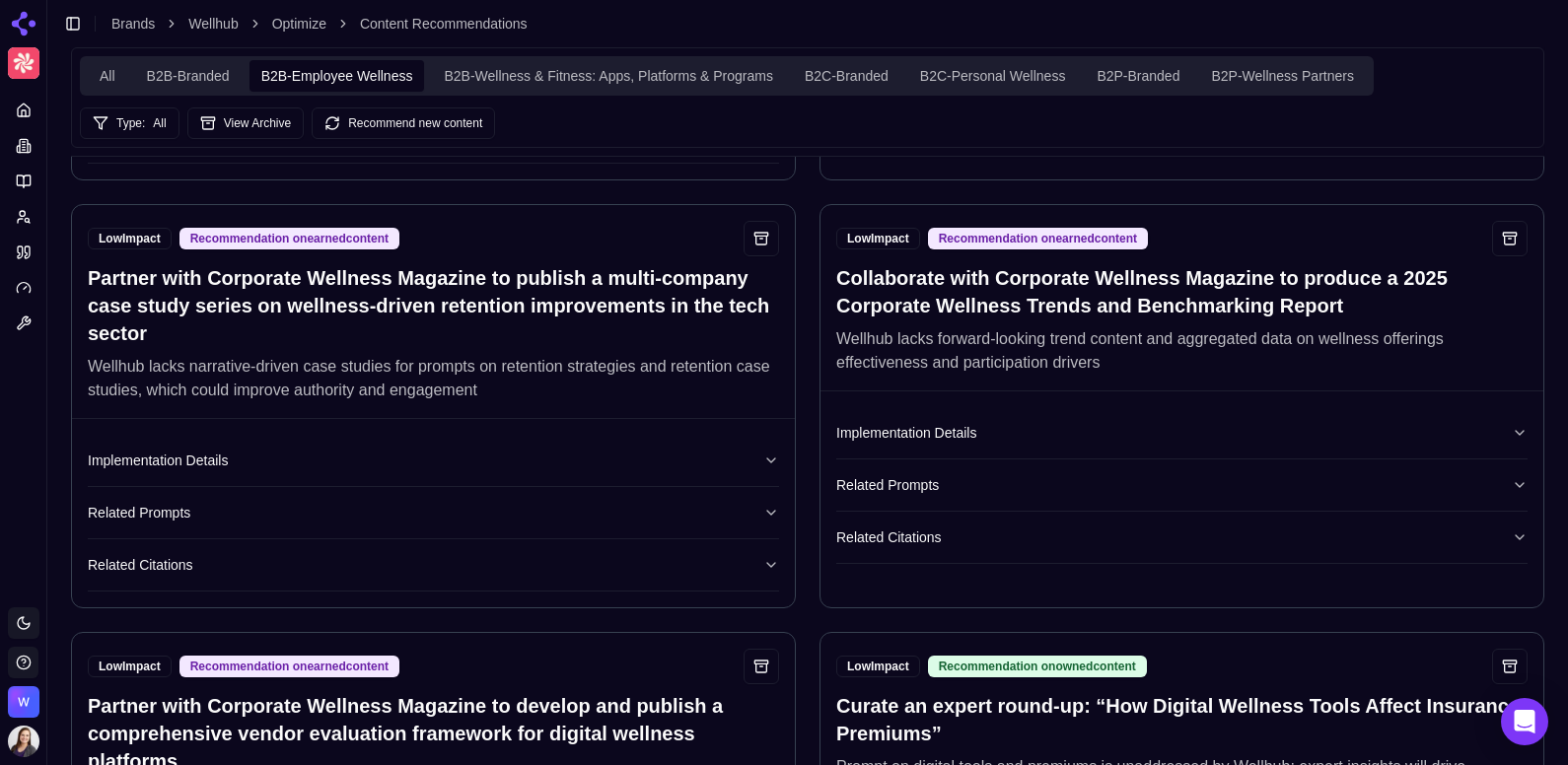 scroll, scrollTop: 2319, scrollLeft: 0, axis: vertical 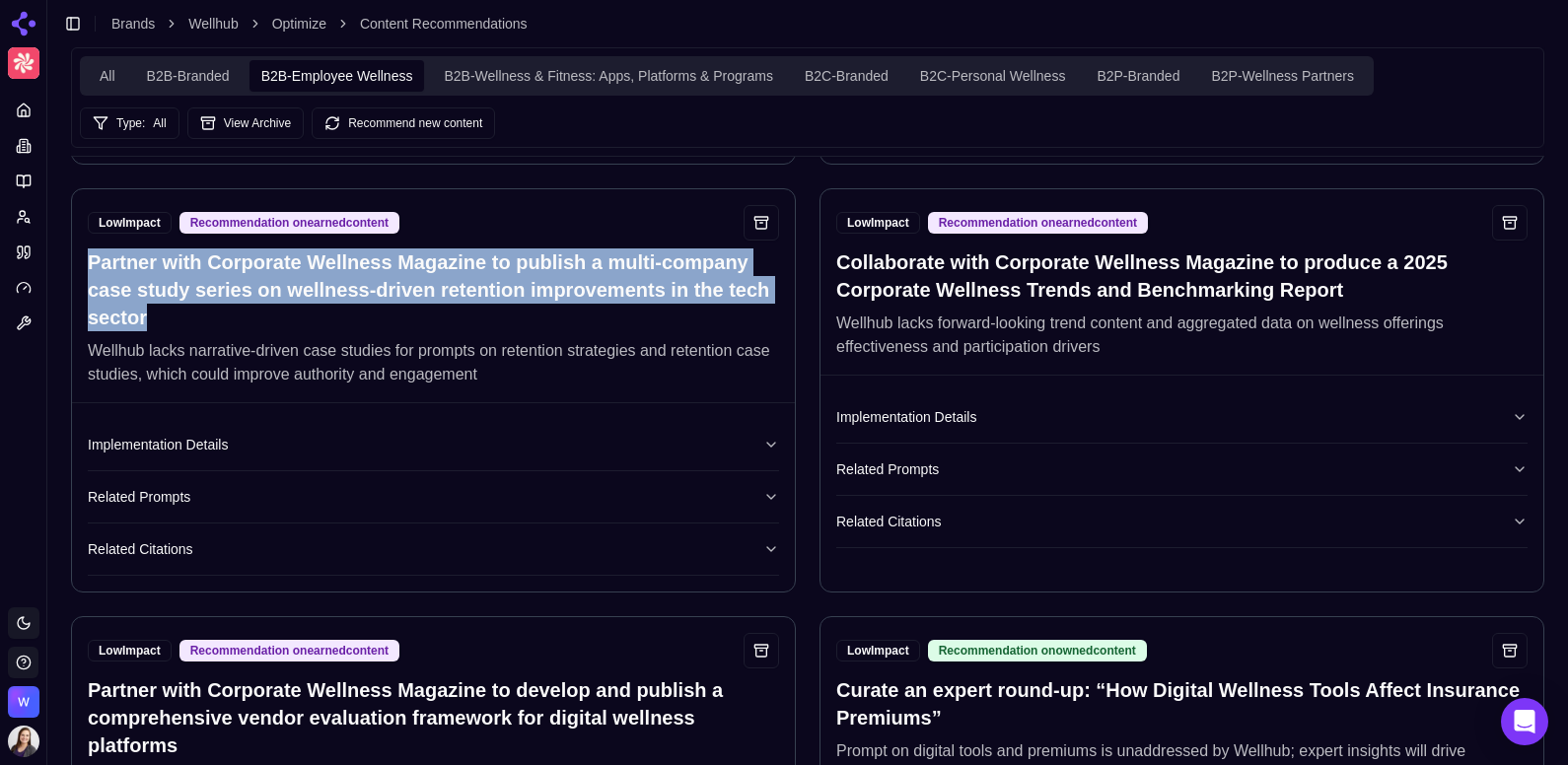 drag, startPoint x: 156, startPoint y: 307, endPoint x: 88, endPoint y: 256, distance: 85 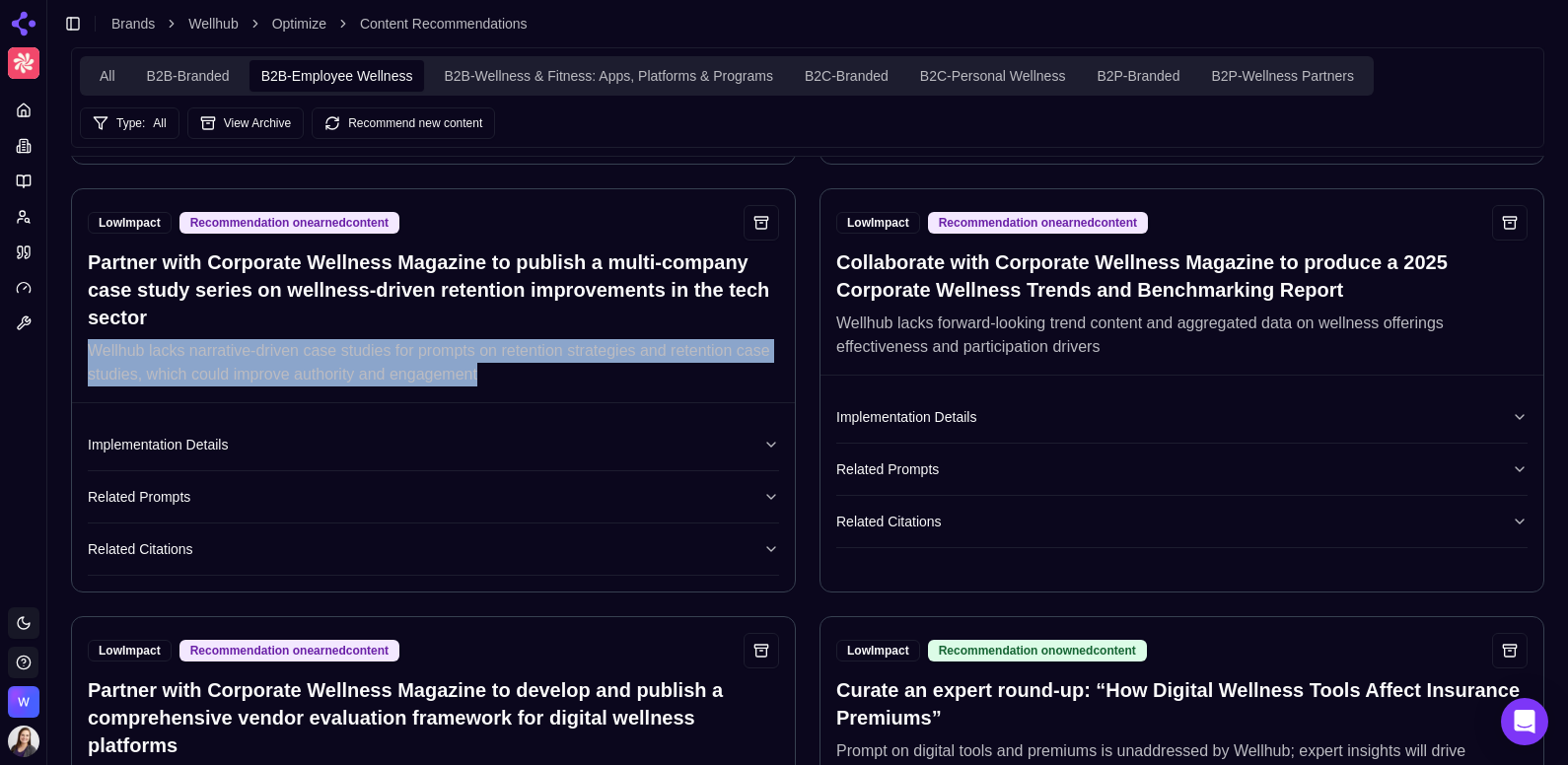 drag, startPoint x: 505, startPoint y: 372, endPoint x: 89, endPoint y: 337, distance: 417.46976 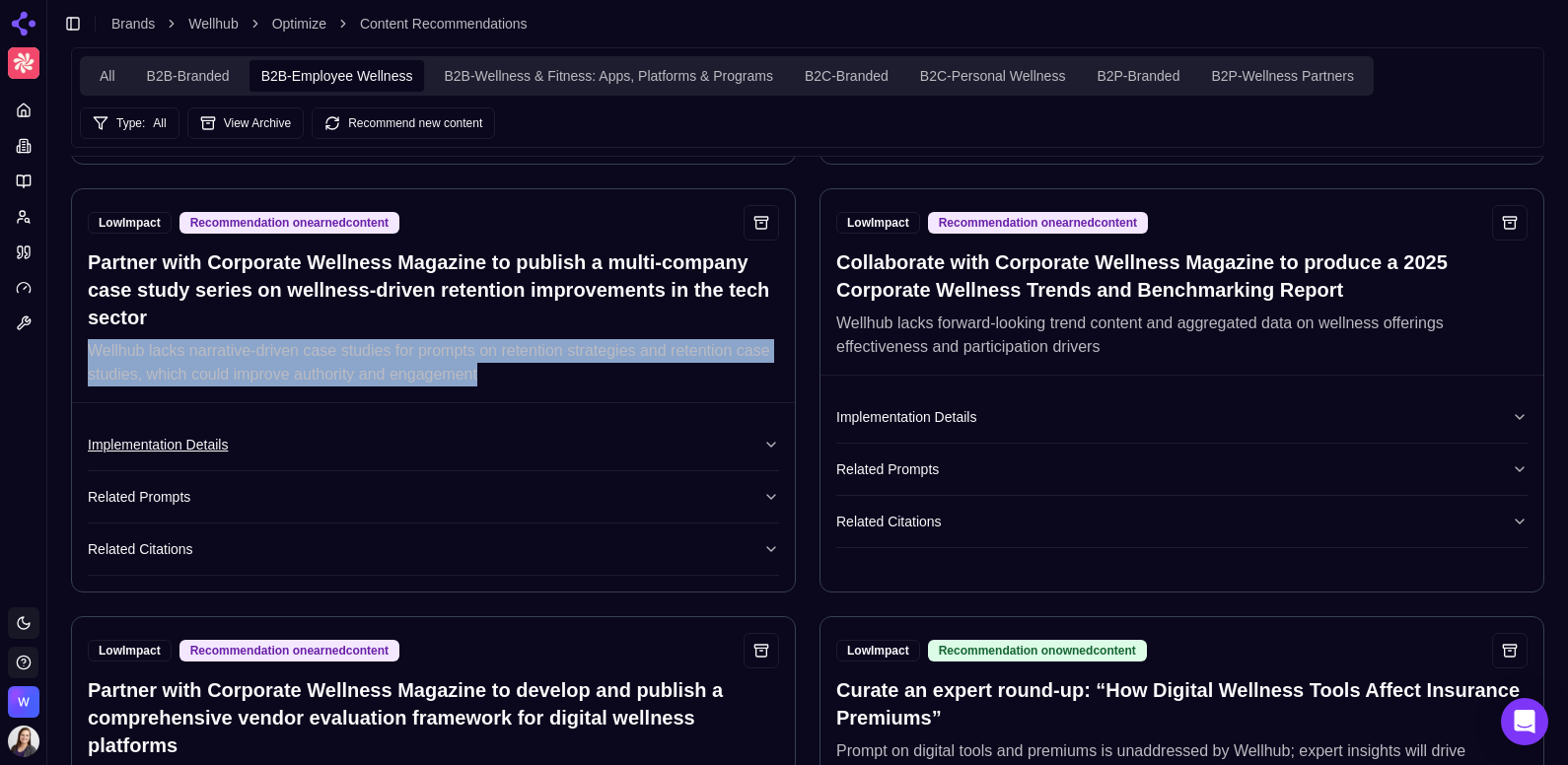 click on "Implementation Details" at bounding box center (433, 445) 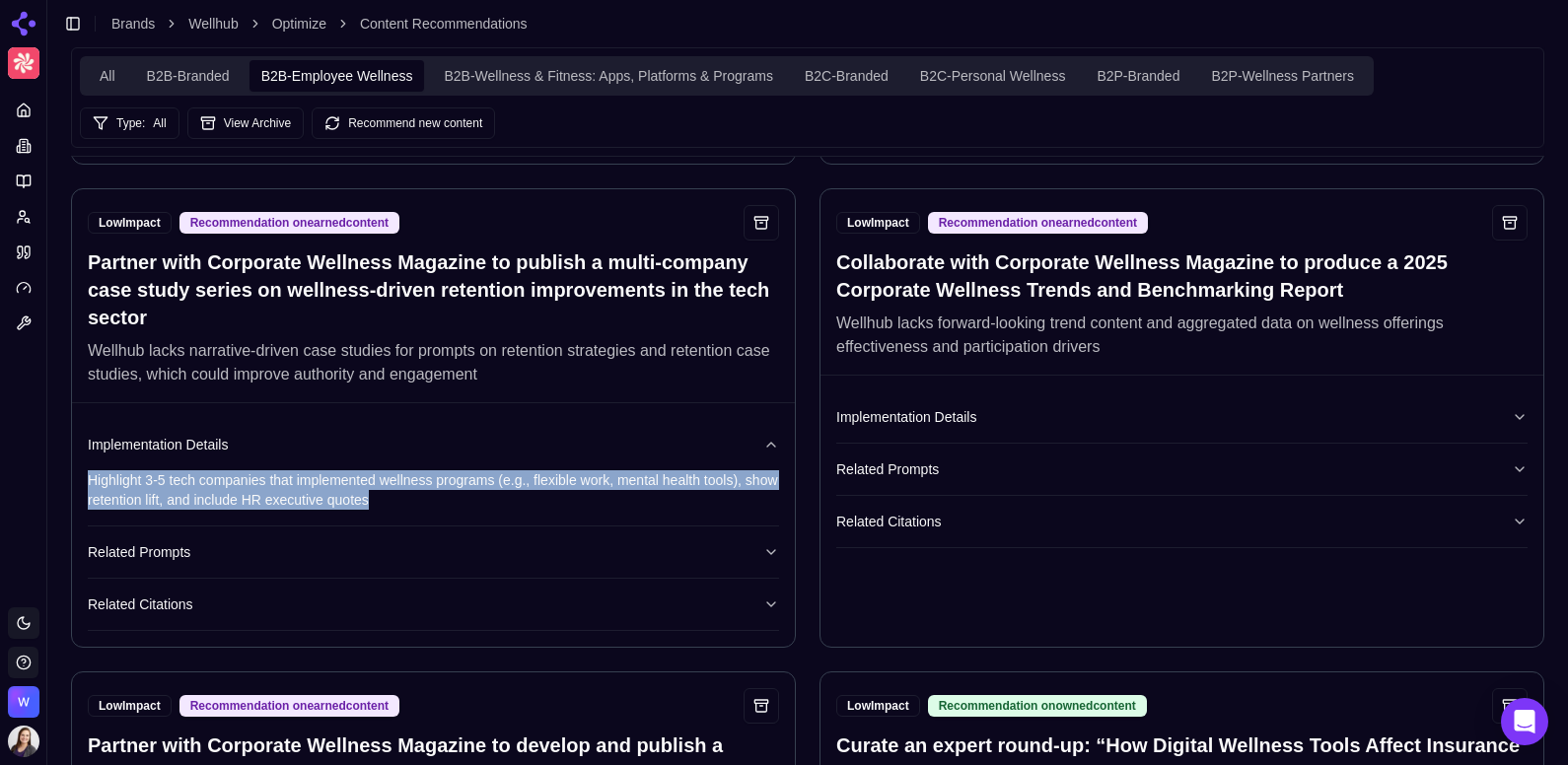 drag, startPoint x: 377, startPoint y: 490, endPoint x: 87, endPoint y: 473, distance: 290.4978 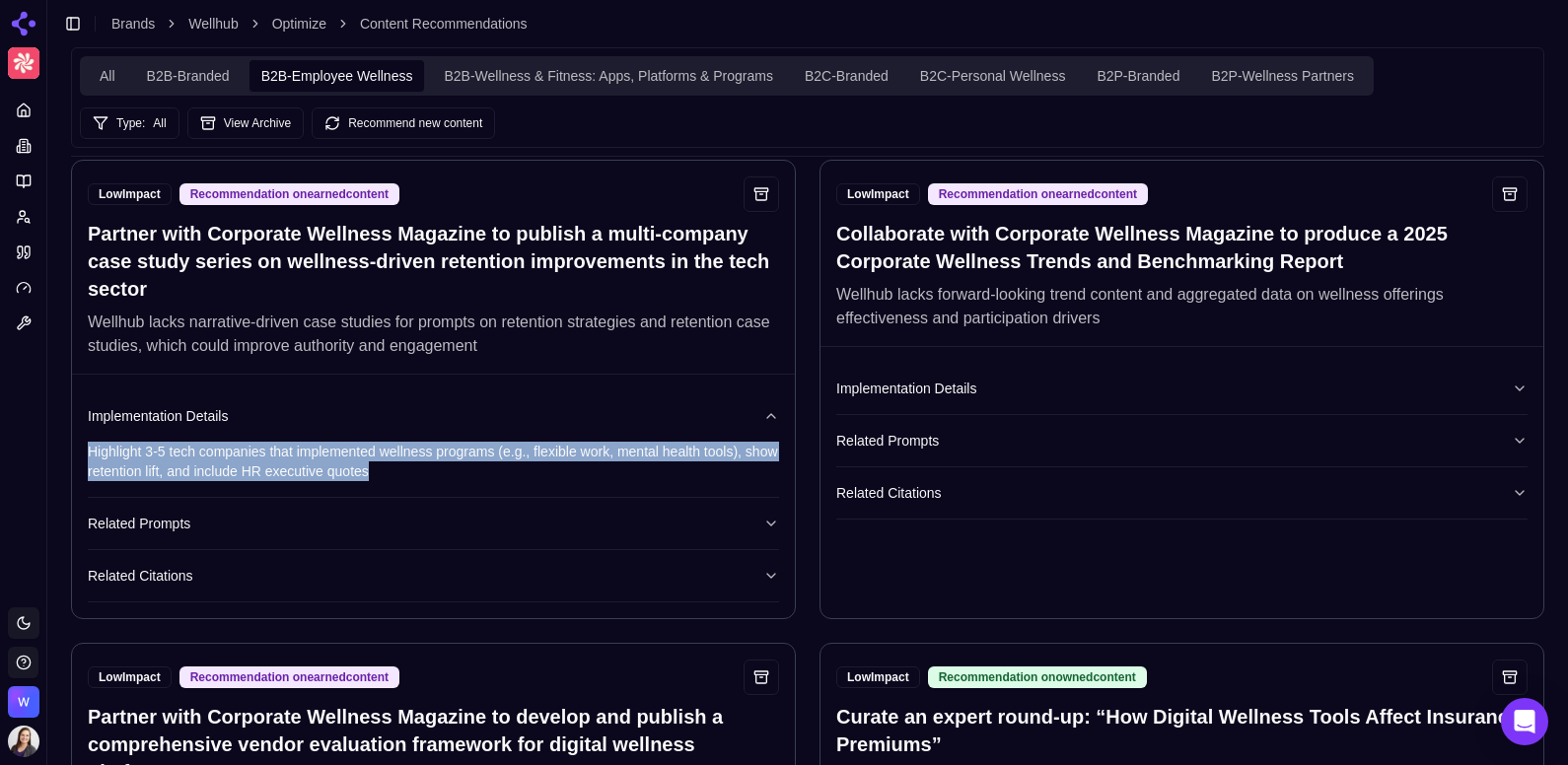 scroll, scrollTop: 2348, scrollLeft: 0, axis: vertical 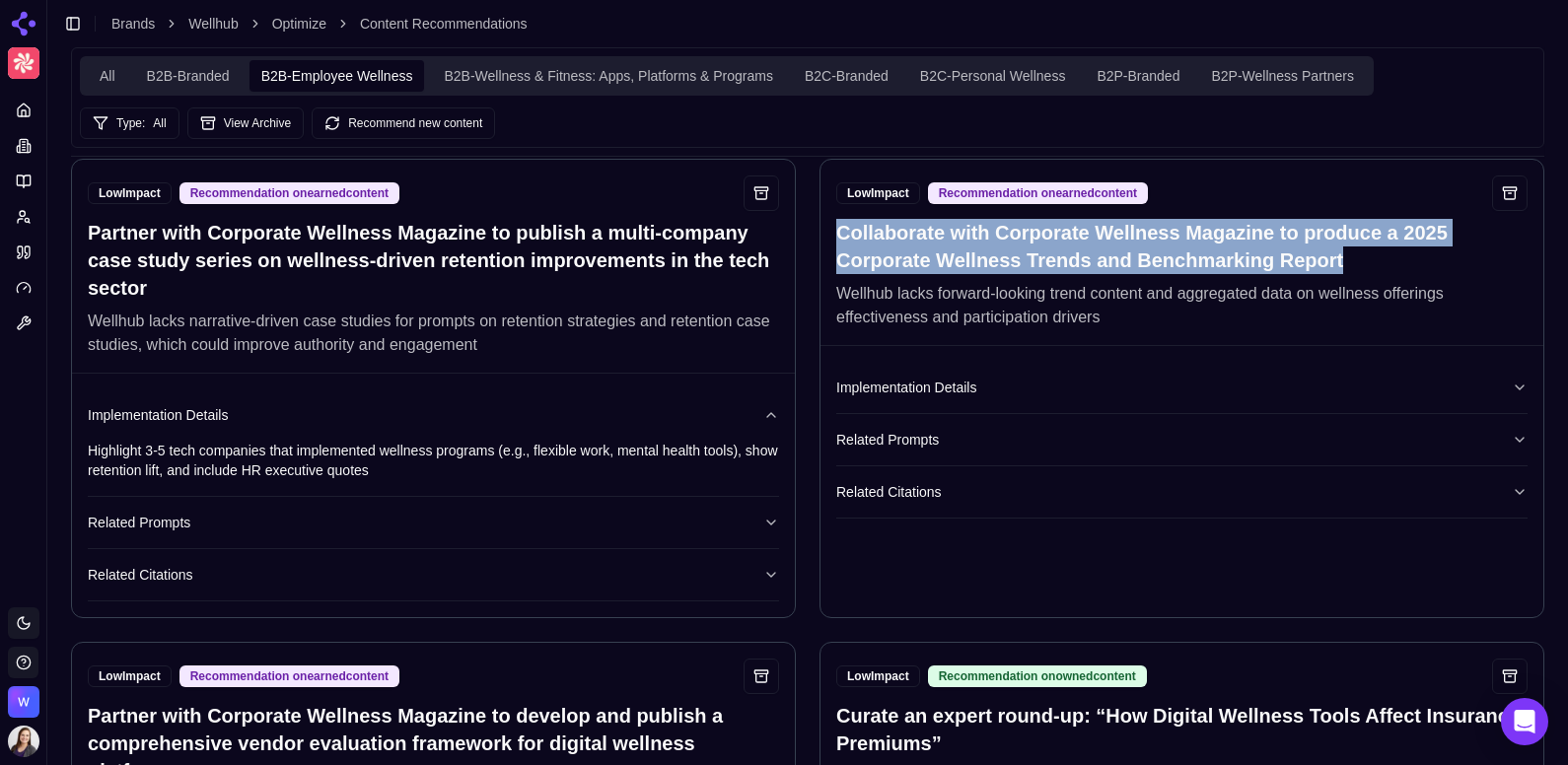 drag, startPoint x: 1363, startPoint y: 240, endPoint x: 833, endPoint y: 223, distance: 530.27257 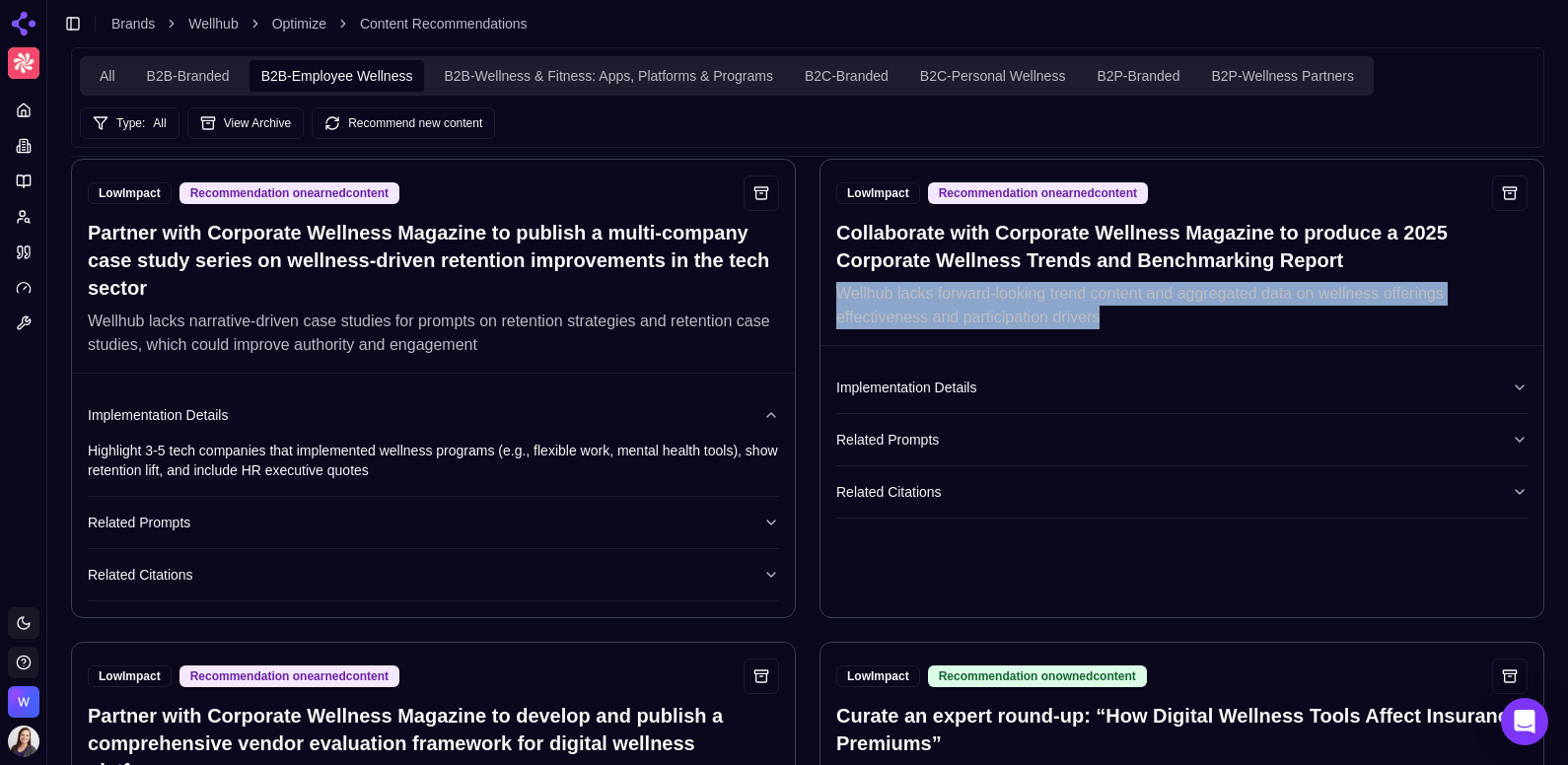 drag, startPoint x: 1111, startPoint y: 297, endPoint x: 831, endPoint y: 282, distance: 280.4015 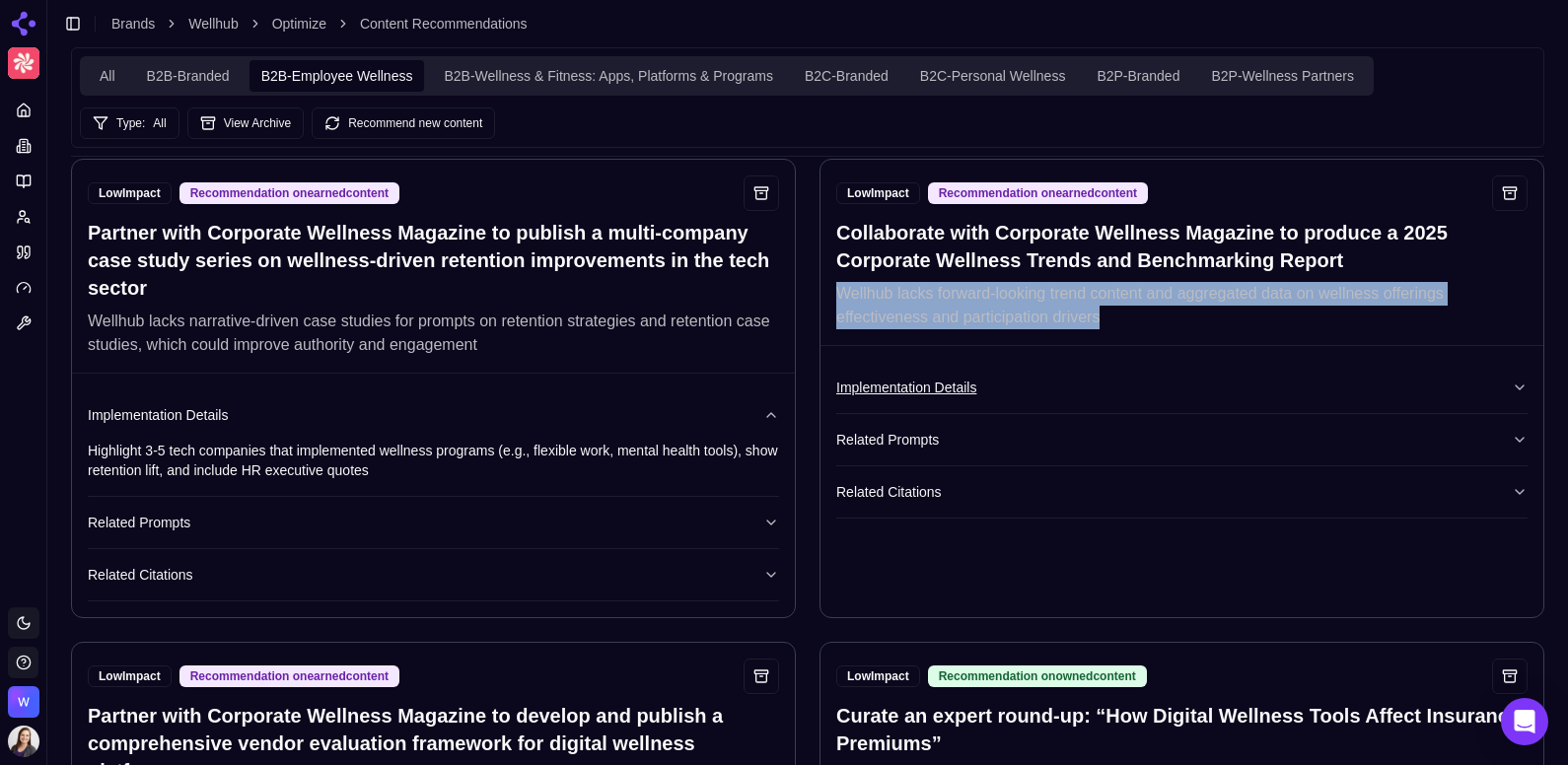 click on "Implementation Details" at bounding box center (1181, 387) 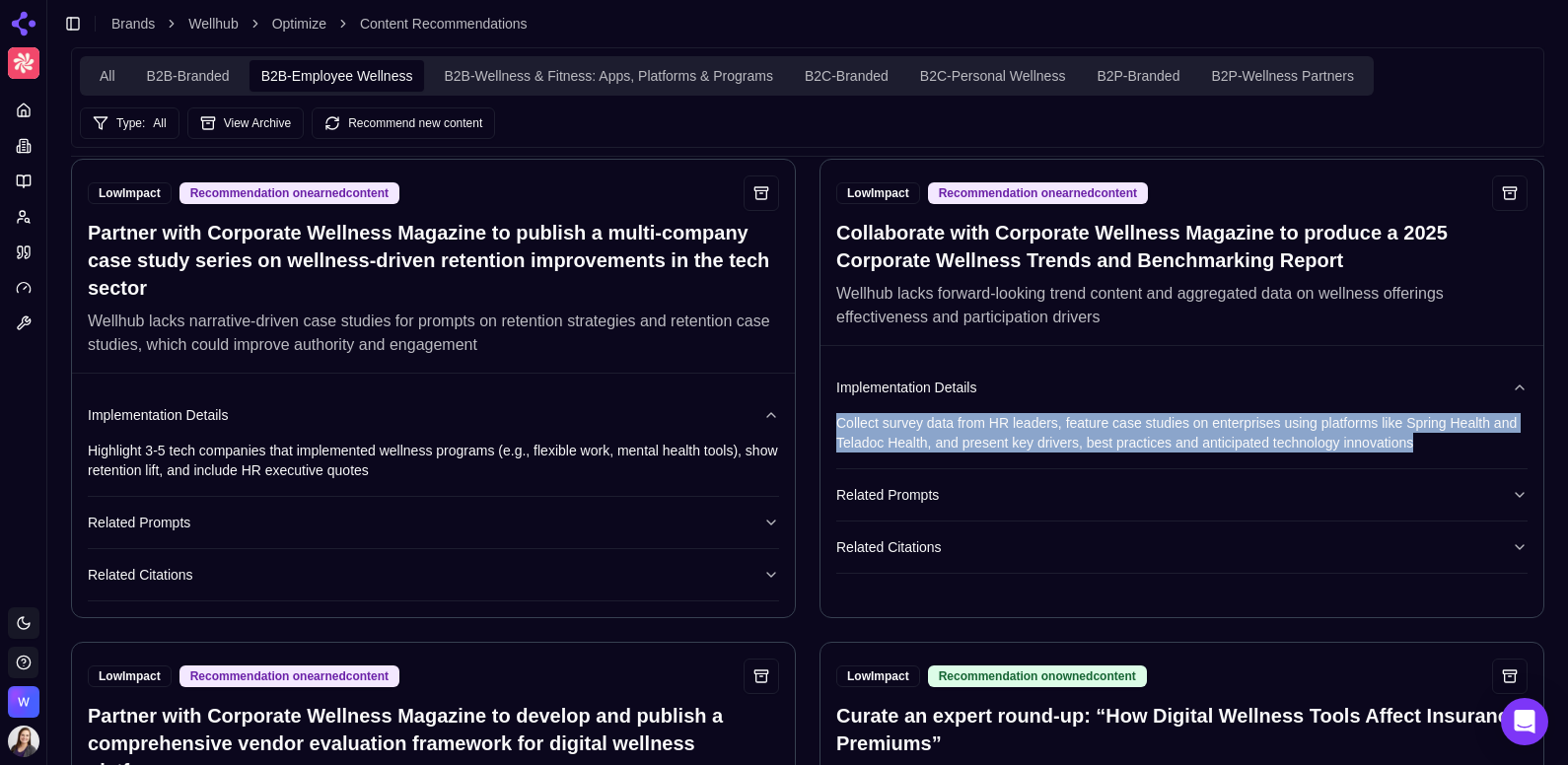 drag, startPoint x: 1417, startPoint y: 434, endPoint x: 836, endPoint y: 411, distance: 581.4551 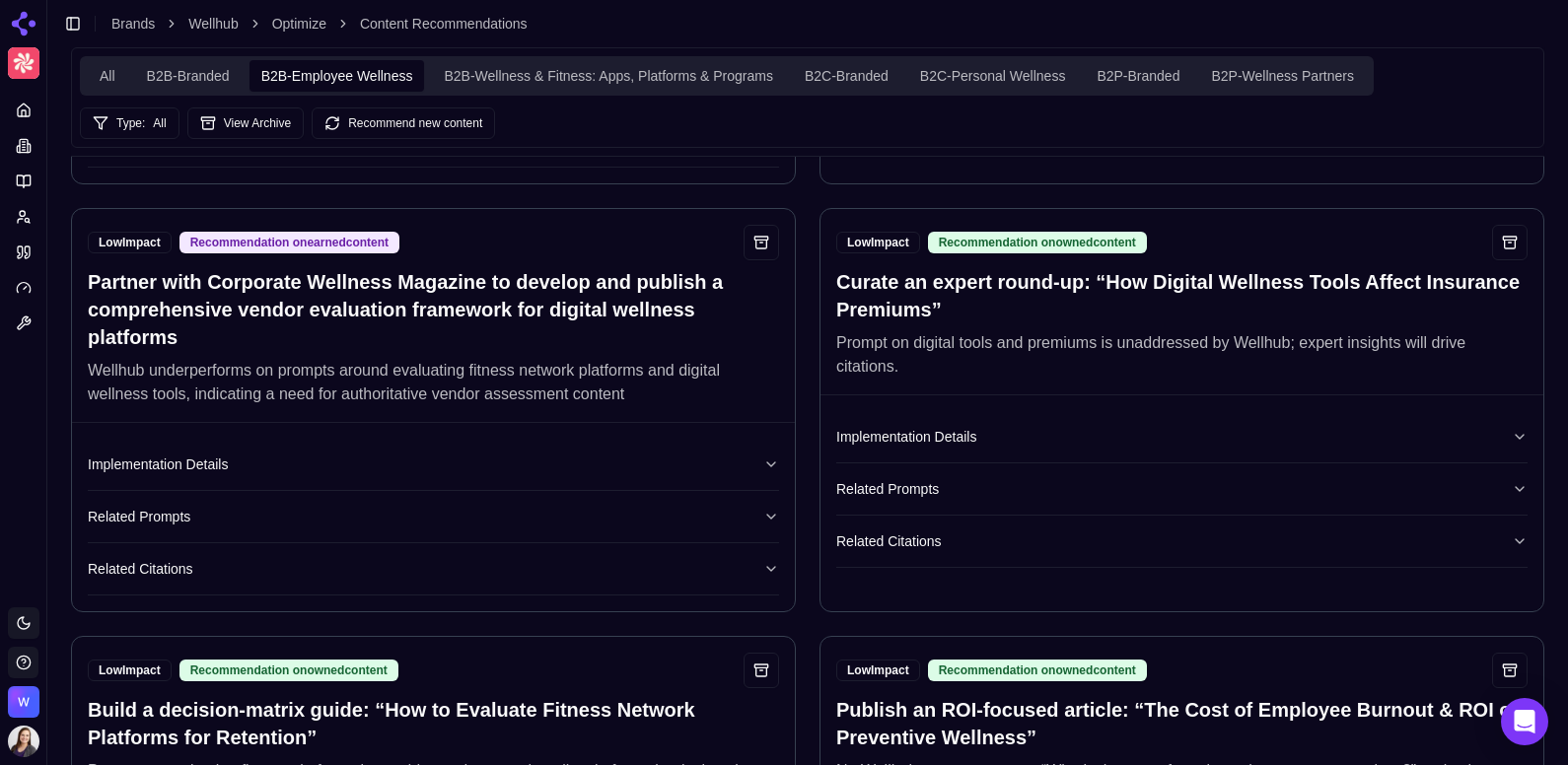 scroll, scrollTop: 2786, scrollLeft: 0, axis: vertical 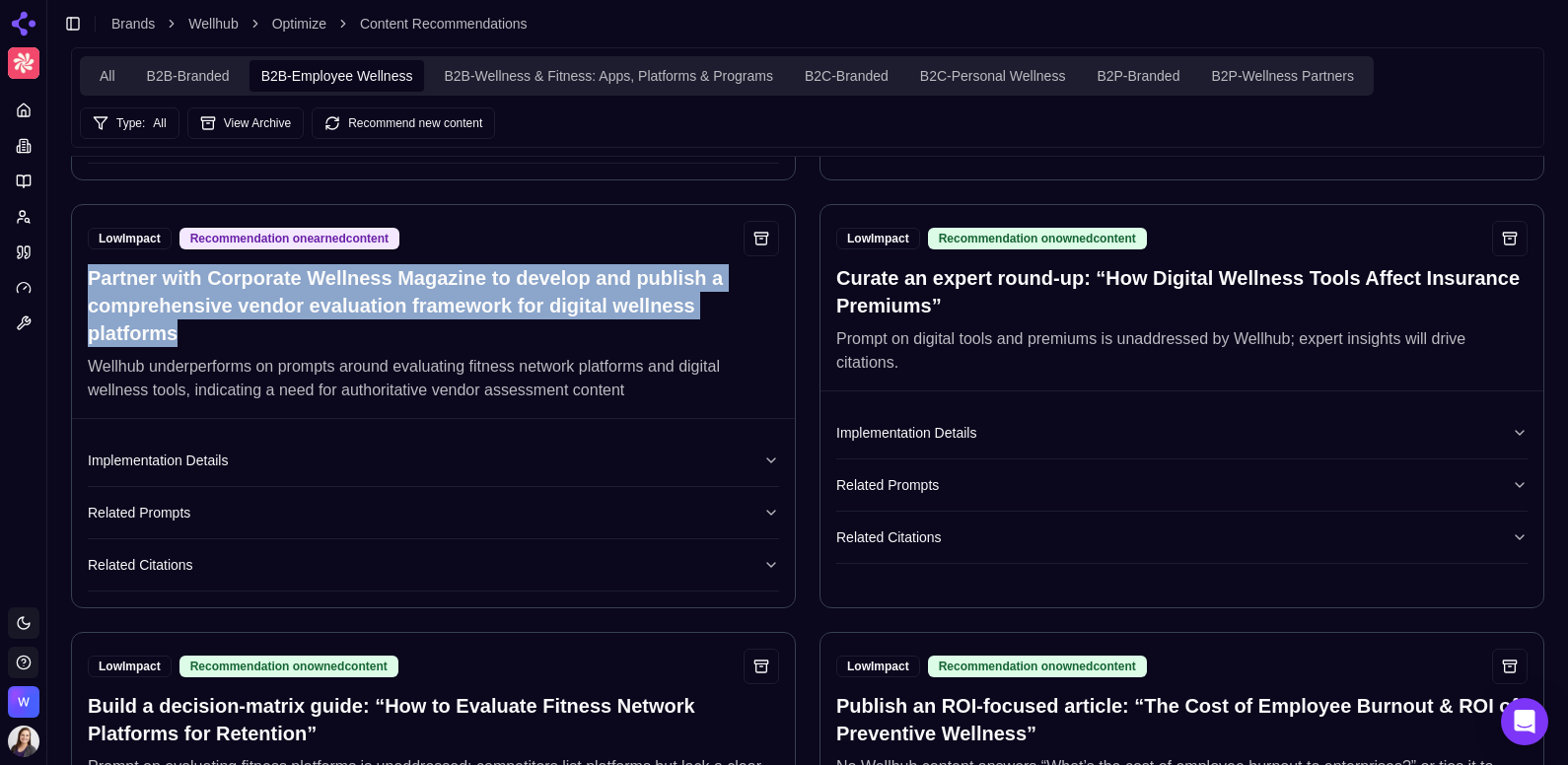 drag, startPoint x: 189, startPoint y: 322, endPoint x: 68, endPoint y: 245, distance: 143.42245 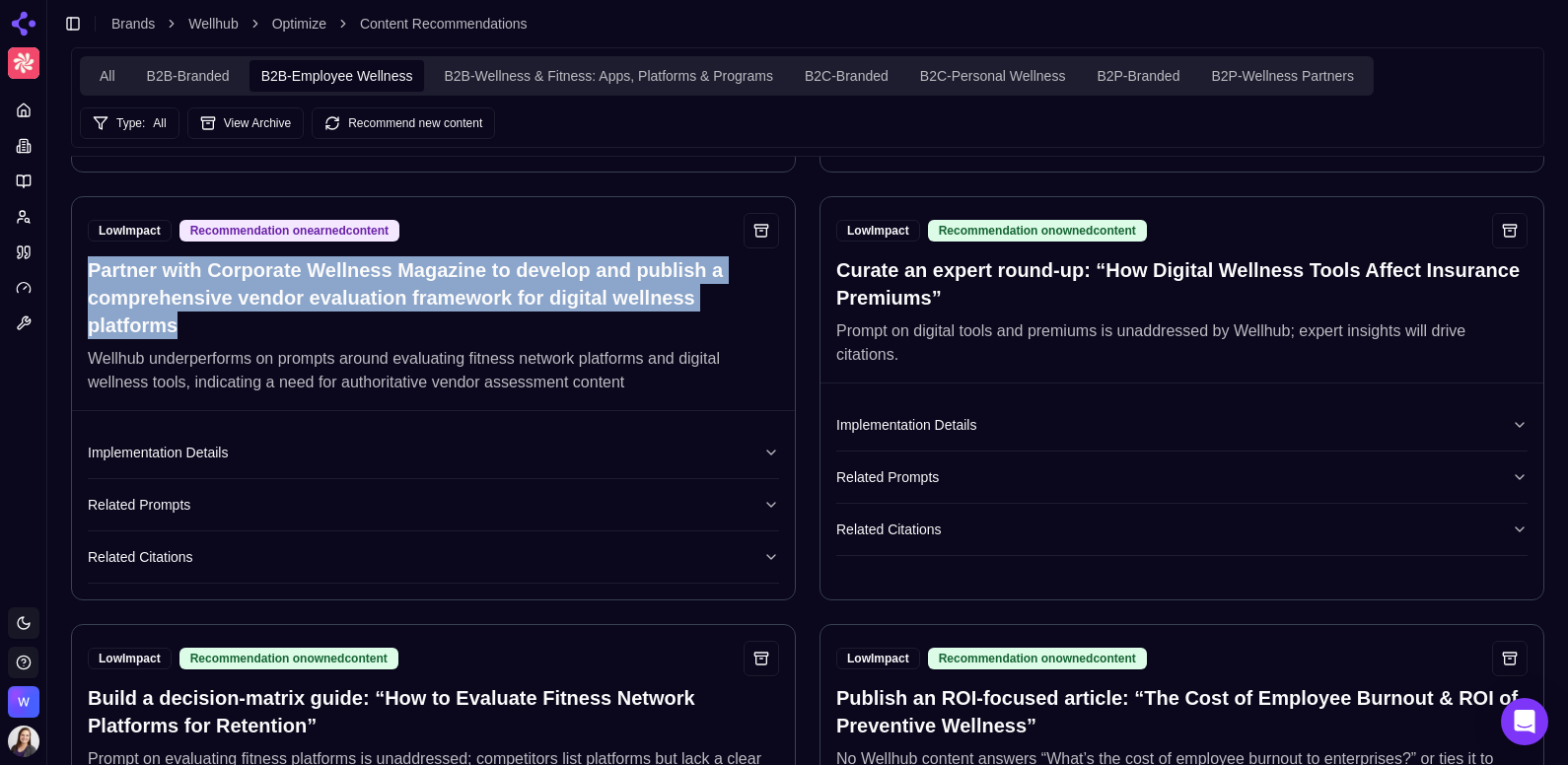 scroll, scrollTop: 2792, scrollLeft: 0, axis: vertical 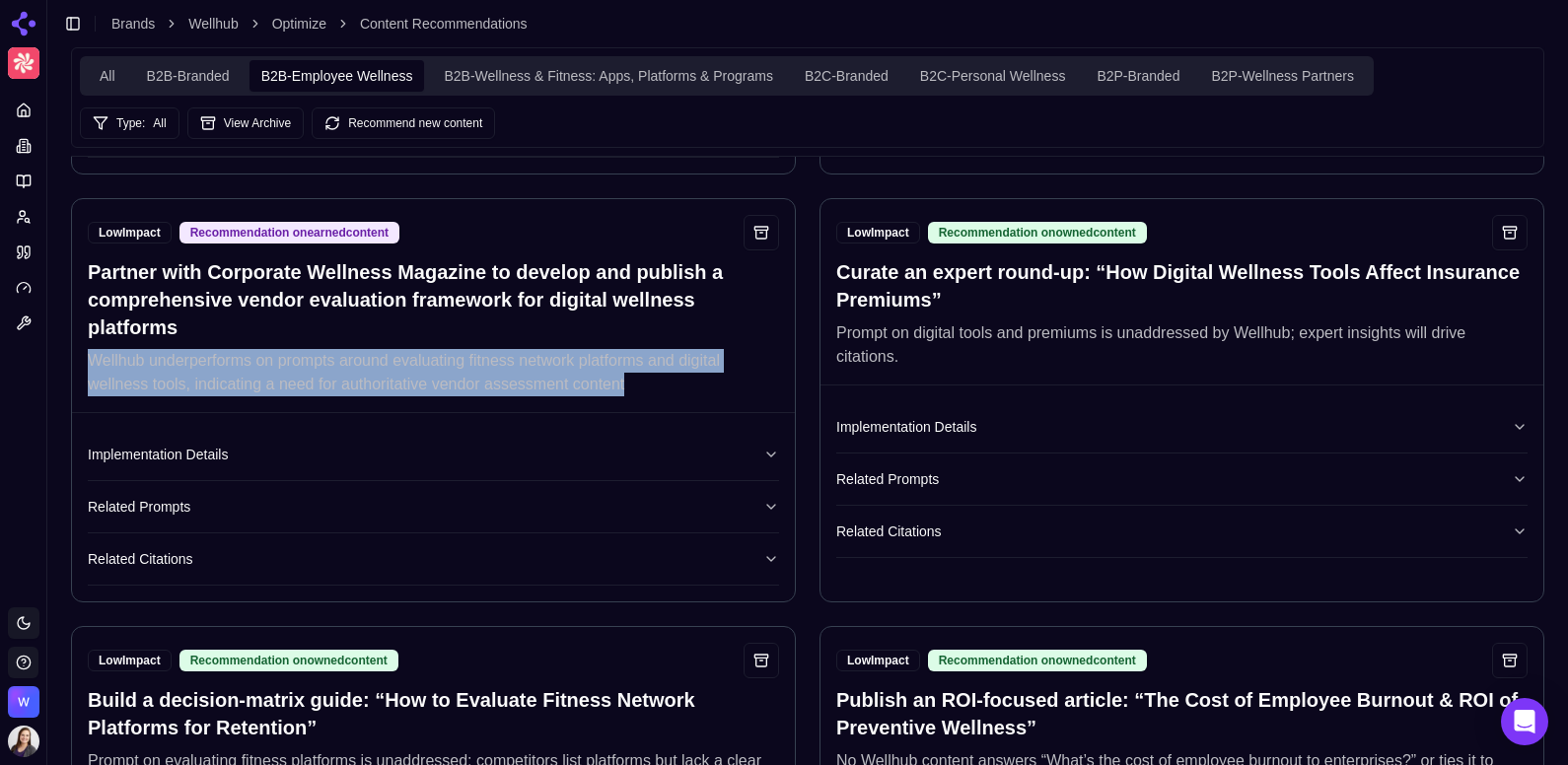 drag, startPoint x: 626, startPoint y: 375, endPoint x: 64, endPoint y: 350, distance: 562.556 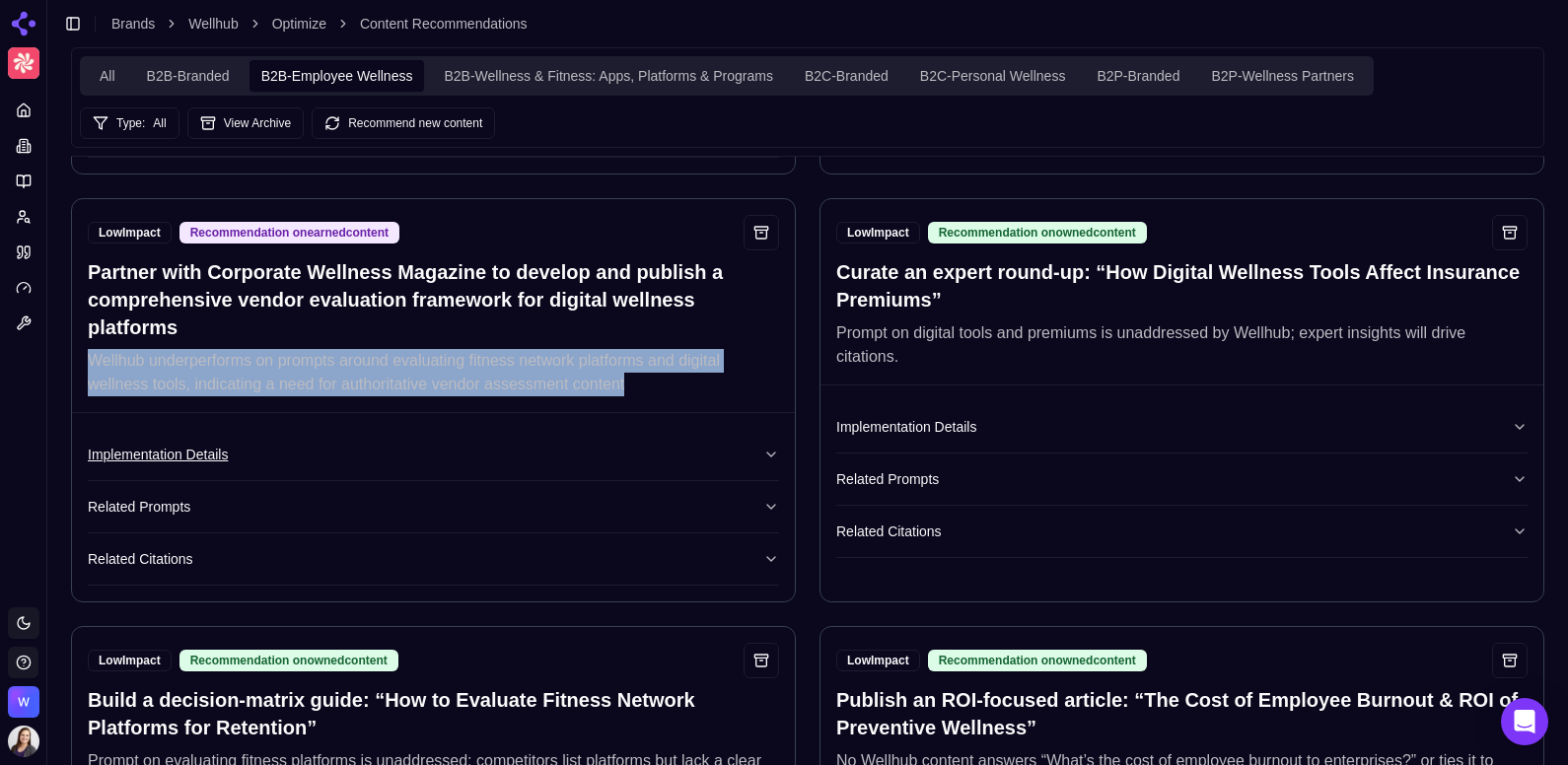 click on "Implementation Details" at bounding box center (433, 454) 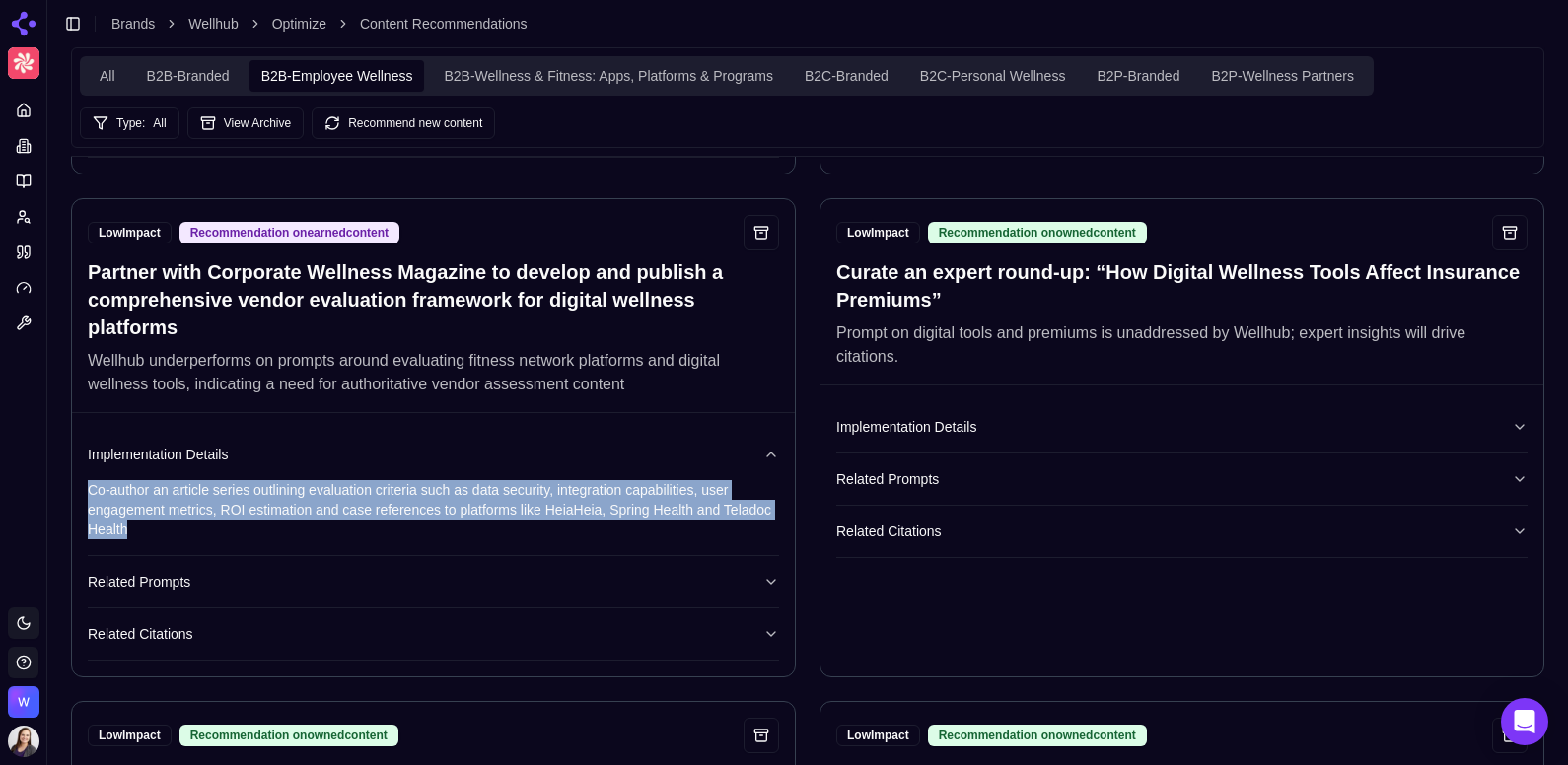 drag, startPoint x: 144, startPoint y: 513, endPoint x: 81, endPoint y: 471, distance: 75.71658 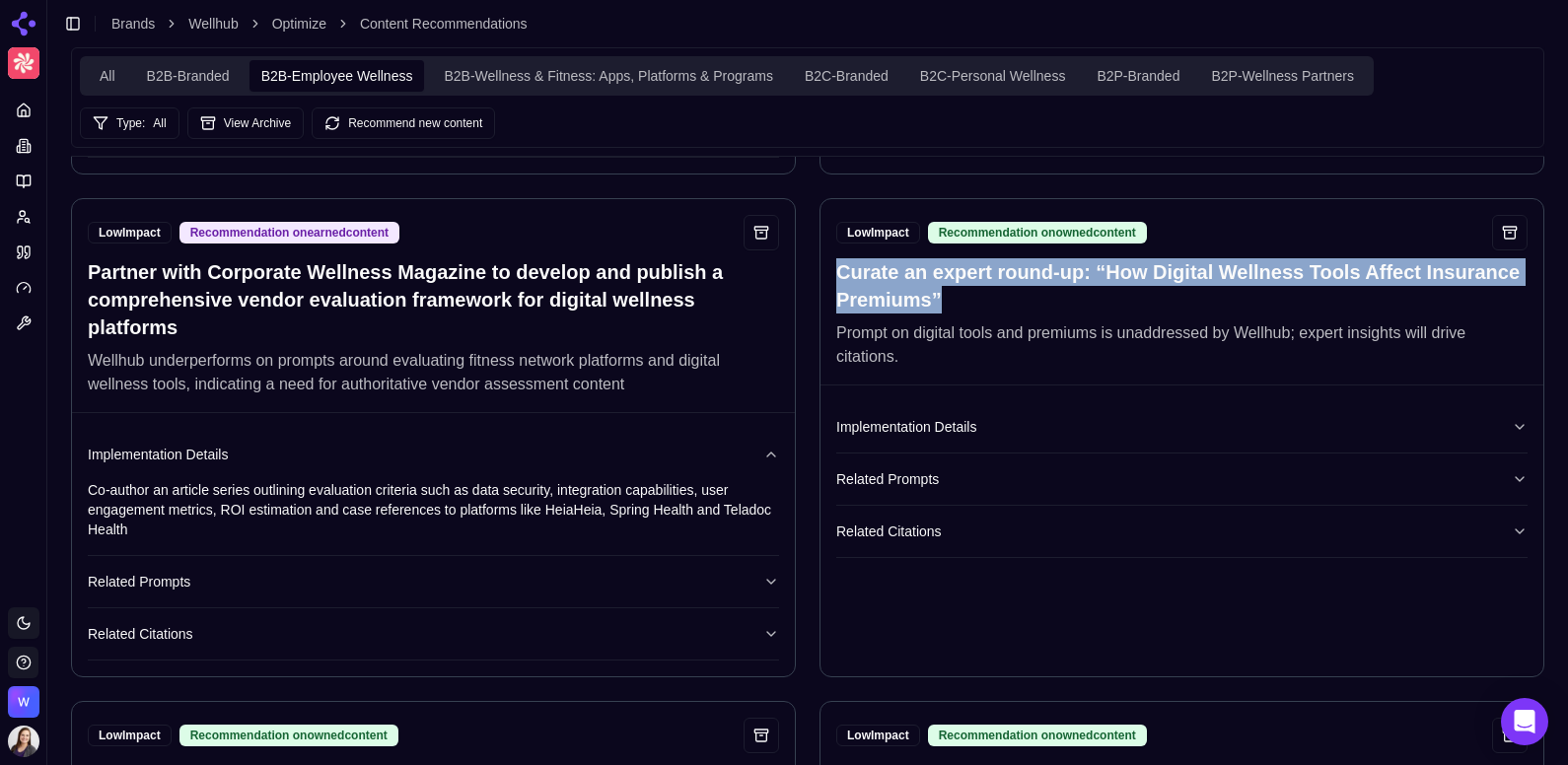 drag, startPoint x: 956, startPoint y: 296, endPoint x: 838, endPoint y: 263, distance: 122.52755 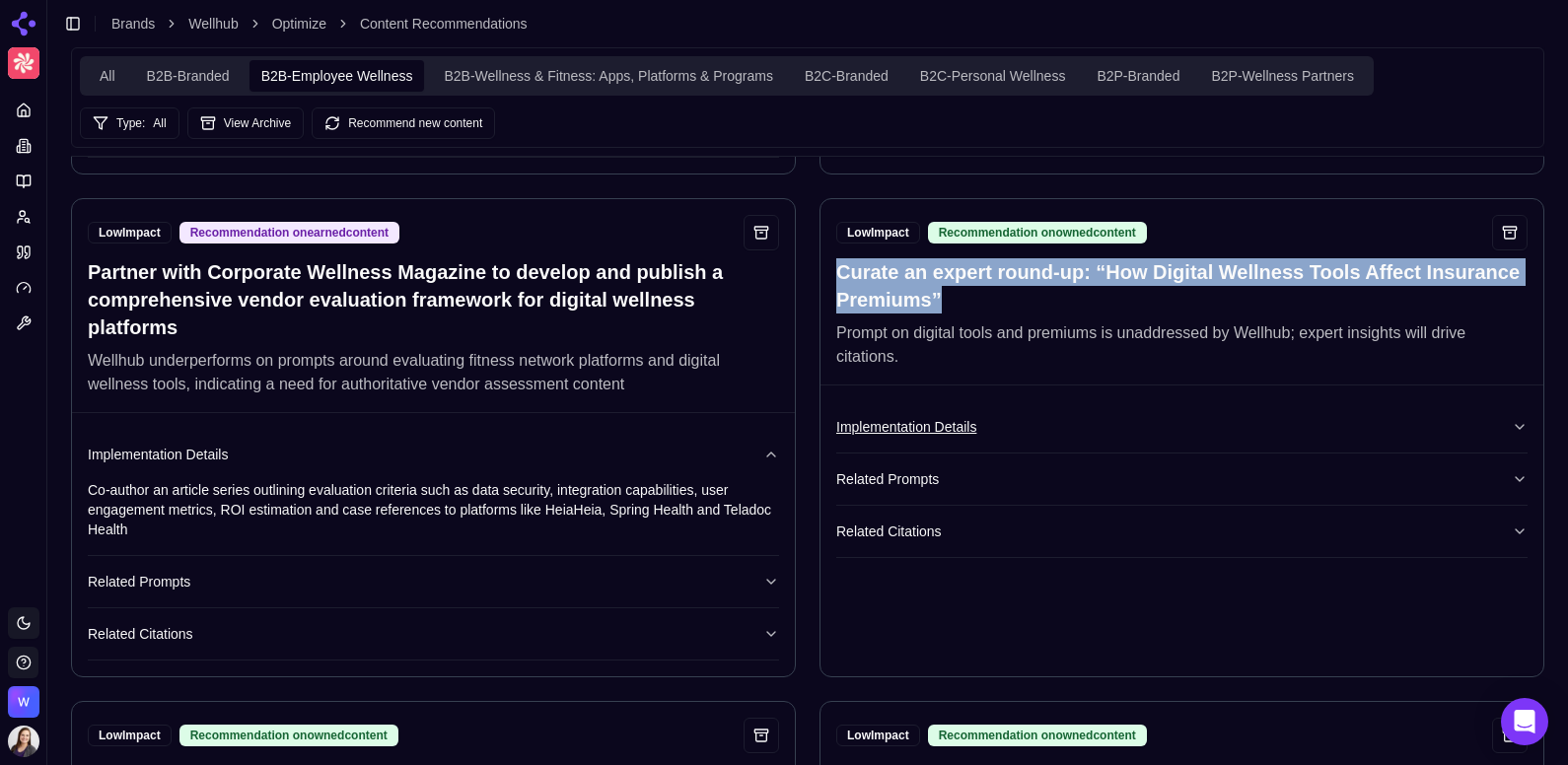 scroll, scrollTop: 2844, scrollLeft: 0, axis: vertical 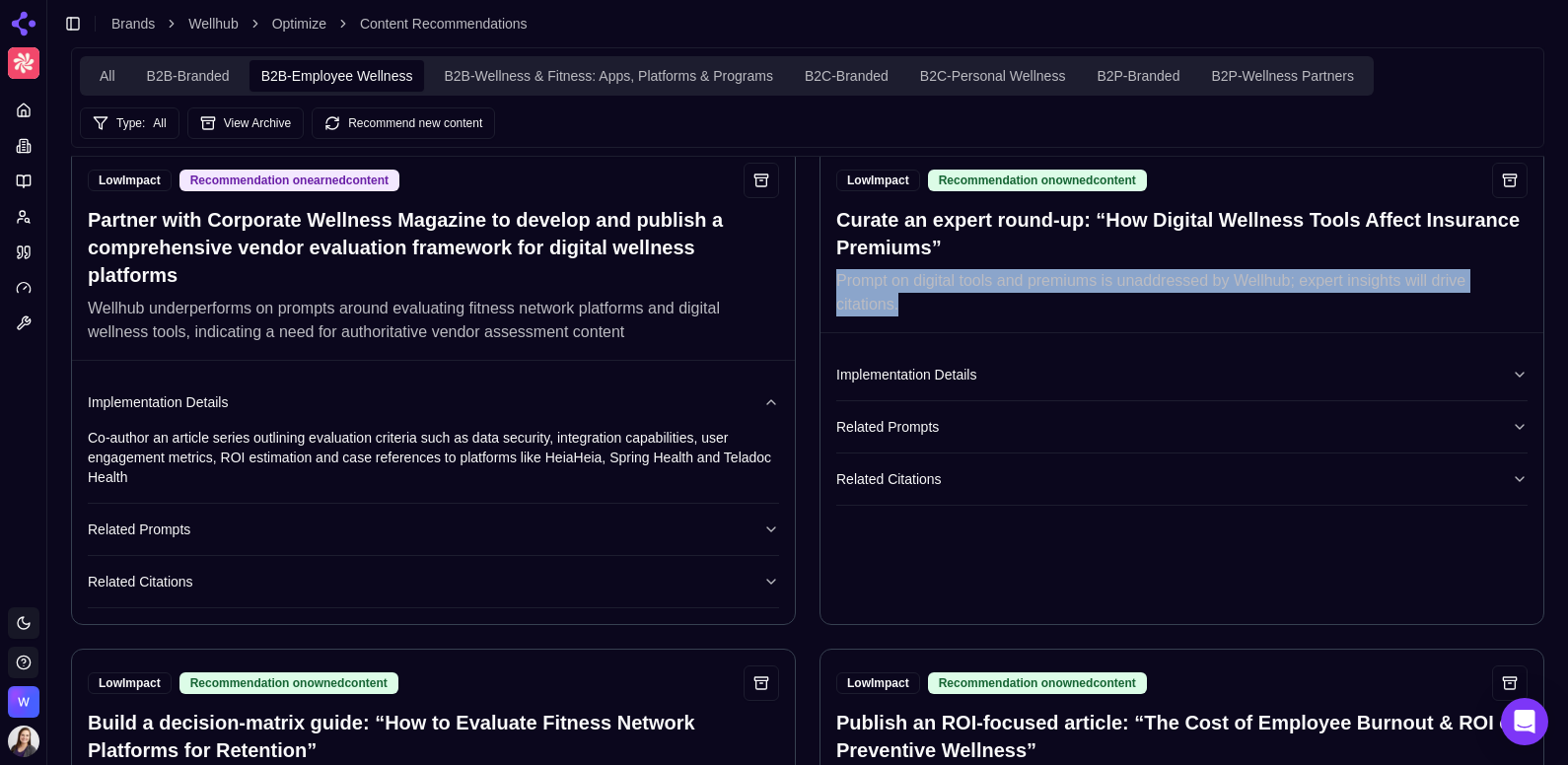 drag, startPoint x: 905, startPoint y: 287, endPoint x: 825, endPoint y: 269, distance: 82 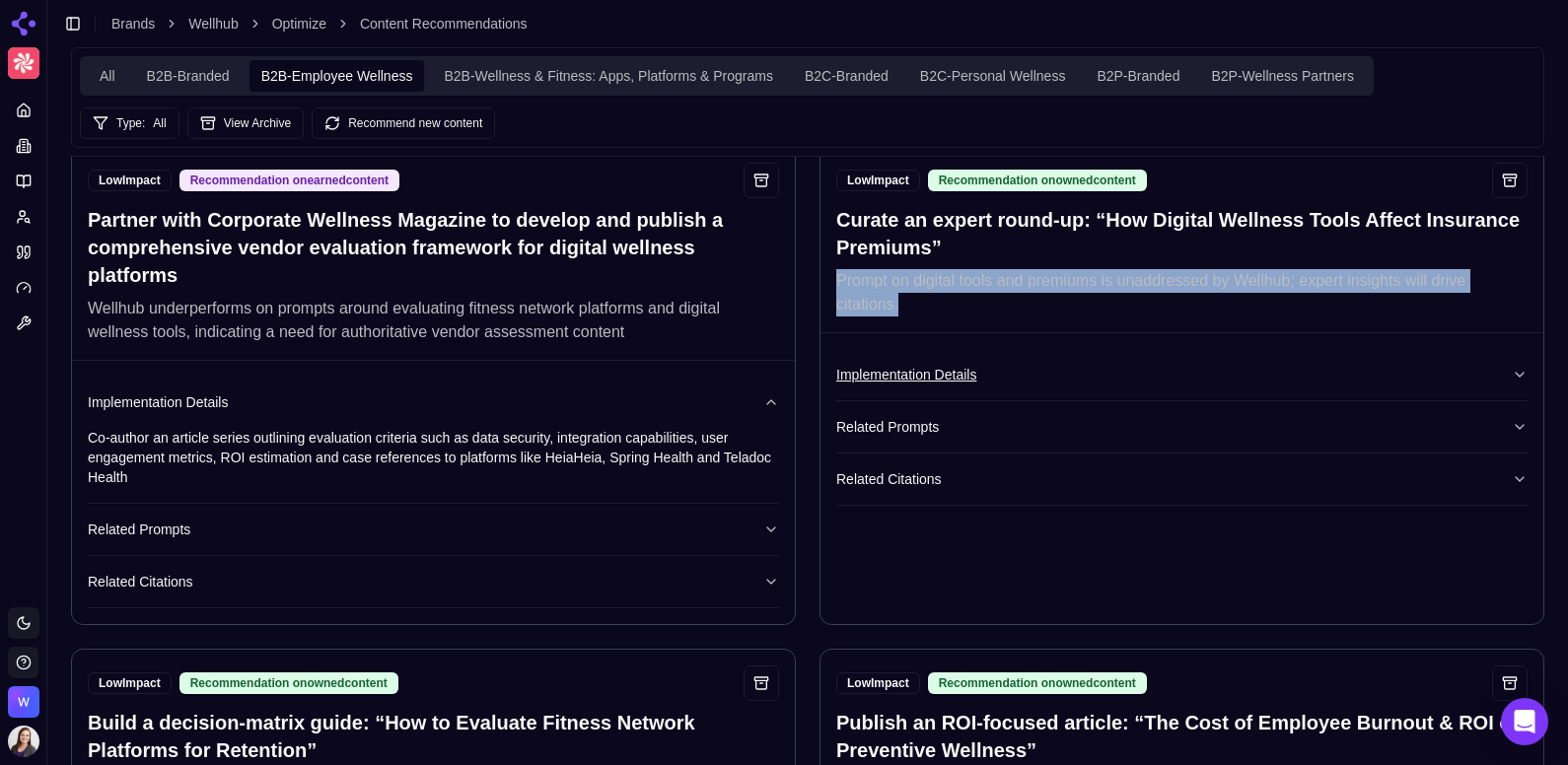 click on "Implementation Details" at bounding box center (1181, 375) 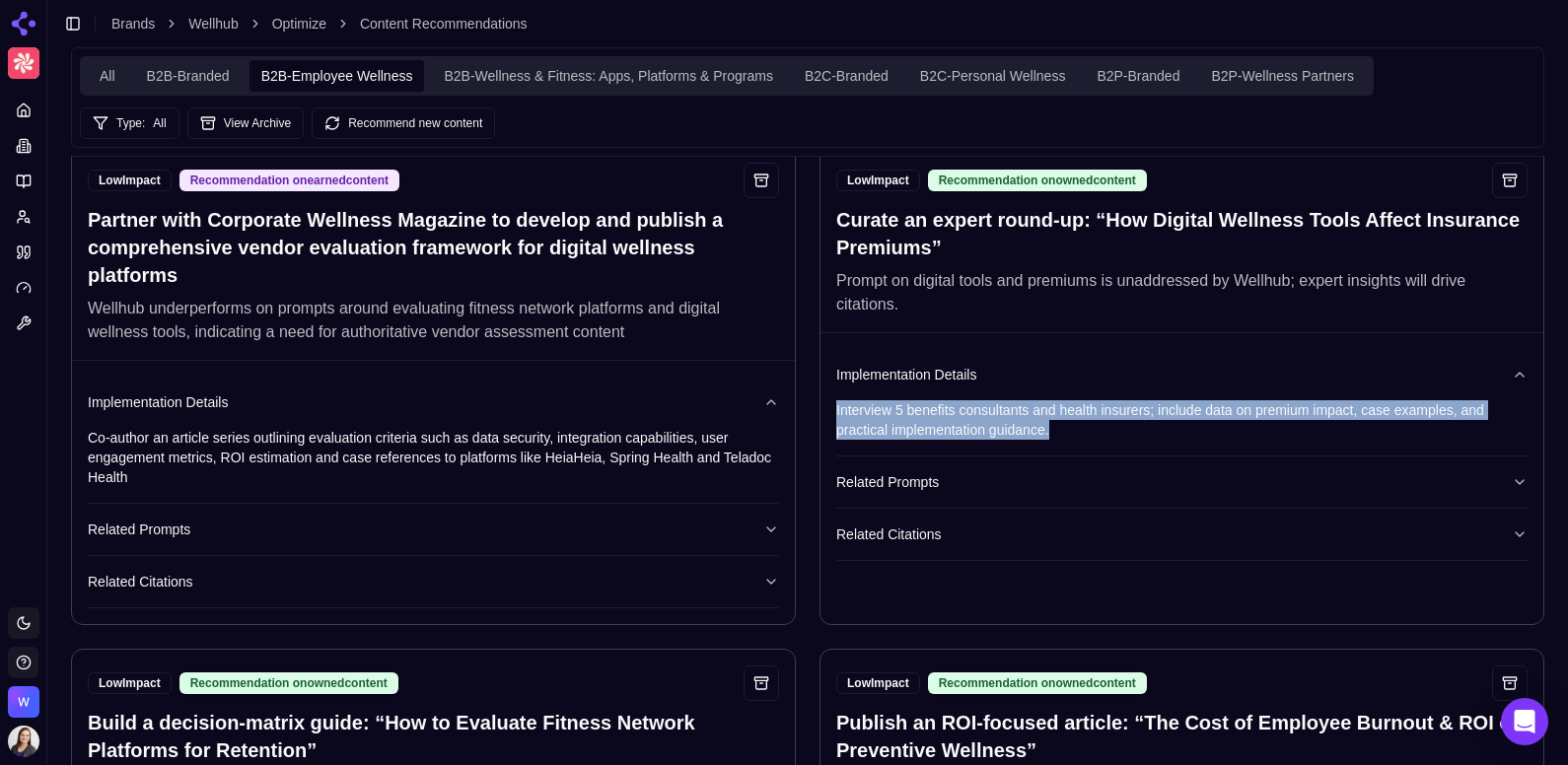 drag, startPoint x: 1071, startPoint y: 425, endPoint x: 833, endPoint y: 400, distance: 239.30942 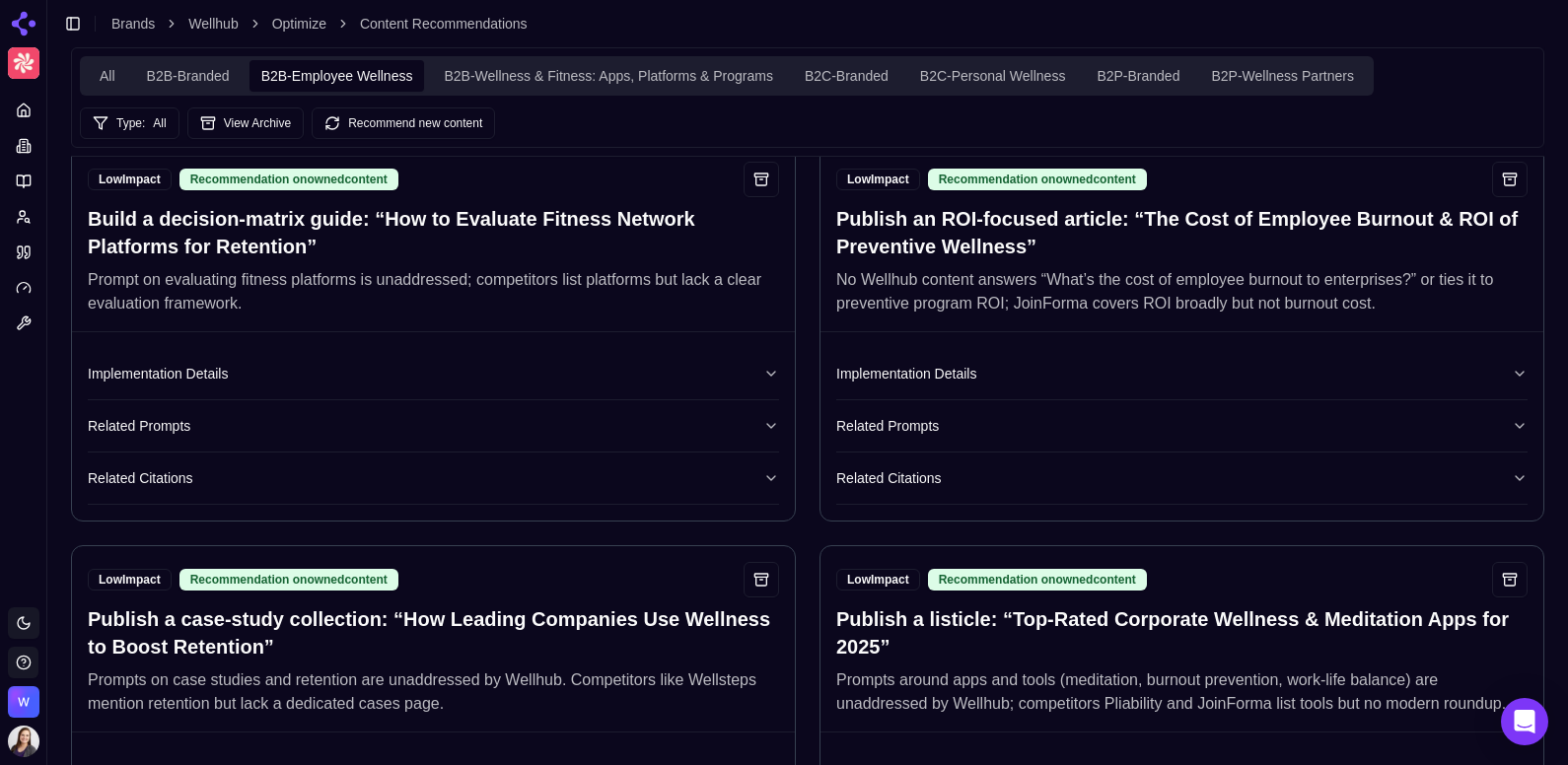 scroll, scrollTop: 3349, scrollLeft: 0, axis: vertical 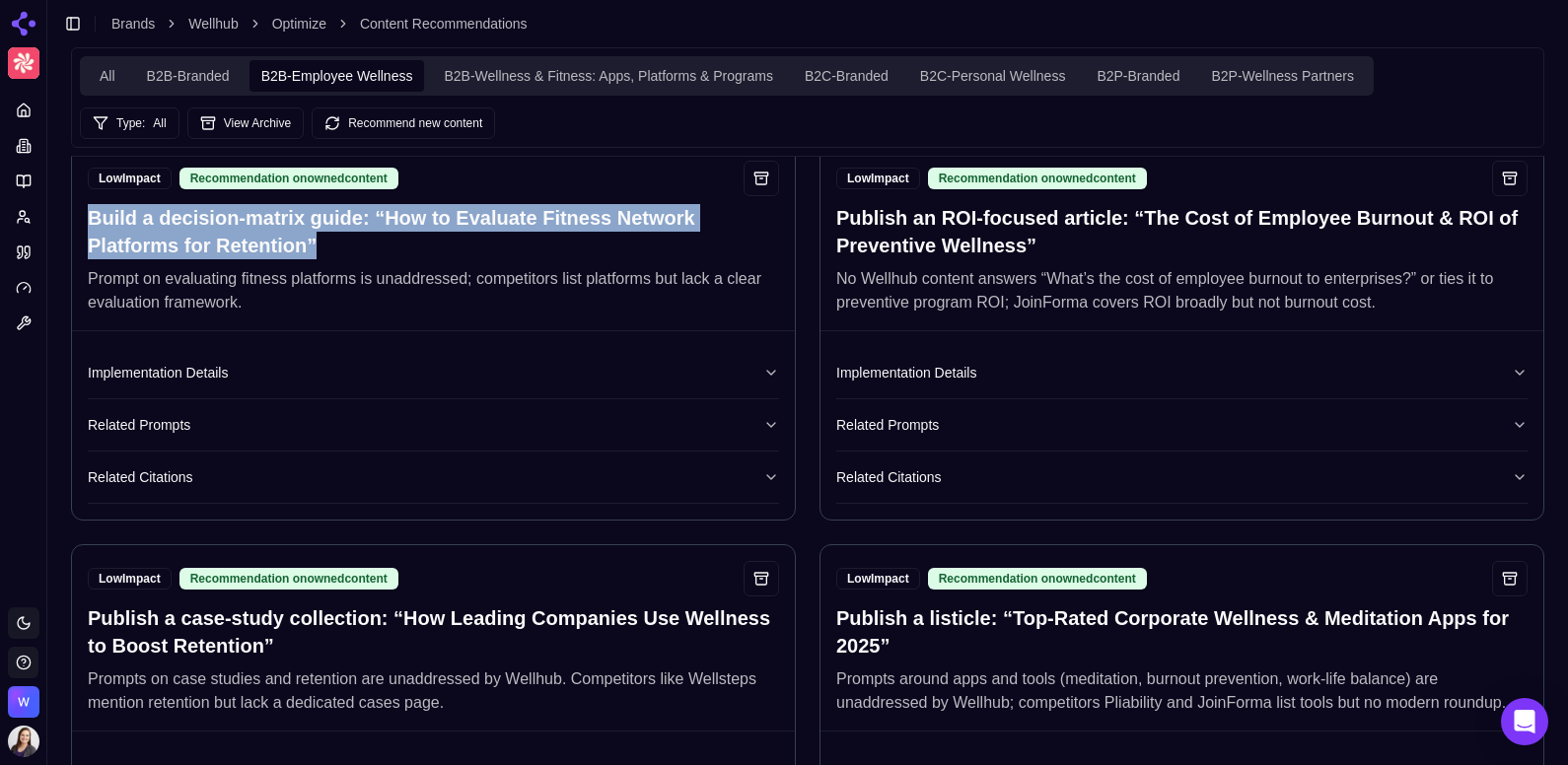 drag, startPoint x: 327, startPoint y: 220, endPoint x: 82, endPoint y: 202, distance: 245.66033 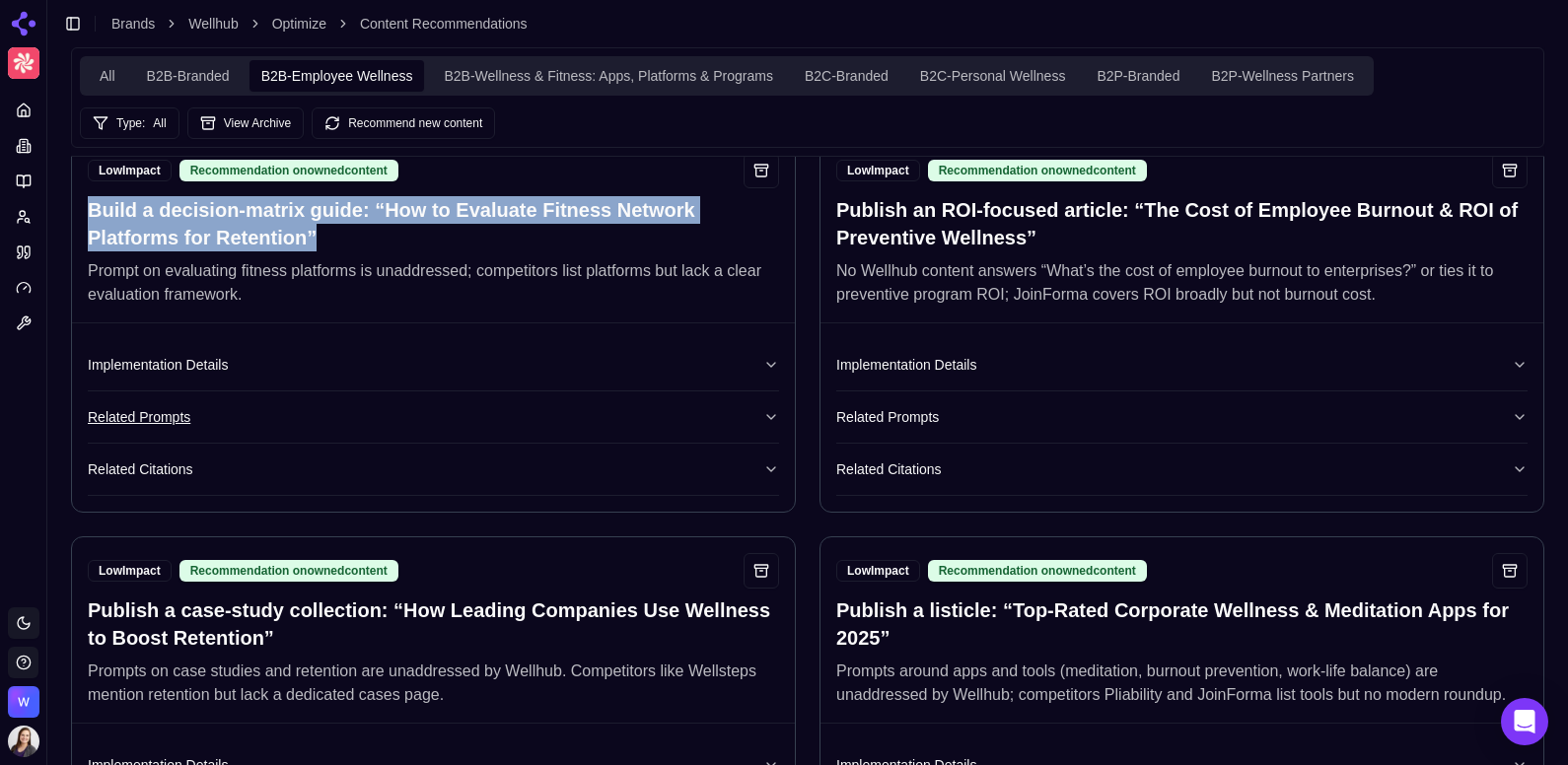scroll, scrollTop: 3358, scrollLeft: 0, axis: vertical 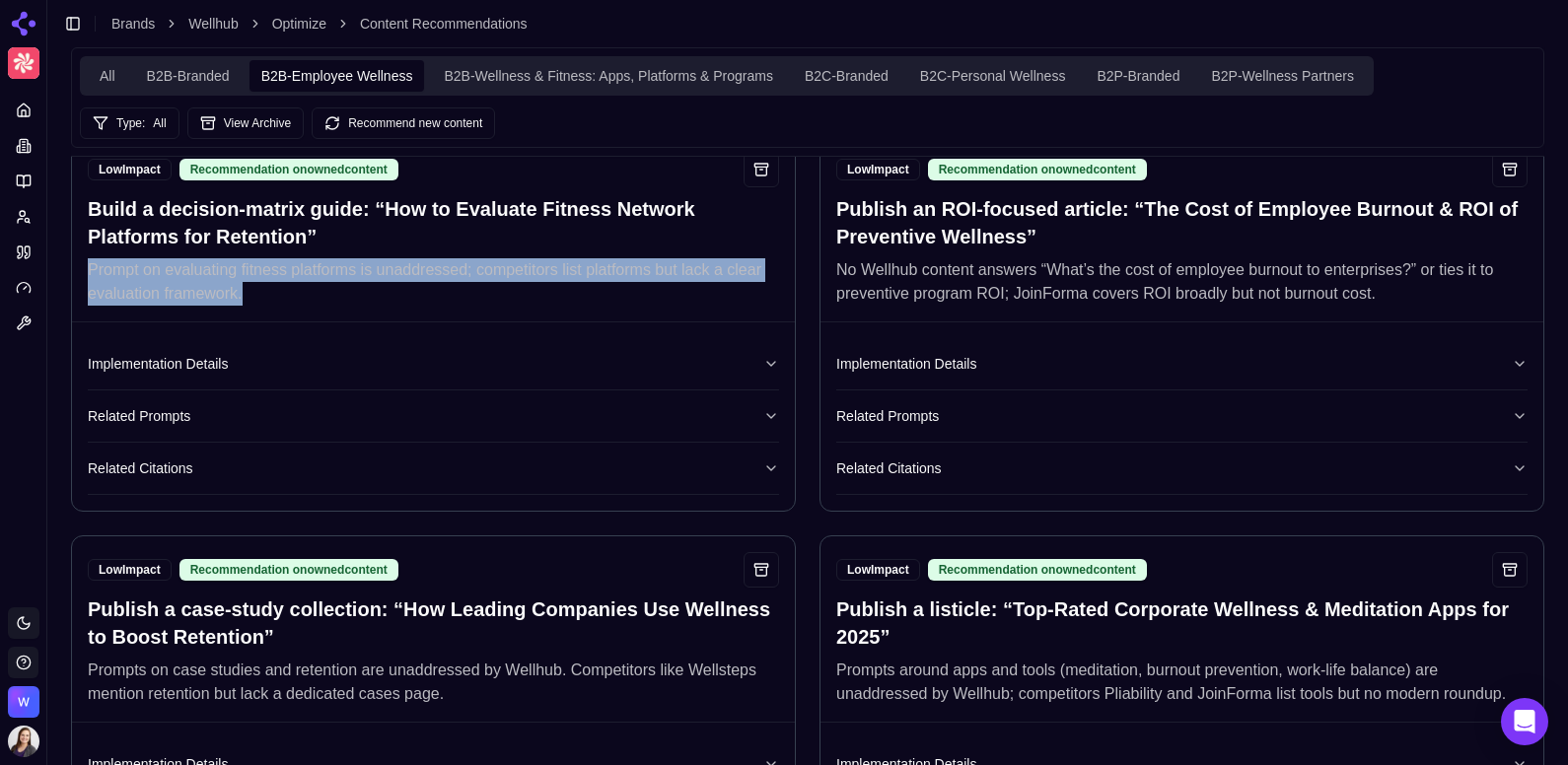 drag, startPoint x: 269, startPoint y: 278, endPoint x: 90, endPoint y: 254, distance: 180.60177 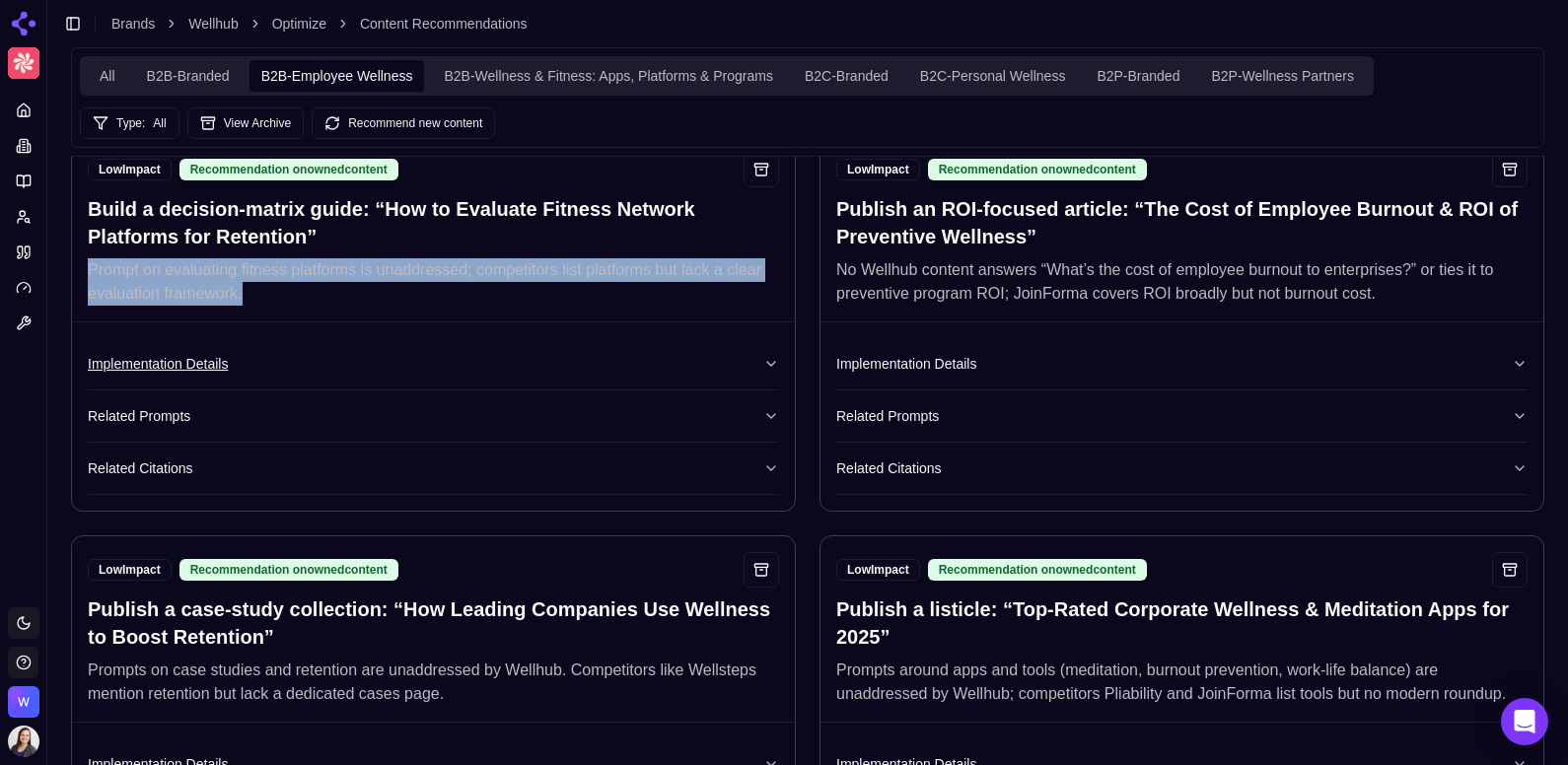 click on "Implementation Details" at bounding box center [433, 364] 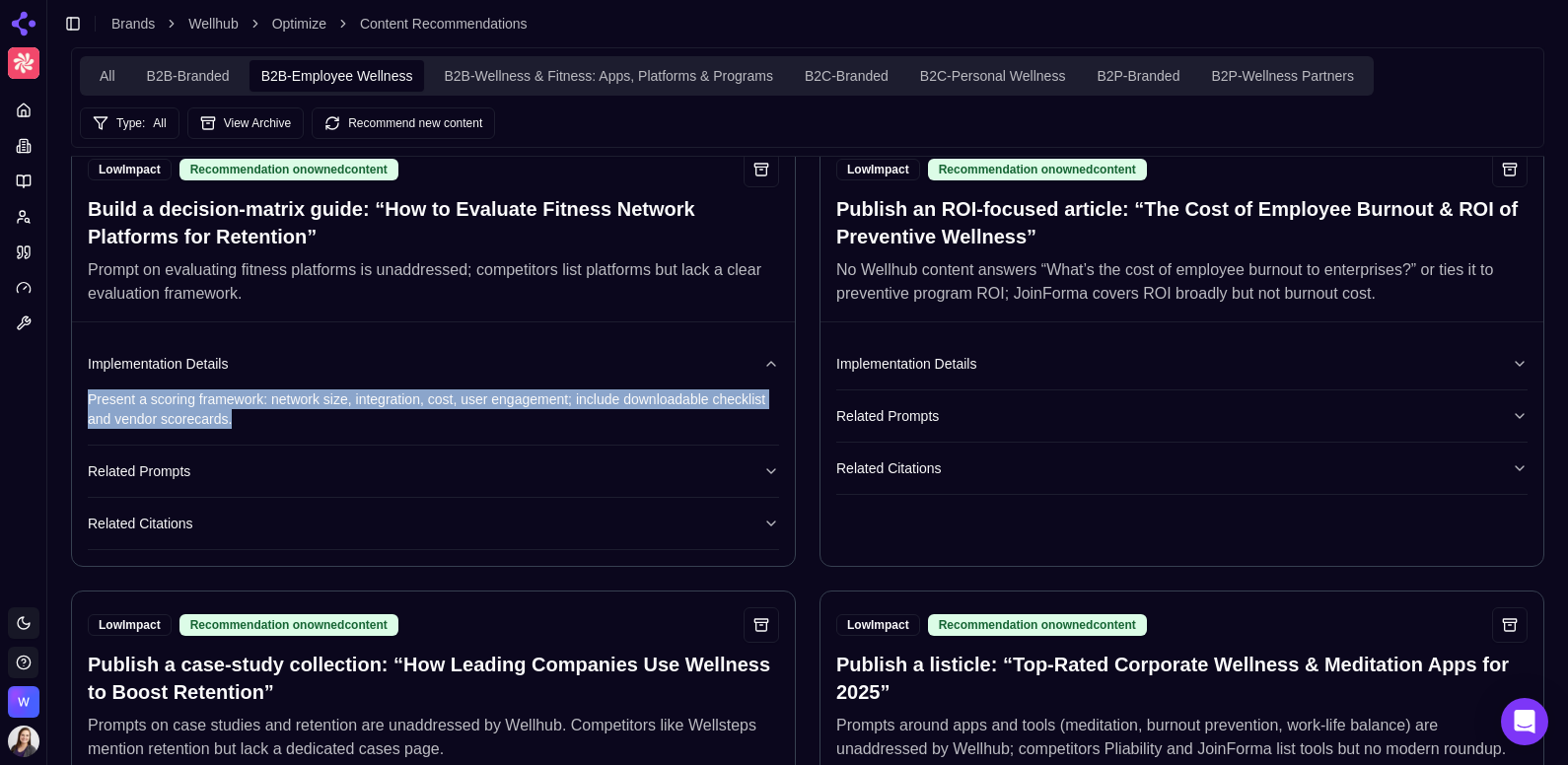 drag, startPoint x: 259, startPoint y: 401, endPoint x: 87, endPoint y: 375, distance: 173.954 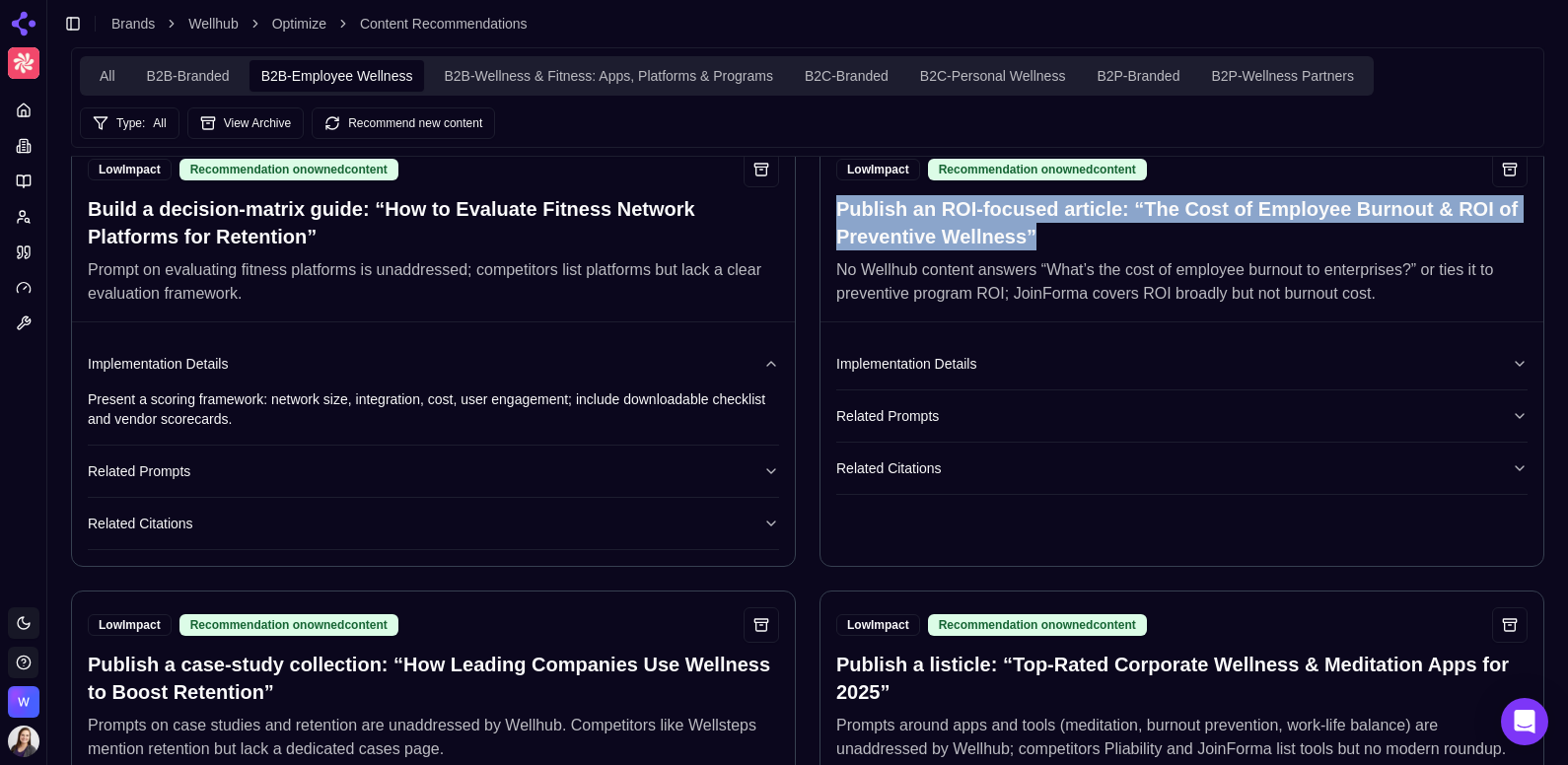 drag, startPoint x: 1059, startPoint y: 222, endPoint x: 818, endPoint y: 190, distance: 243.1152 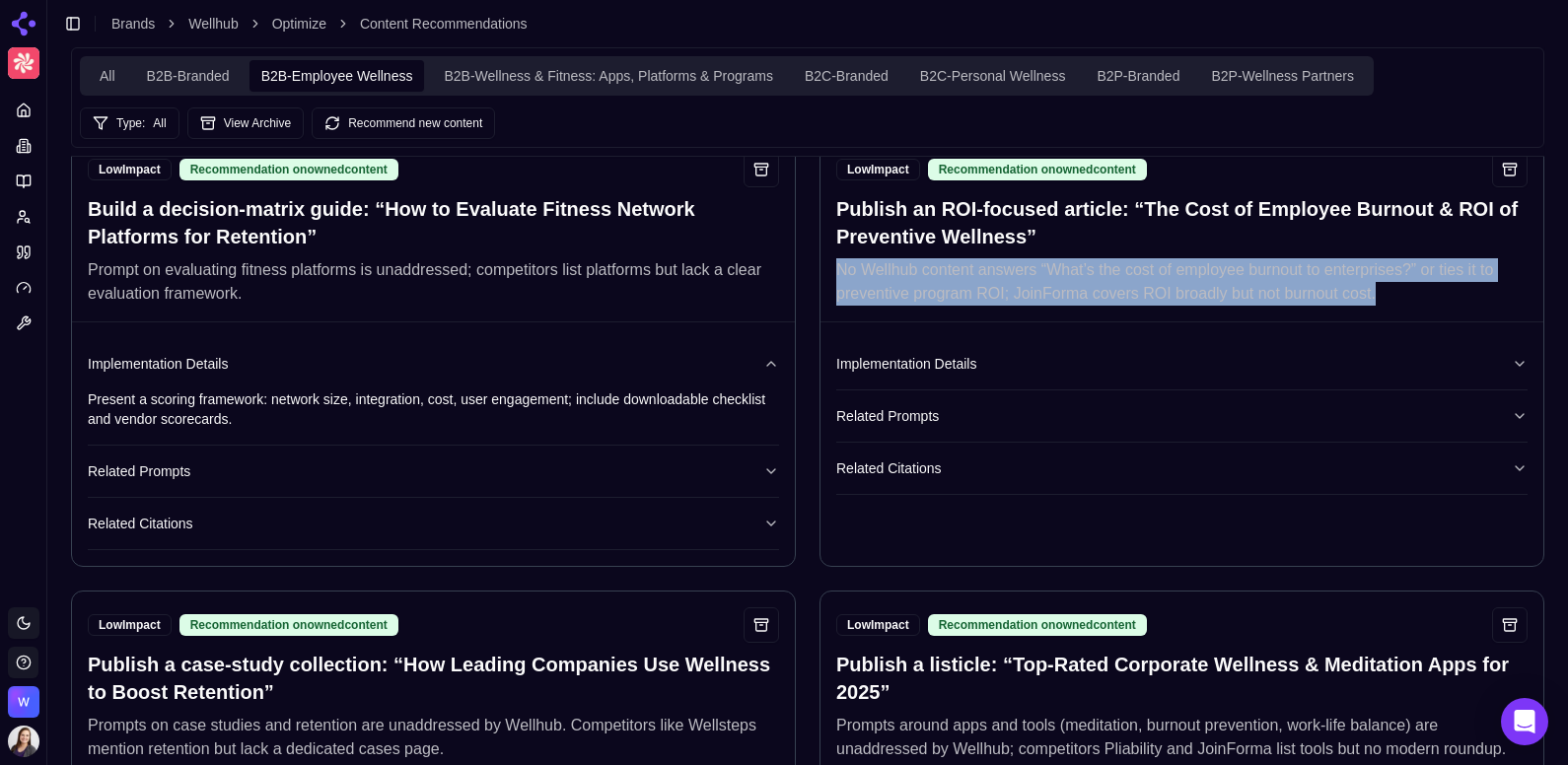 drag, startPoint x: 1387, startPoint y: 278, endPoint x: 820, endPoint y: 259, distance: 567.3183 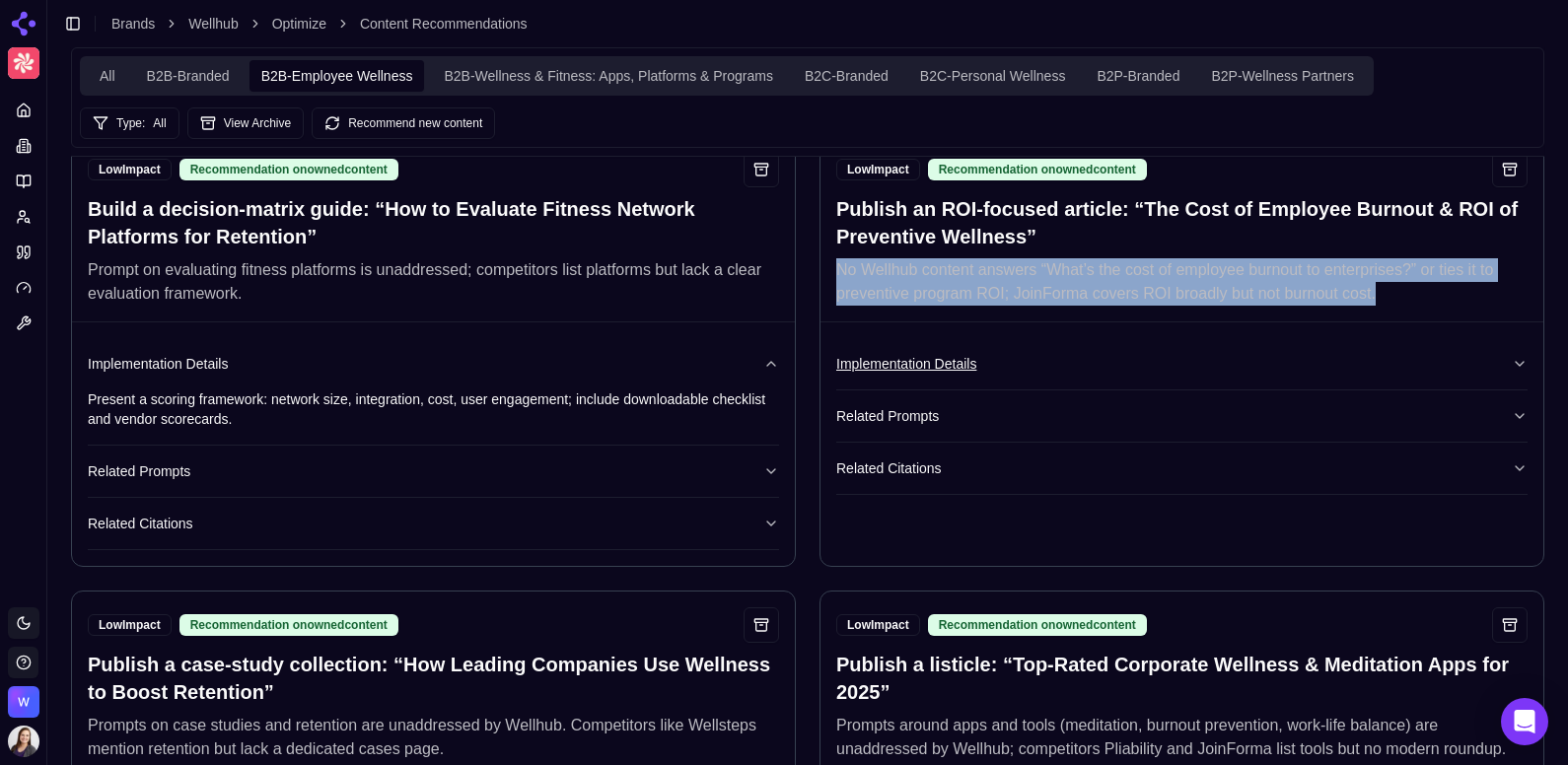 click on "Implementation Details" at bounding box center [1181, 364] 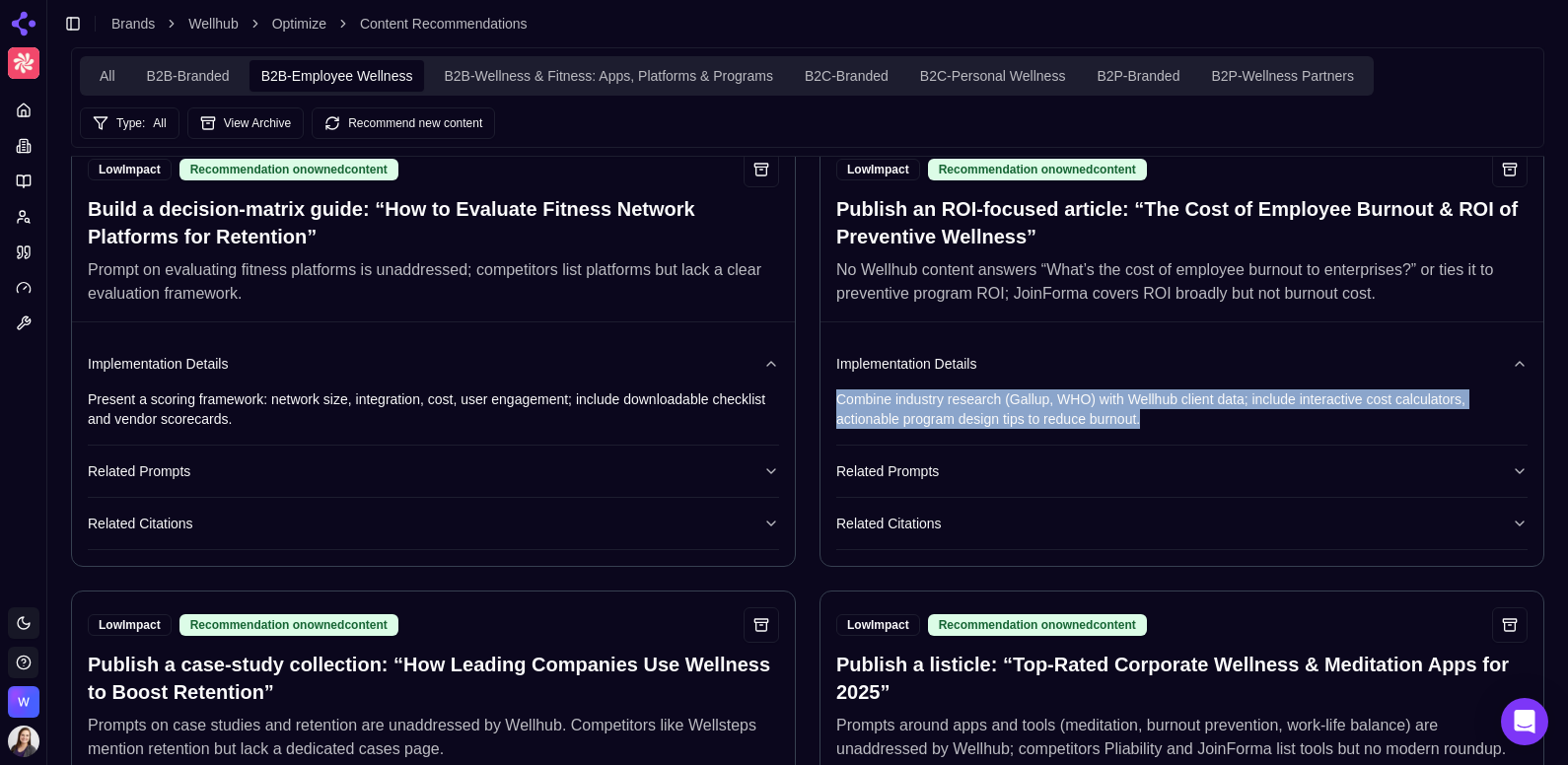 drag, startPoint x: 1189, startPoint y: 417, endPoint x: 827, endPoint y: 383, distance: 363.59318 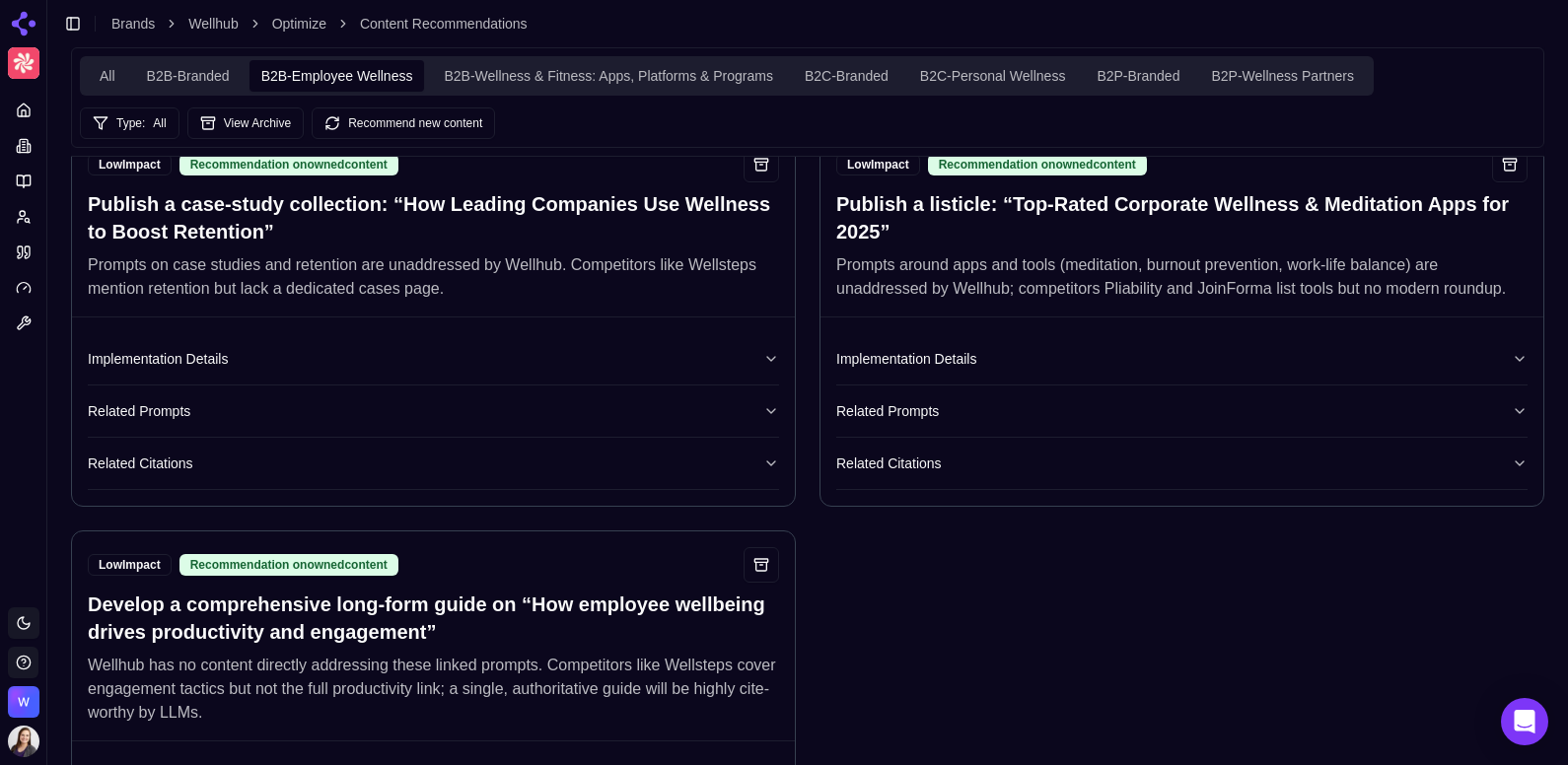 scroll, scrollTop: 3796, scrollLeft: 0, axis: vertical 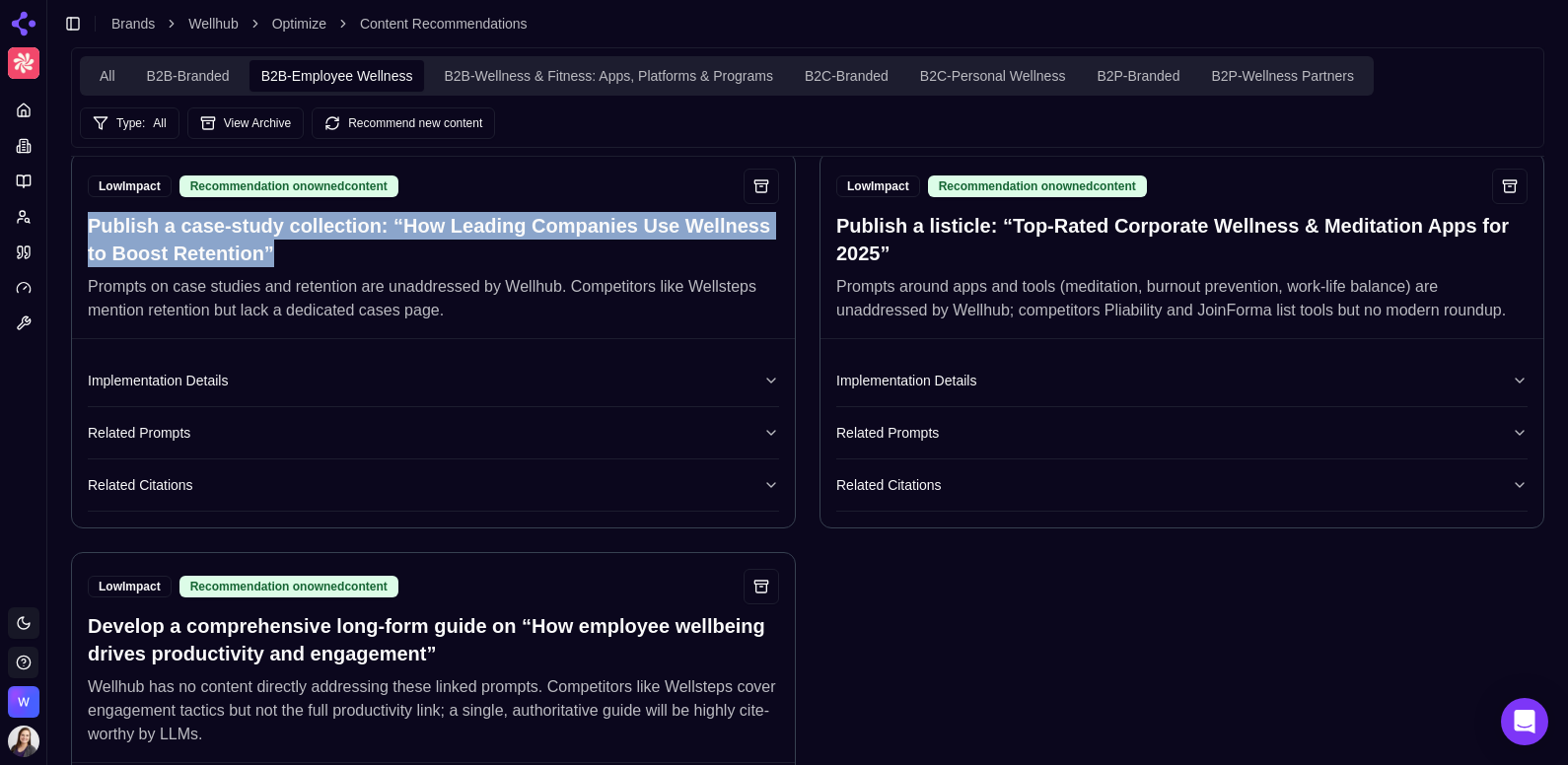 drag, startPoint x: 300, startPoint y: 240, endPoint x: 85, endPoint y: 207, distance: 217.51782 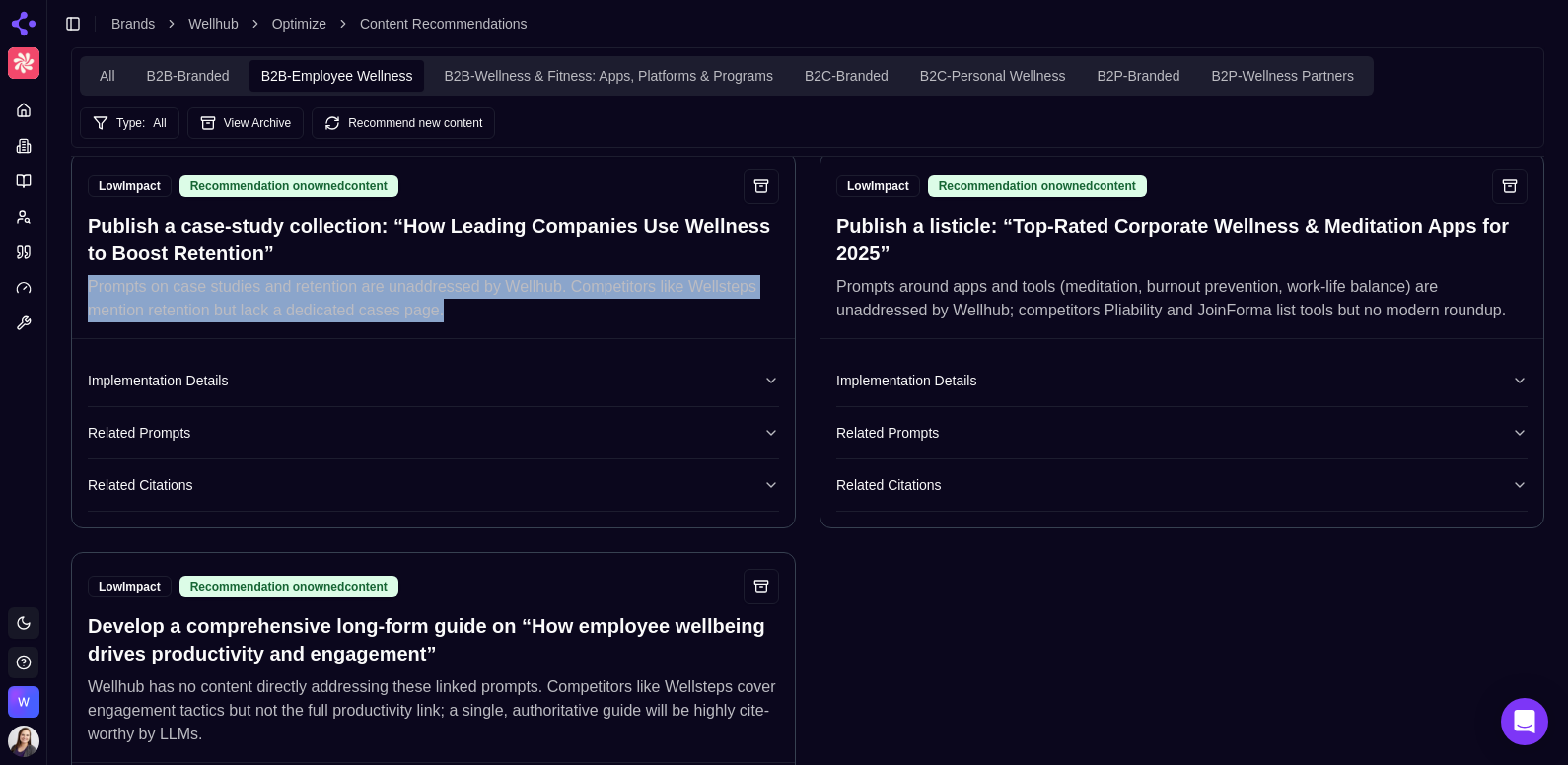 drag, startPoint x: 452, startPoint y: 299, endPoint x: 76, endPoint y: 271, distance: 377.0411 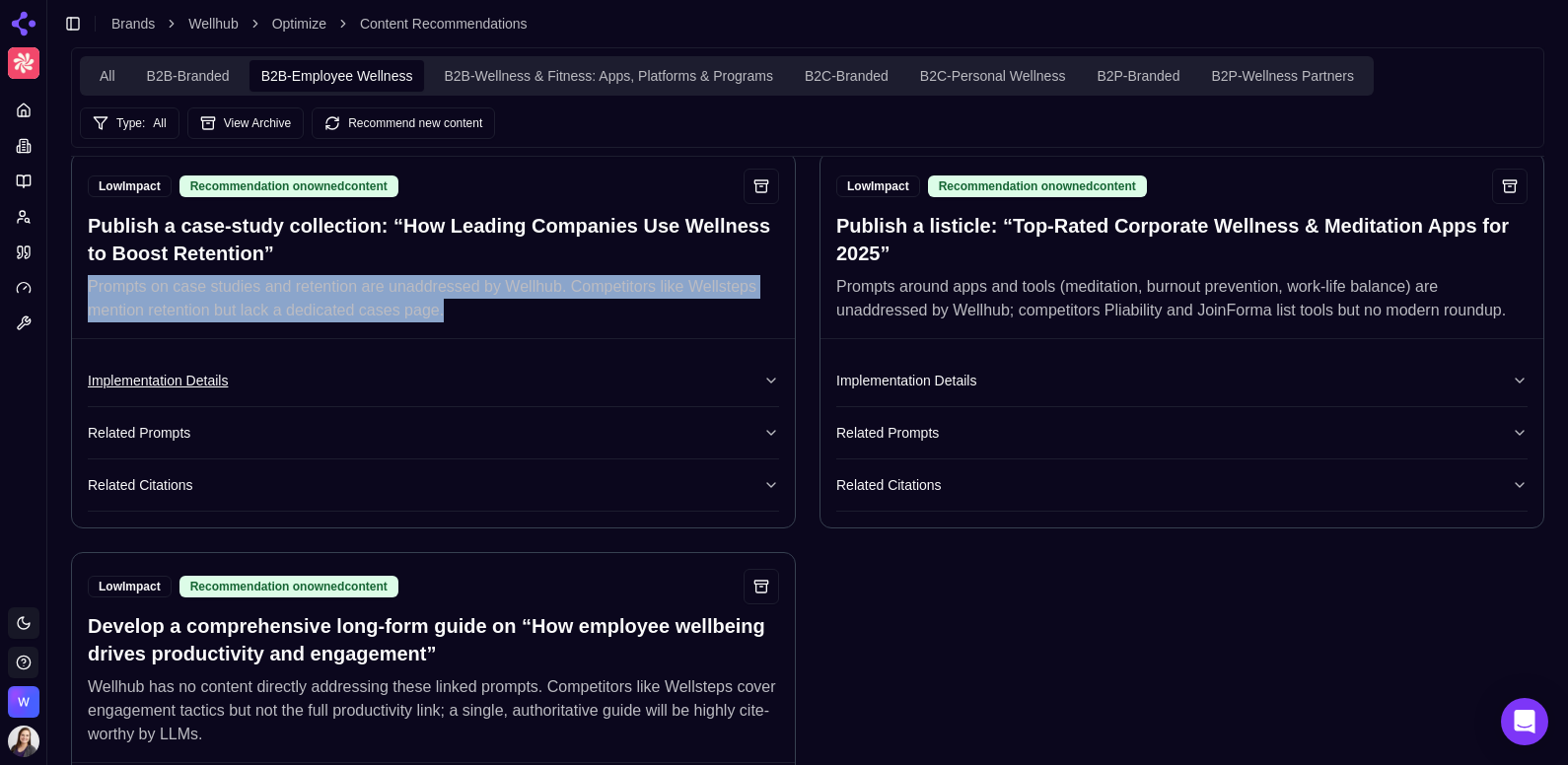 click on "Implementation Details" at bounding box center (433, 381) 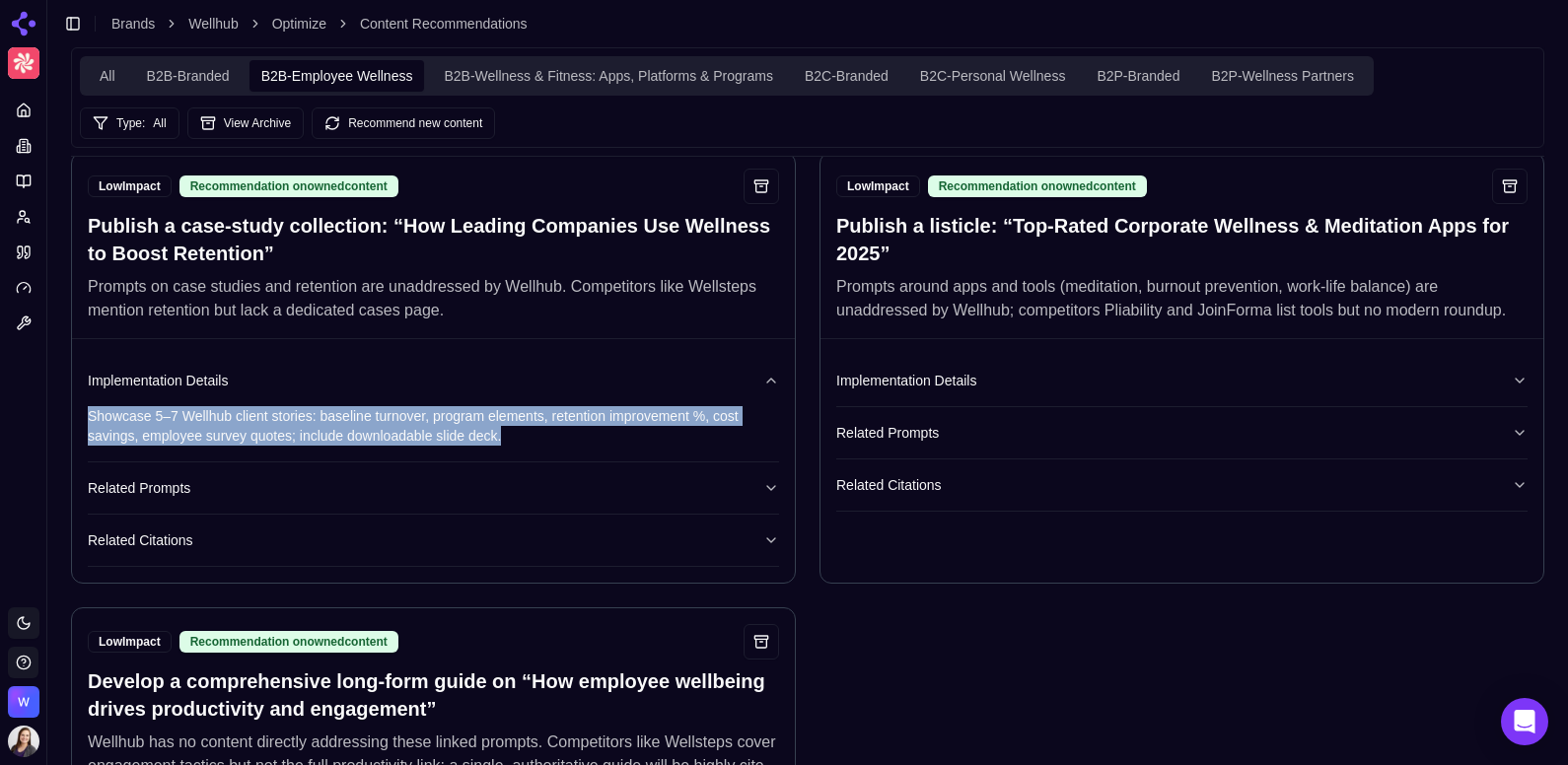 drag, startPoint x: 518, startPoint y: 408, endPoint x: 86, endPoint y: 395, distance: 432.19556 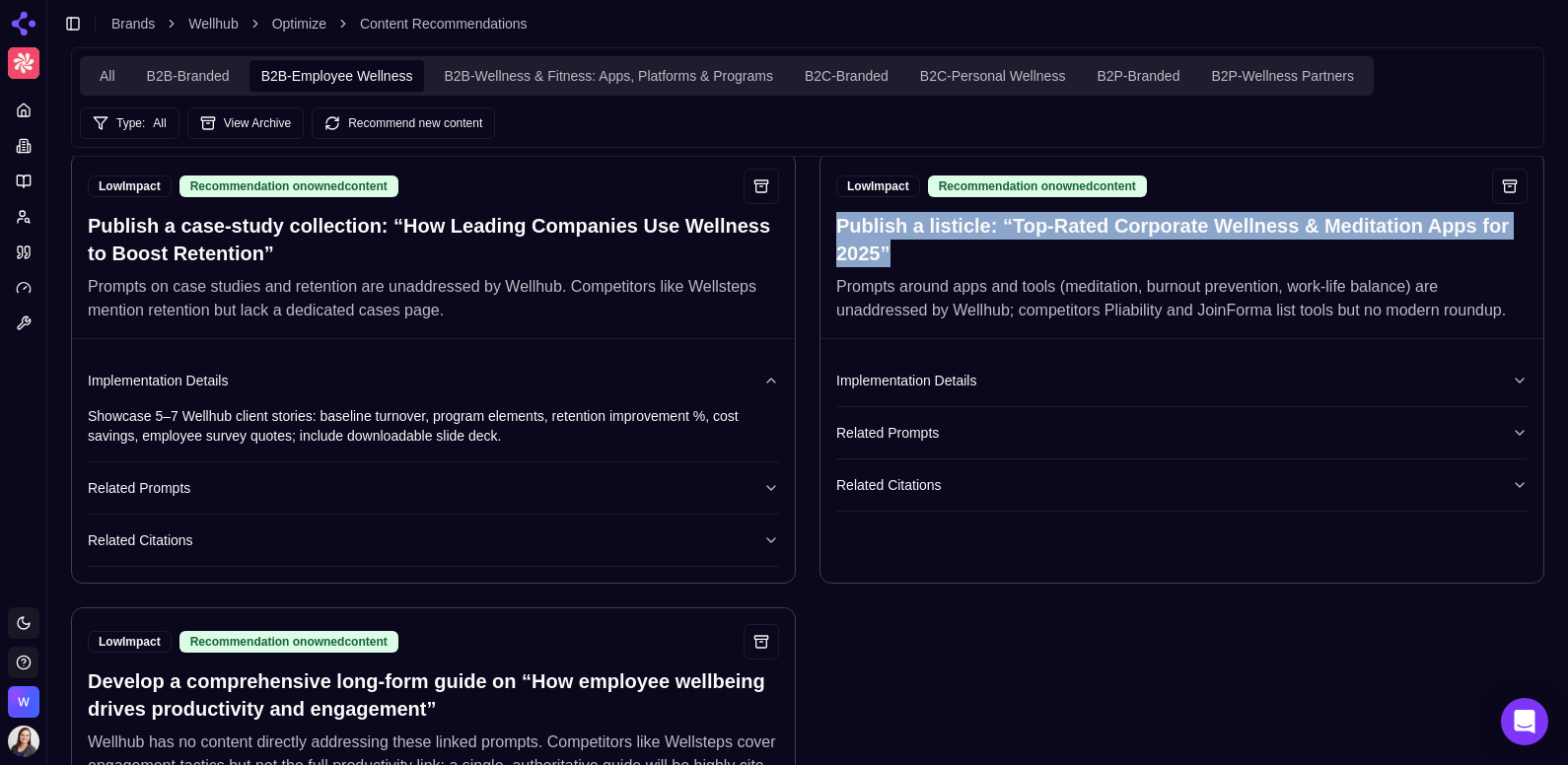 drag, startPoint x: 910, startPoint y: 228, endPoint x: 841, endPoint y: 209, distance: 71.56815 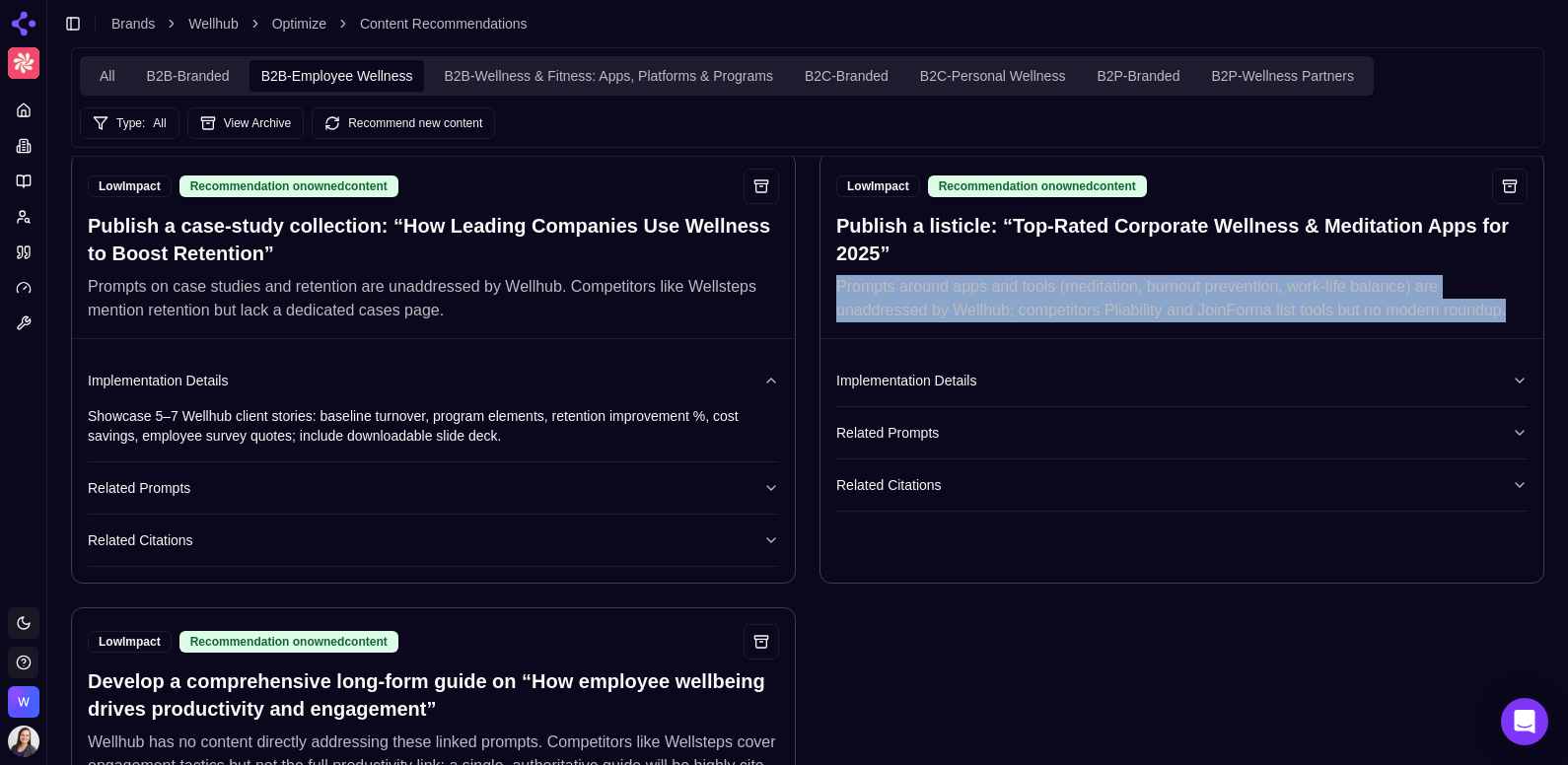 drag, startPoint x: 1511, startPoint y: 288, endPoint x: 830, endPoint y: 260, distance: 681.5754 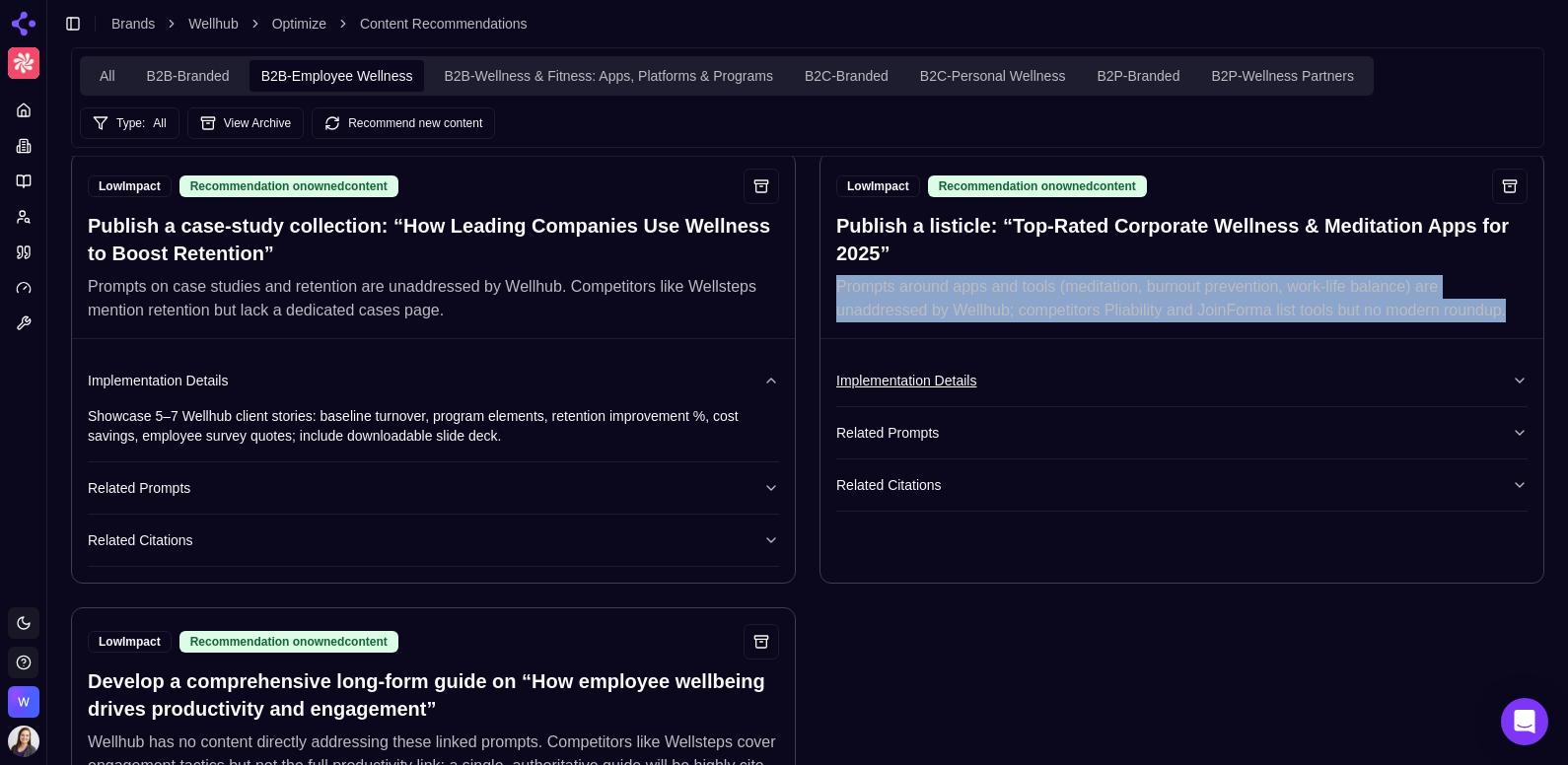 click on "Implementation Details" at bounding box center [1181, 381] 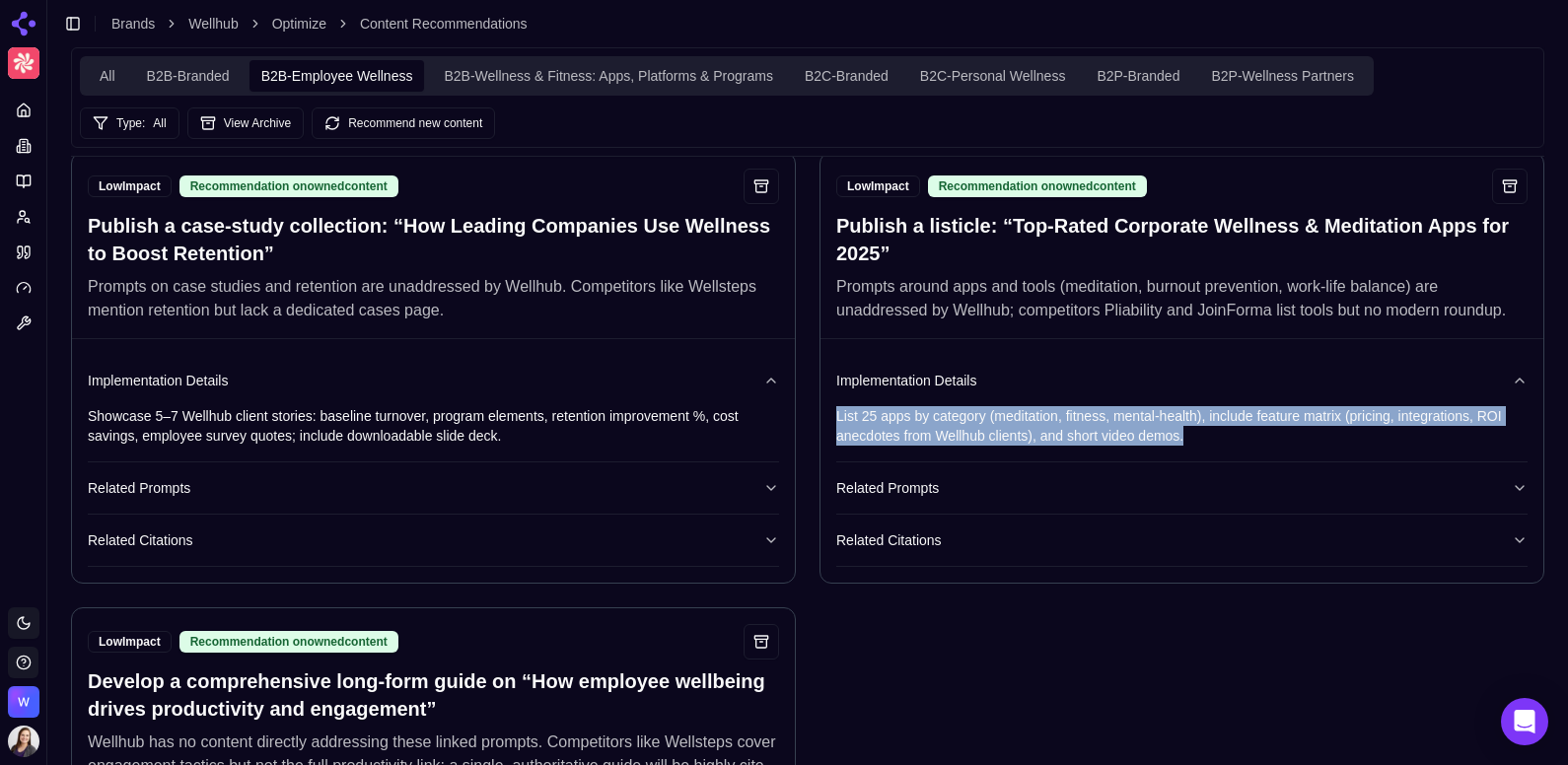 drag, startPoint x: 1236, startPoint y: 420, endPoint x: 834, endPoint y: 397, distance: 402.65742 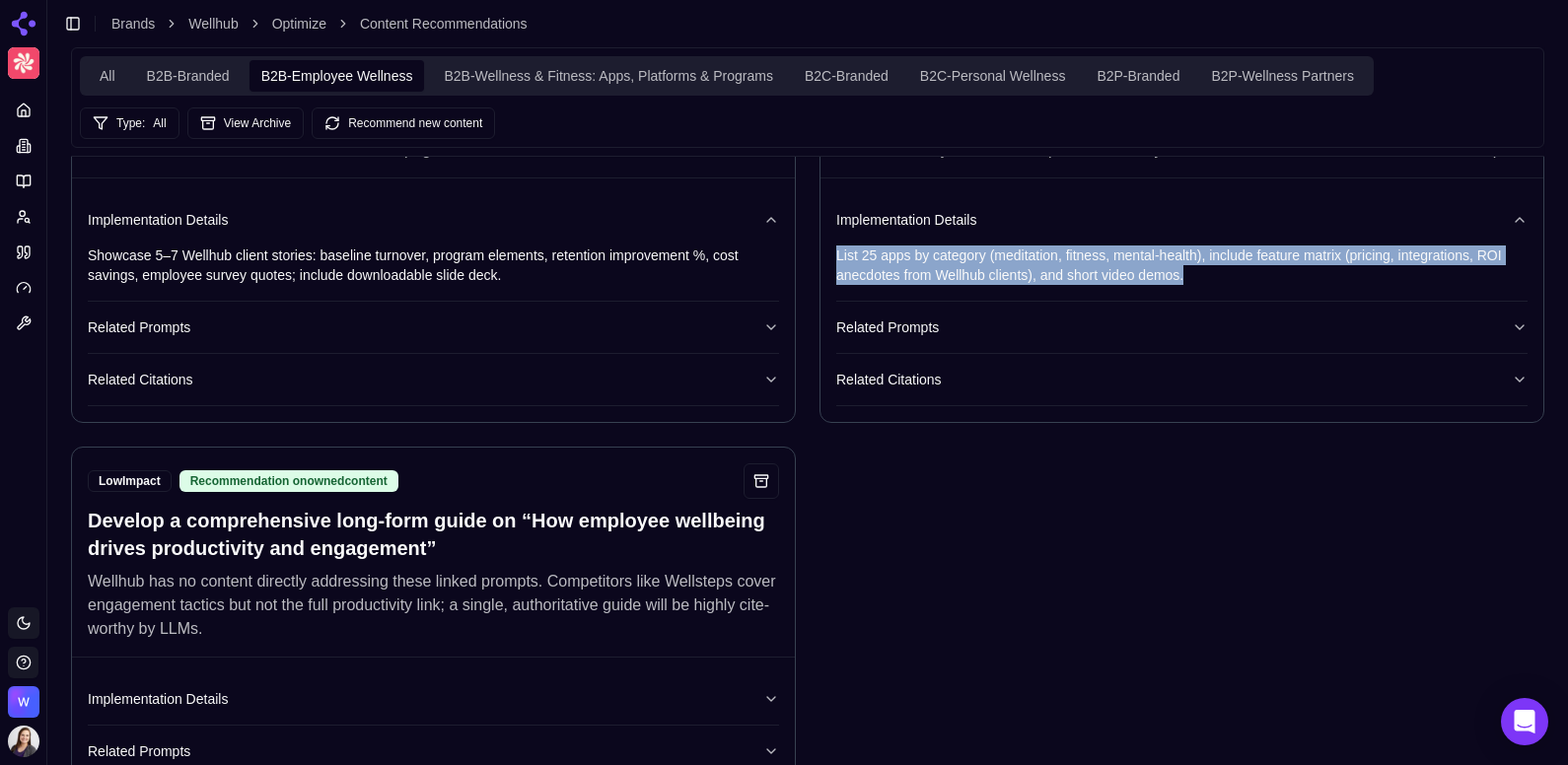 scroll, scrollTop: 4034, scrollLeft: 0, axis: vertical 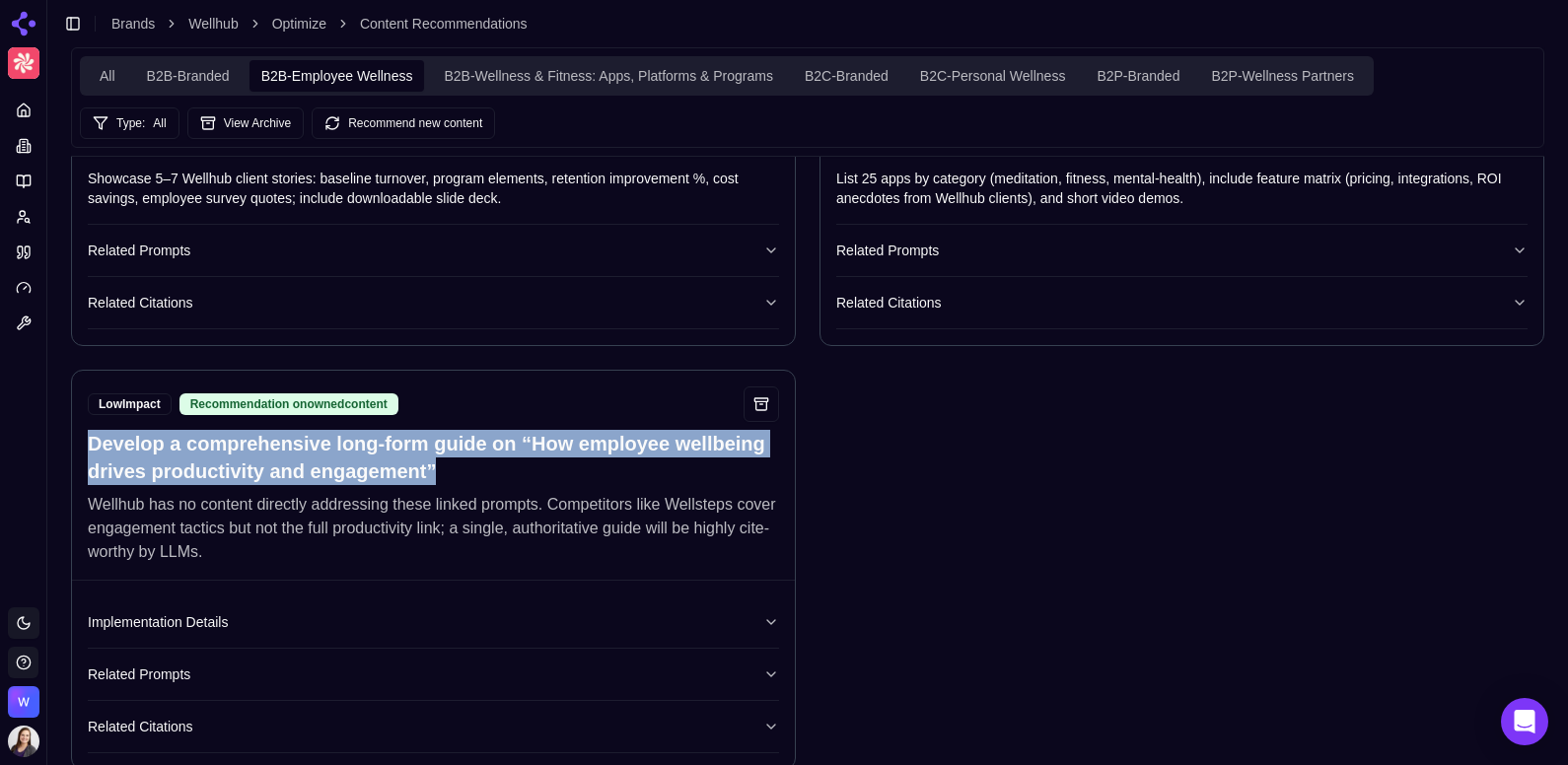 drag, startPoint x: 476, startPoint y: 455, endPoint x: 81, endPoint y: 426, distance: 396.06313 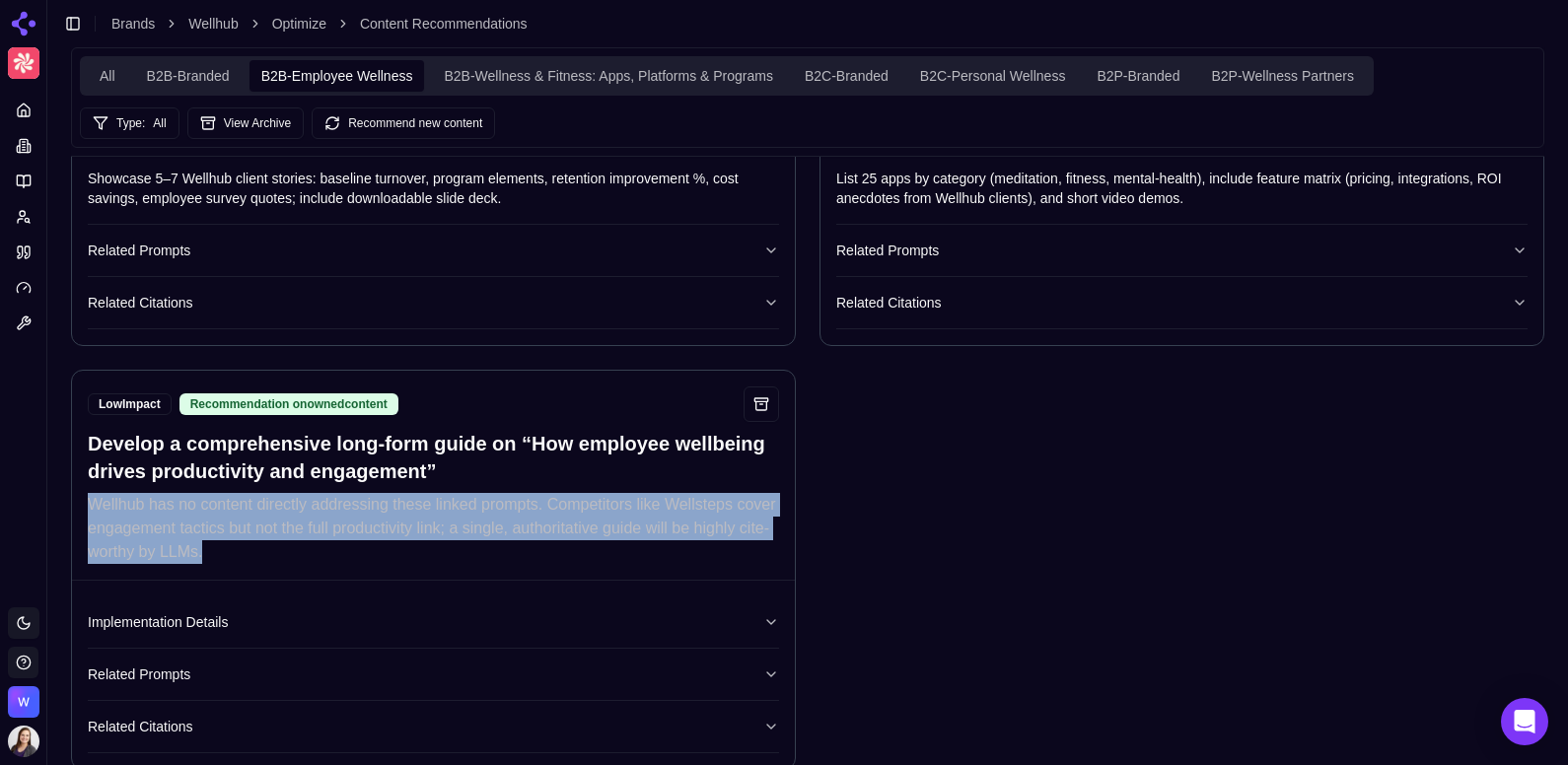 drag, startPoint x: 217, startPoint y: 537, endPoint x: 78, endPoint y: 489, distance: 147.05441 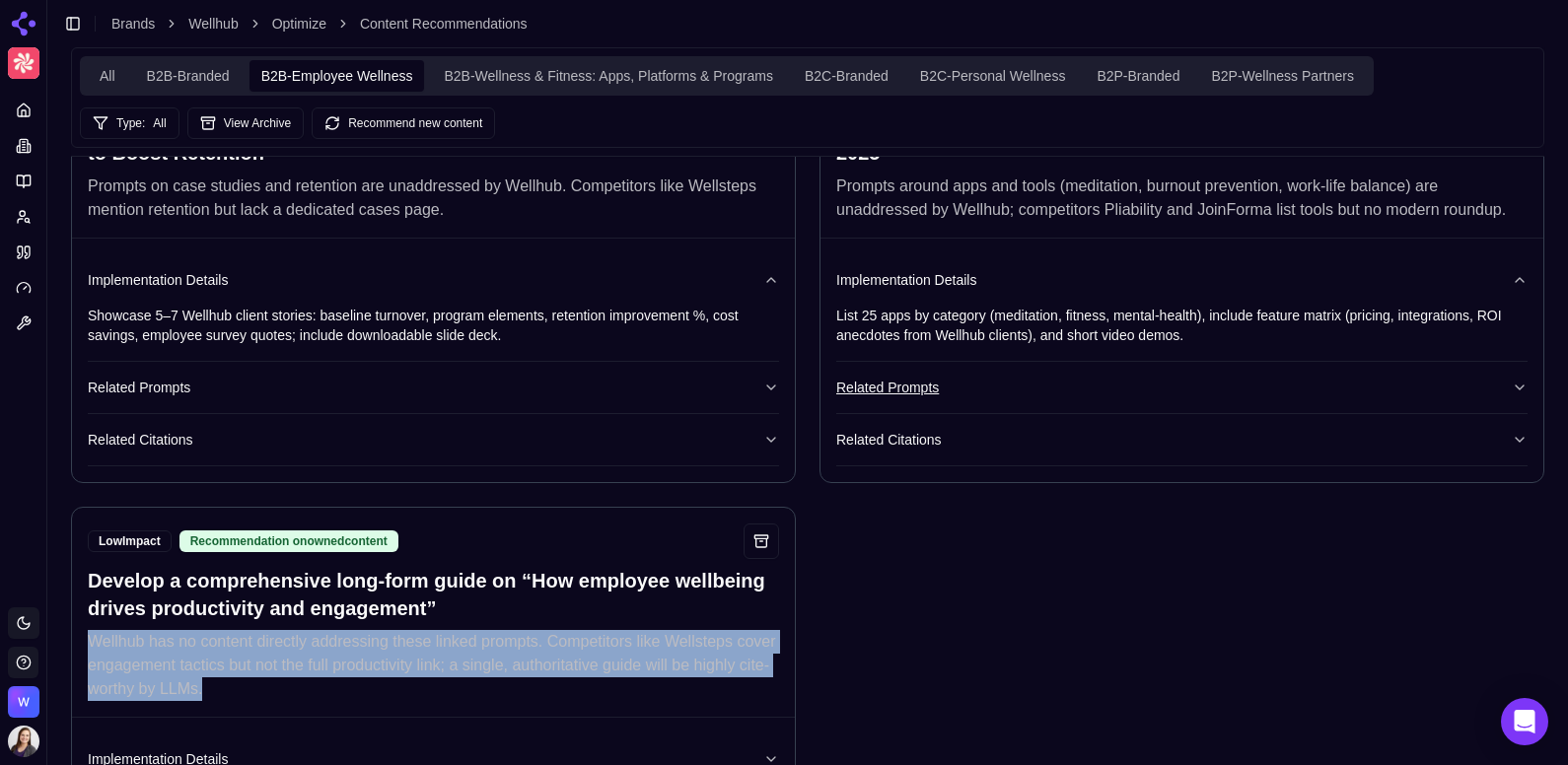 scroll, scrollTop: 4034, scrollLeft: 0, axis: vertical 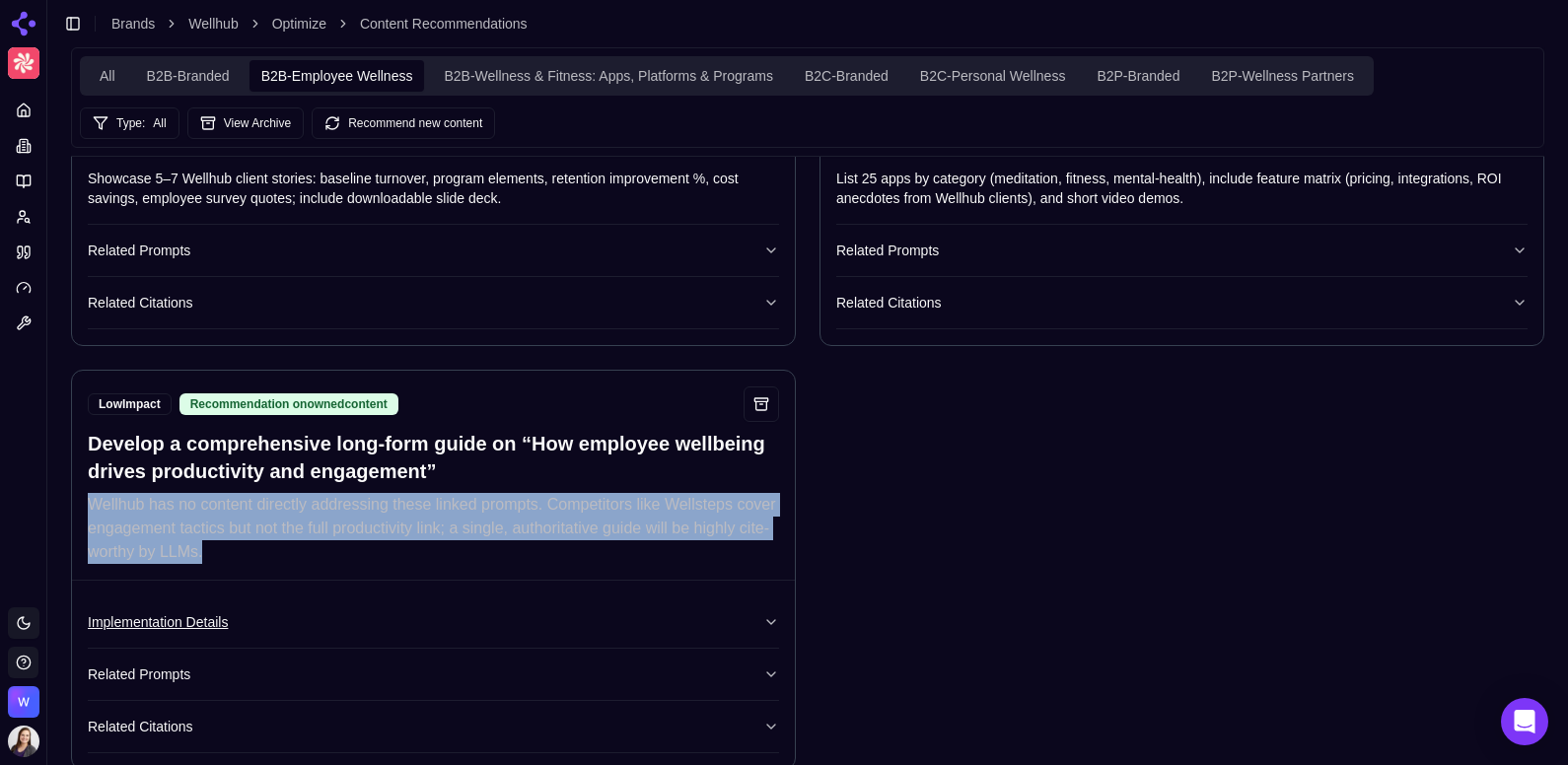 click on "Implementation Details" at bounding box center (433, 622) 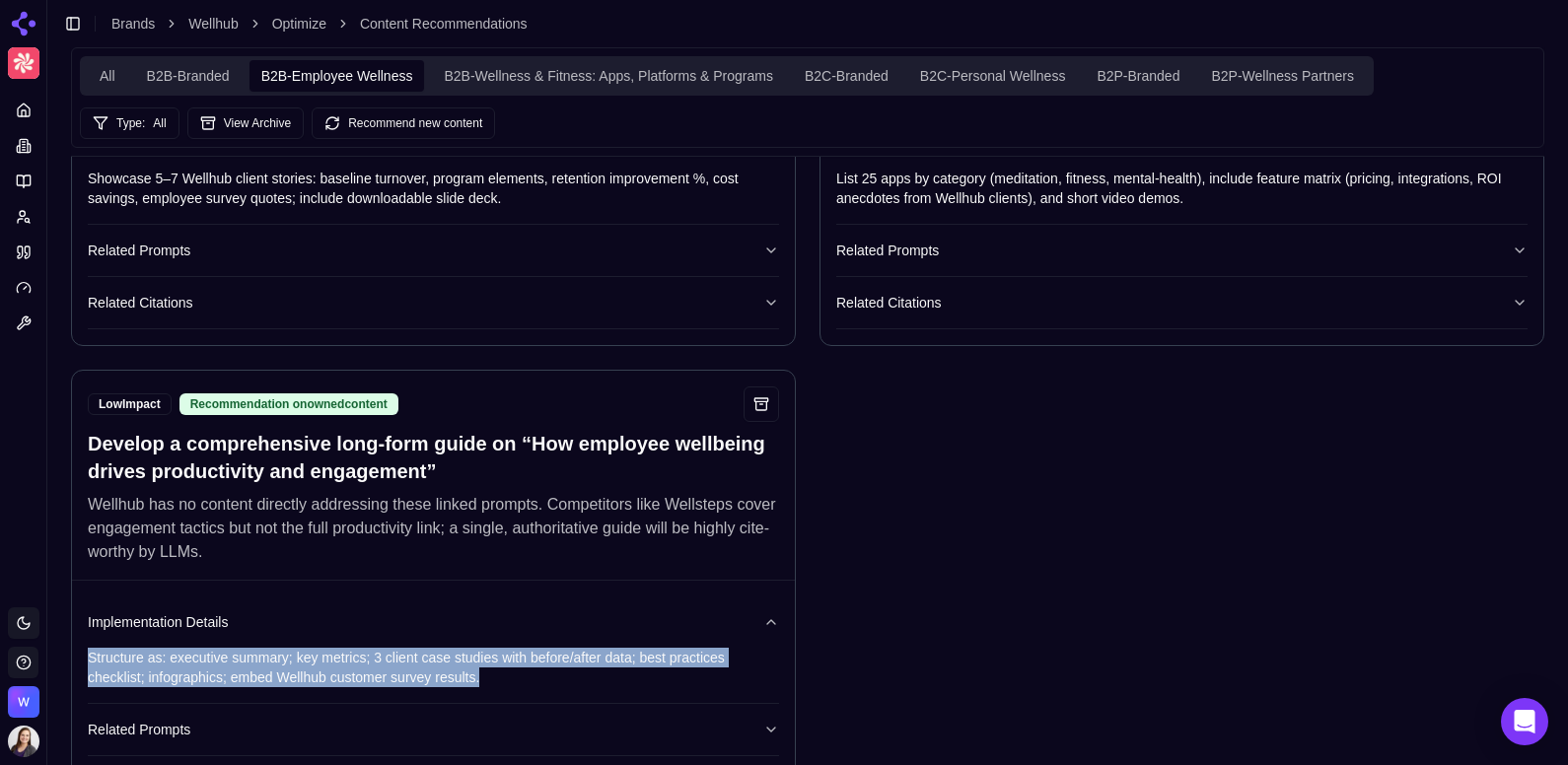 drag, startPoint x: 504, startPoint y: 647, endPoint x: 87, endPoint y: 627, distance: 417.47934 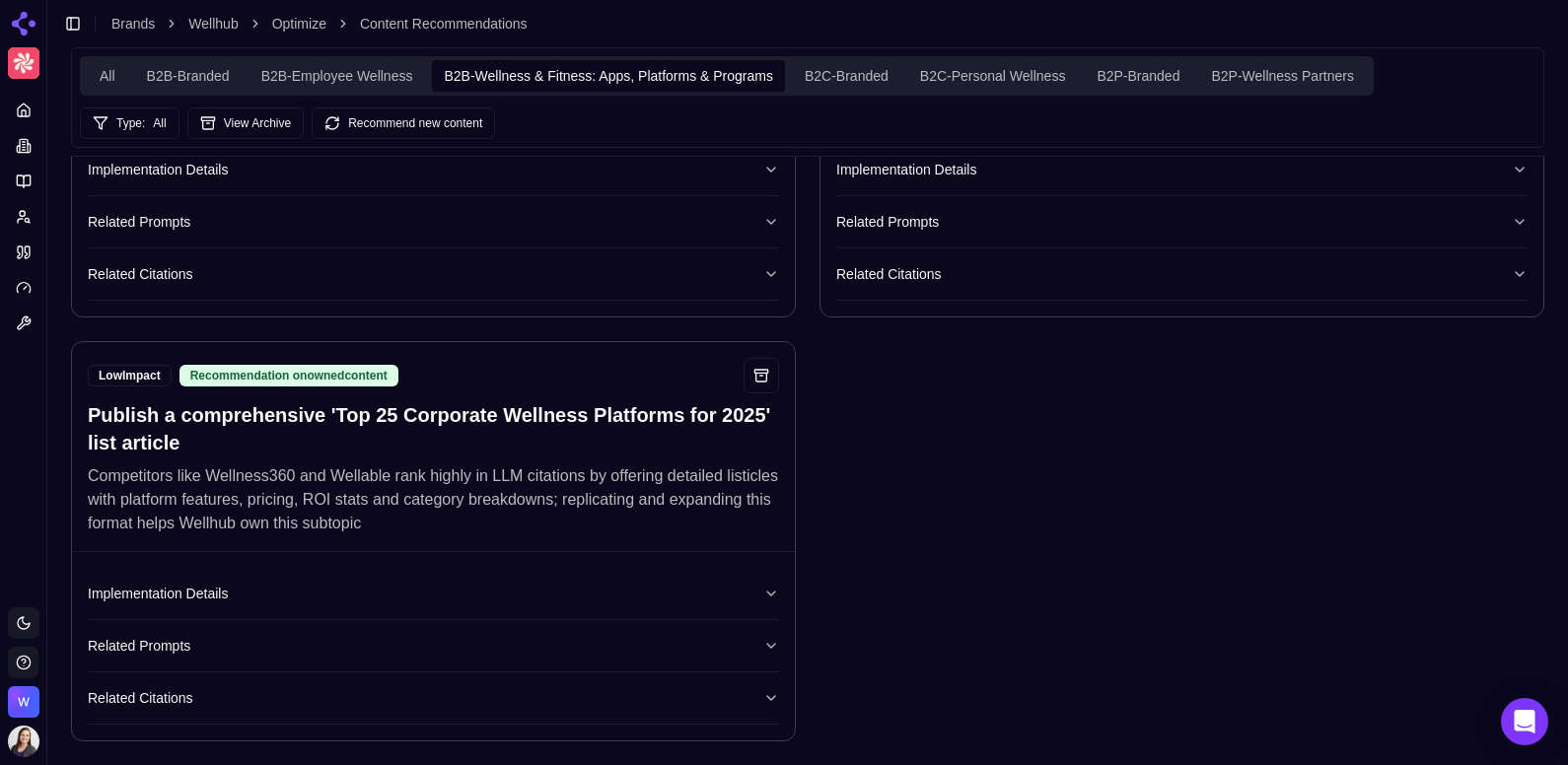 click on "B2B-Wellness & Fitness: Apps, Platforms & Programs" at bounding box center (608, 76) 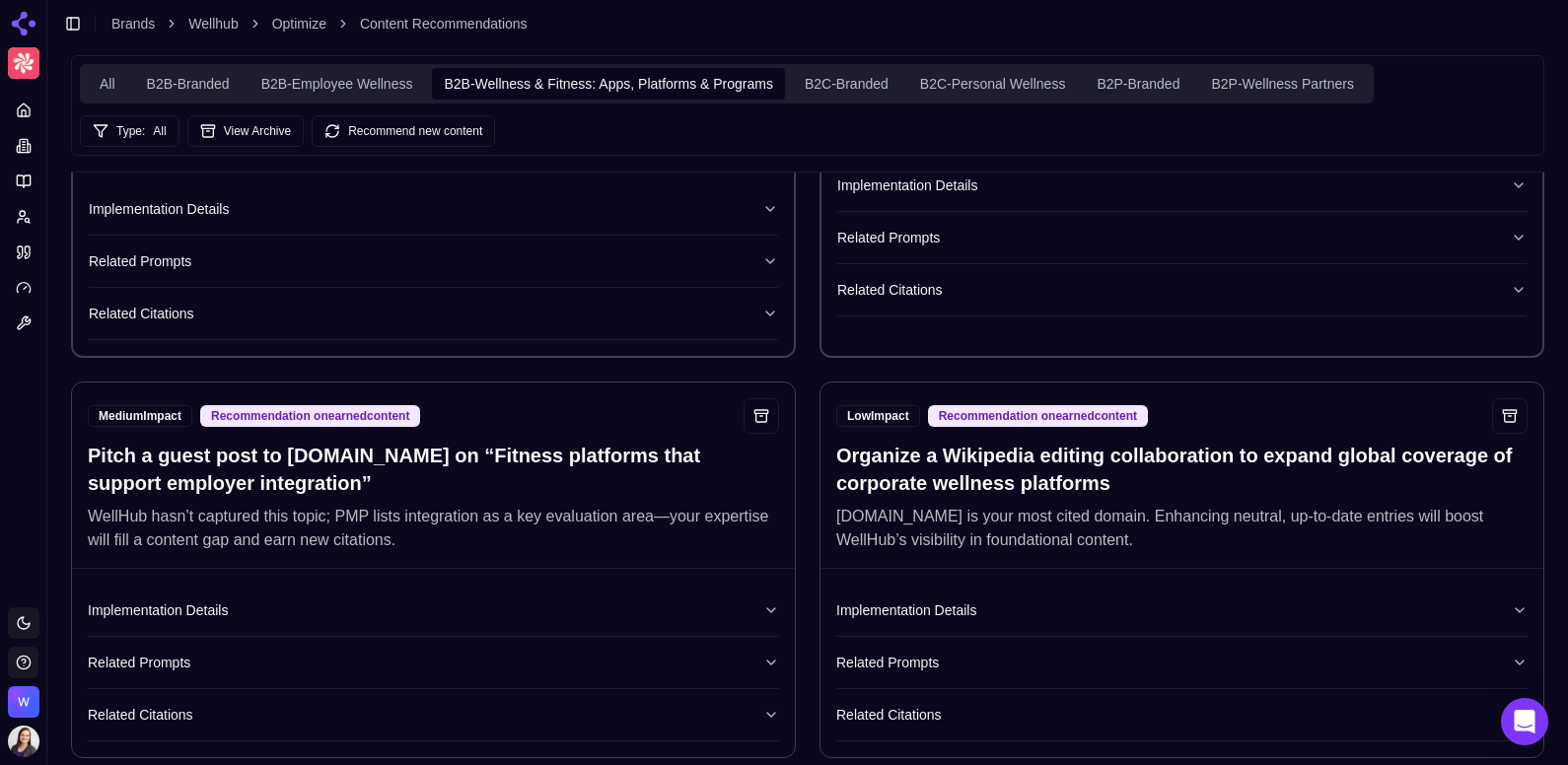 scroll, scrollTop: 0, scrollLeft: 0, axis: both 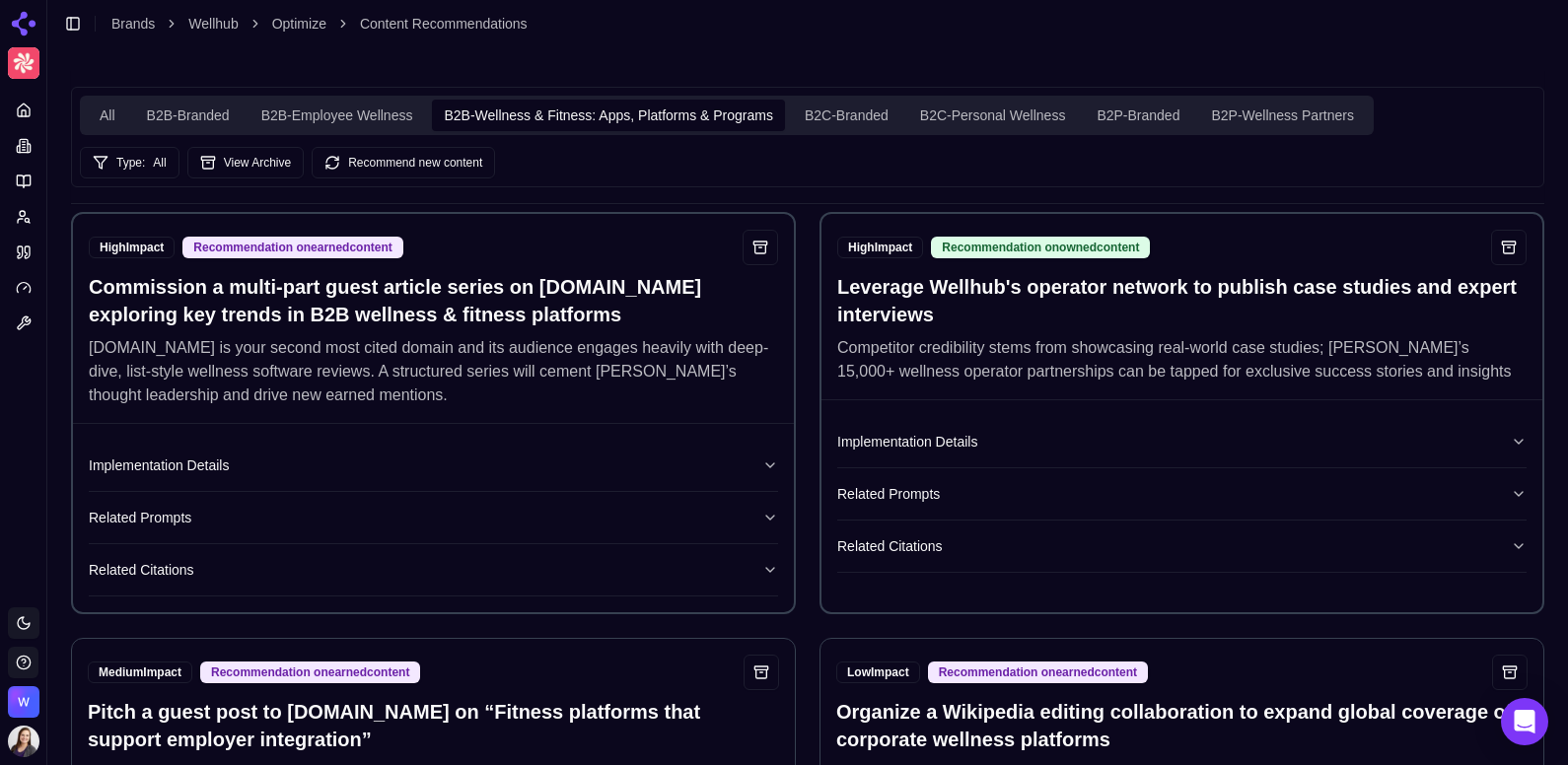 drag, startPoint x: 266, startPoint y: 350, endPoint x: 80, endPoint y: 287, distance: 196.37973 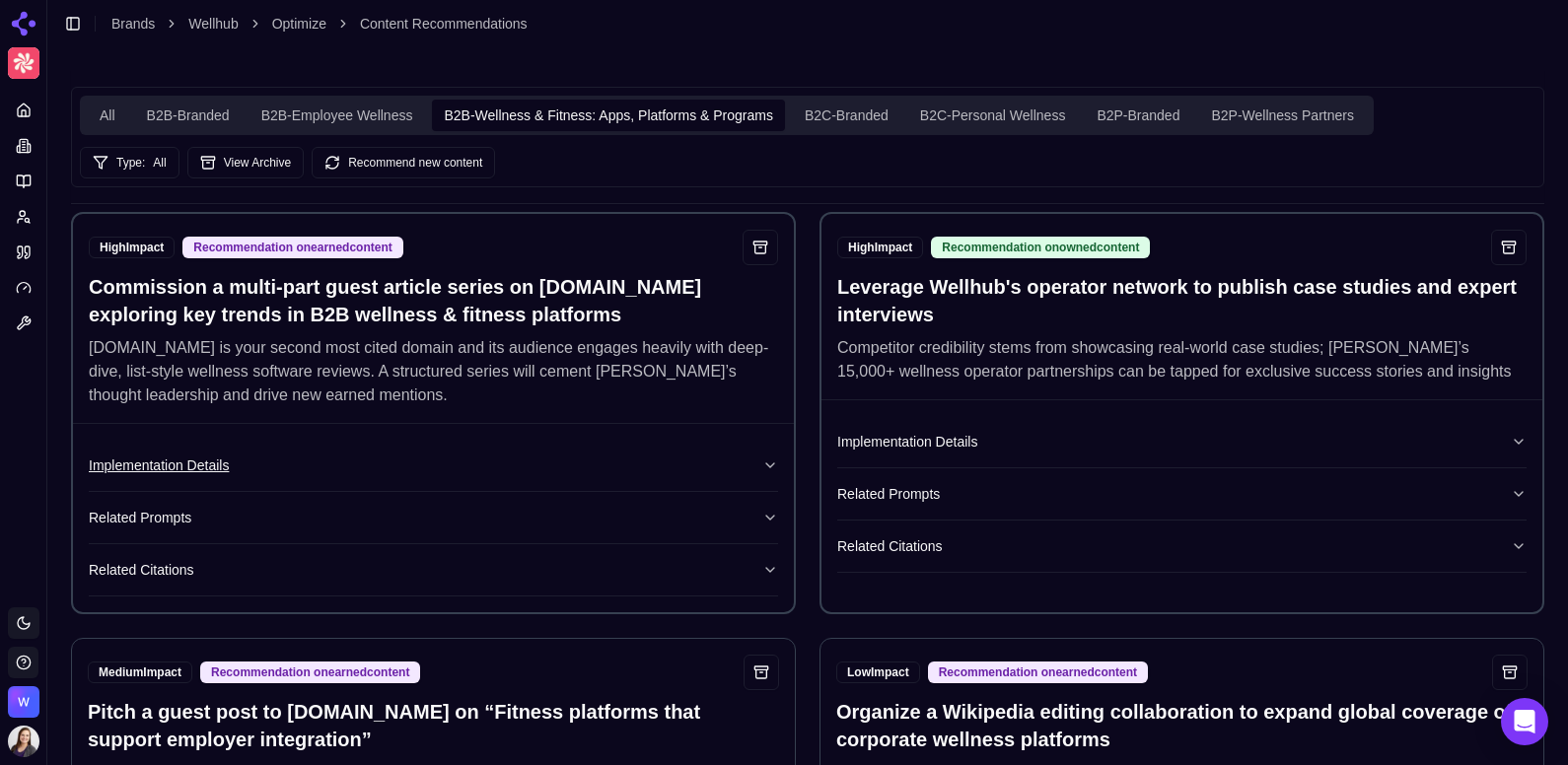click on "Implementation Details" at bounding box center (433, 465) 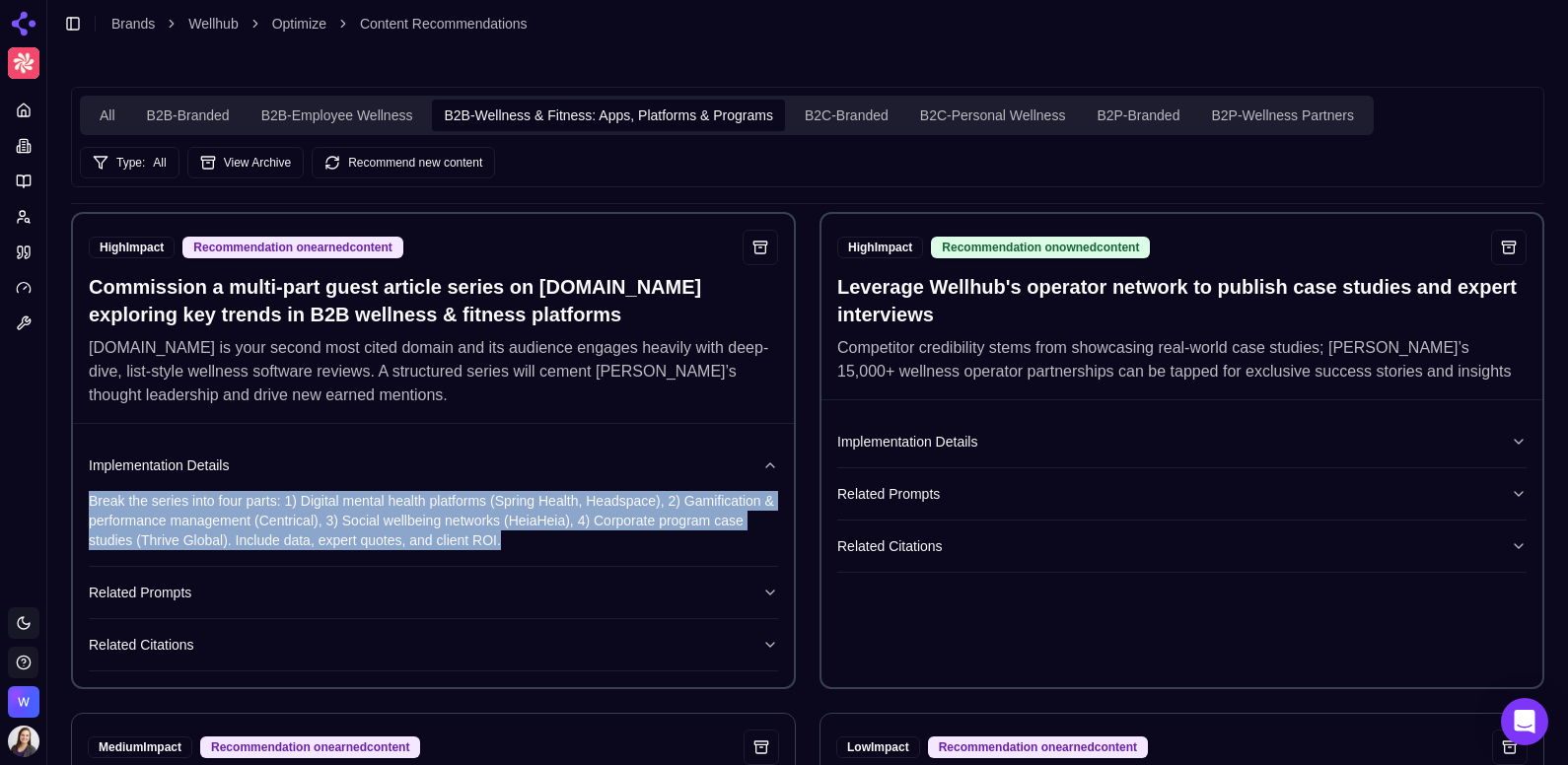 drag, startPoint x: 562, startPoint y: 573, endPoint x: 90, endPoint y: 522, distance: 474.7473 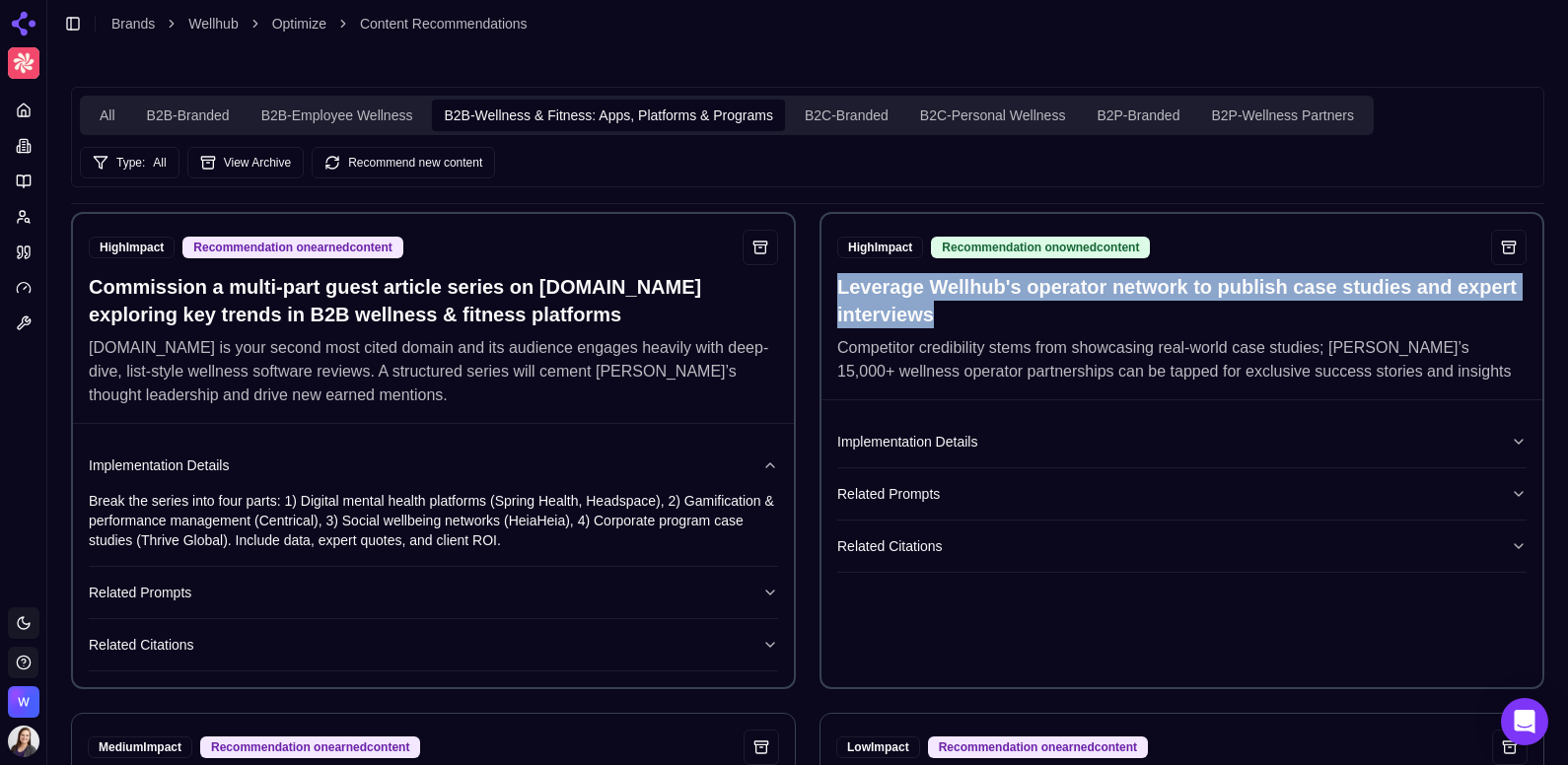 drag, startPoint x: 996, startPoint y: 308, endPoint x: 822, endPoint y: 294, distance: 174.56231 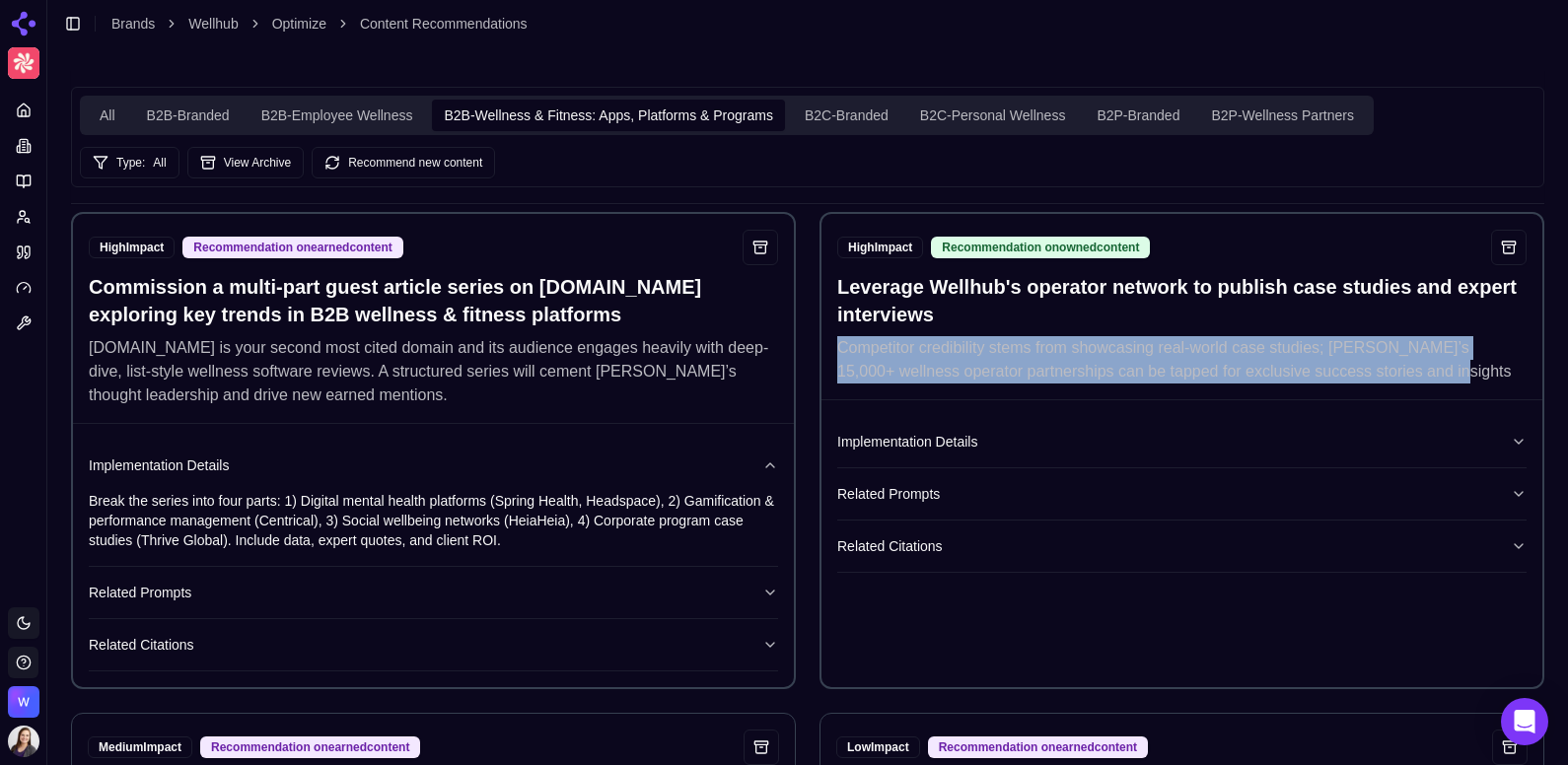 drag, startPoint x: 1413, startPoint y: 387, endPoint x: 823, endPoint y: 349, distance: 591.2225 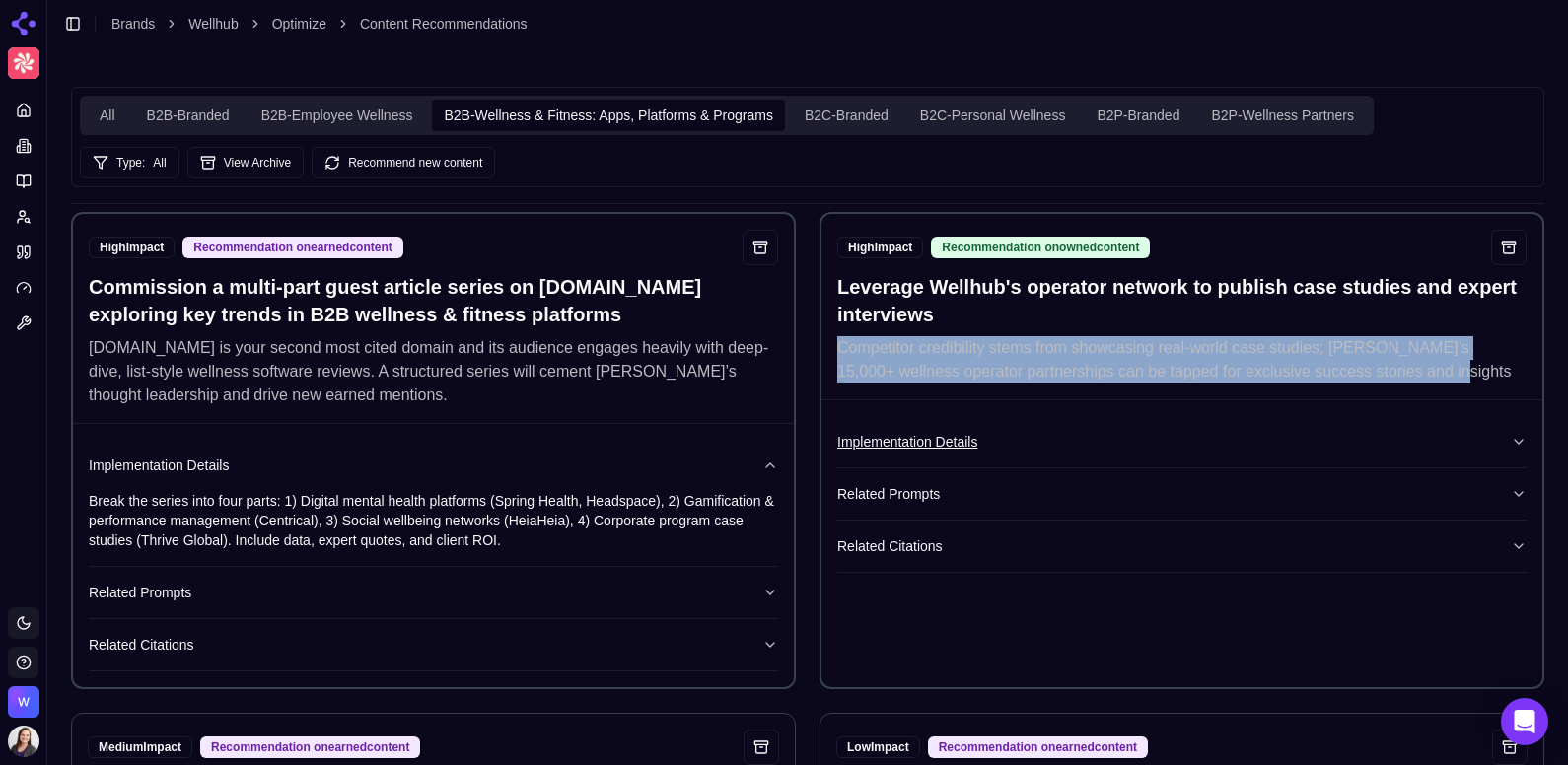 click on "Implementation Details" at bounding box center (1181, 442) 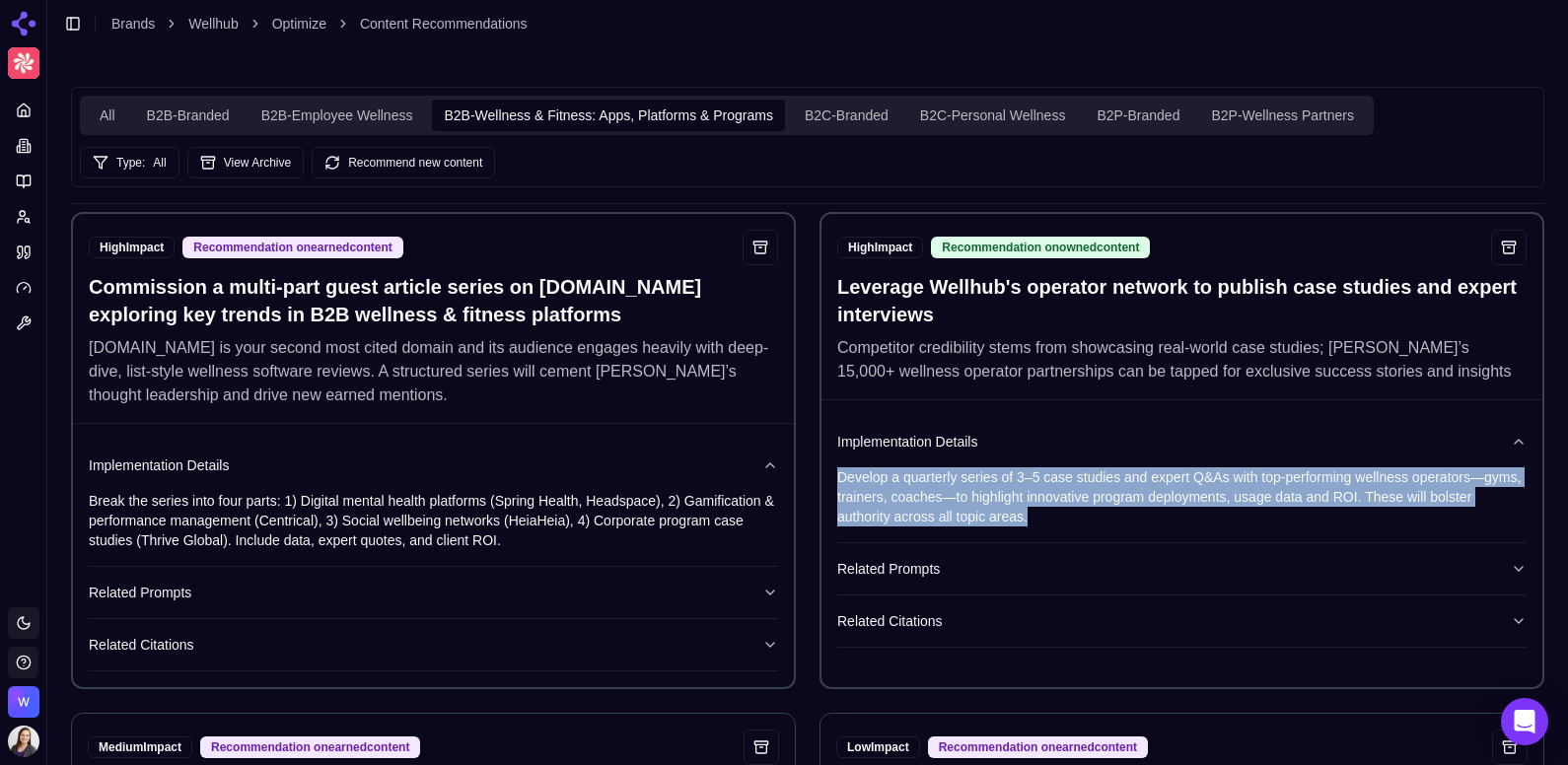 drag, startPoint x: 1033, startPoint y: 514, endPoint x: 838, endPoint y: 477, distance: 198.4792 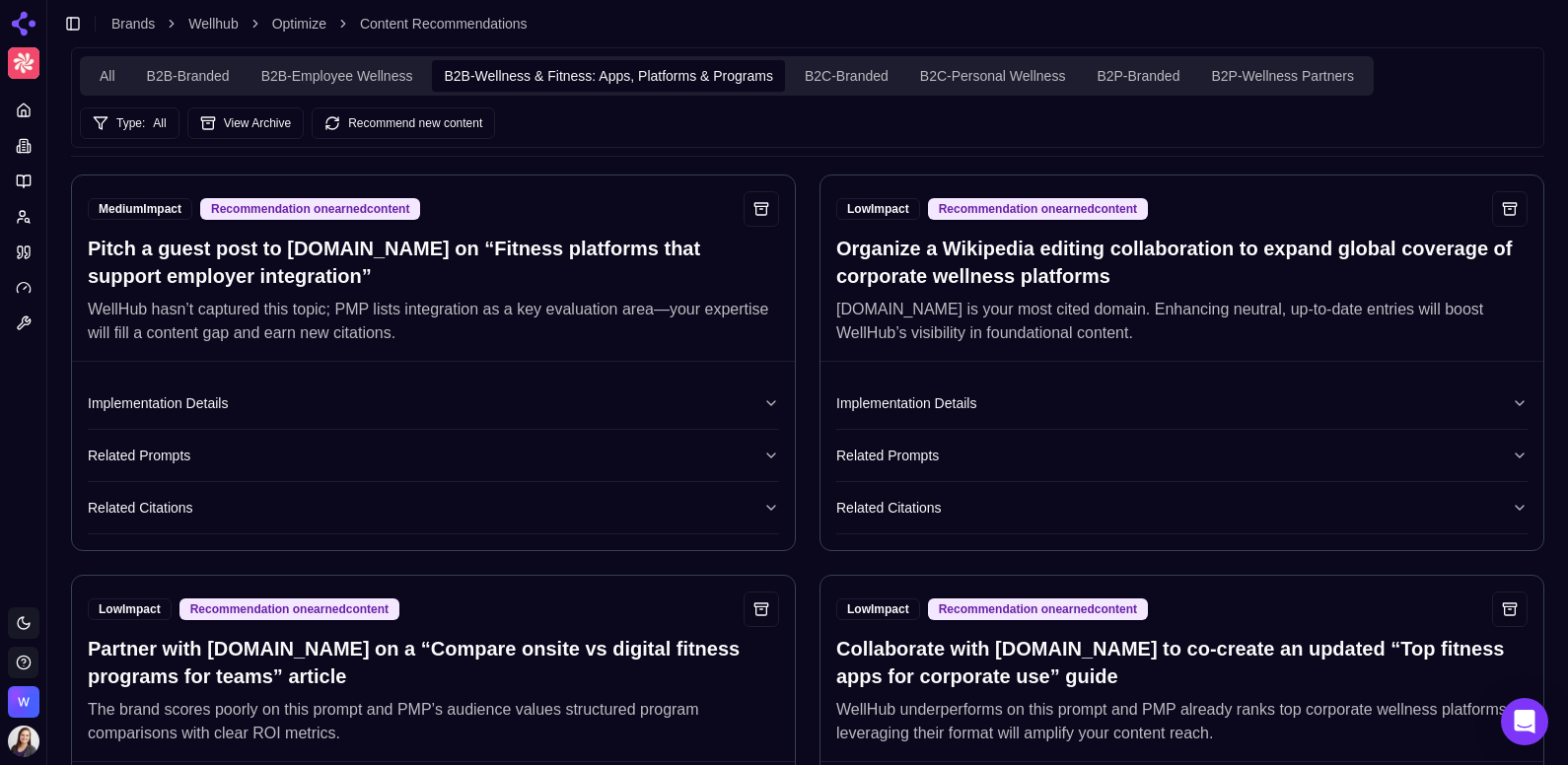 scroll, scrollTop: 536, scrollLeft: 0, axis: vertical 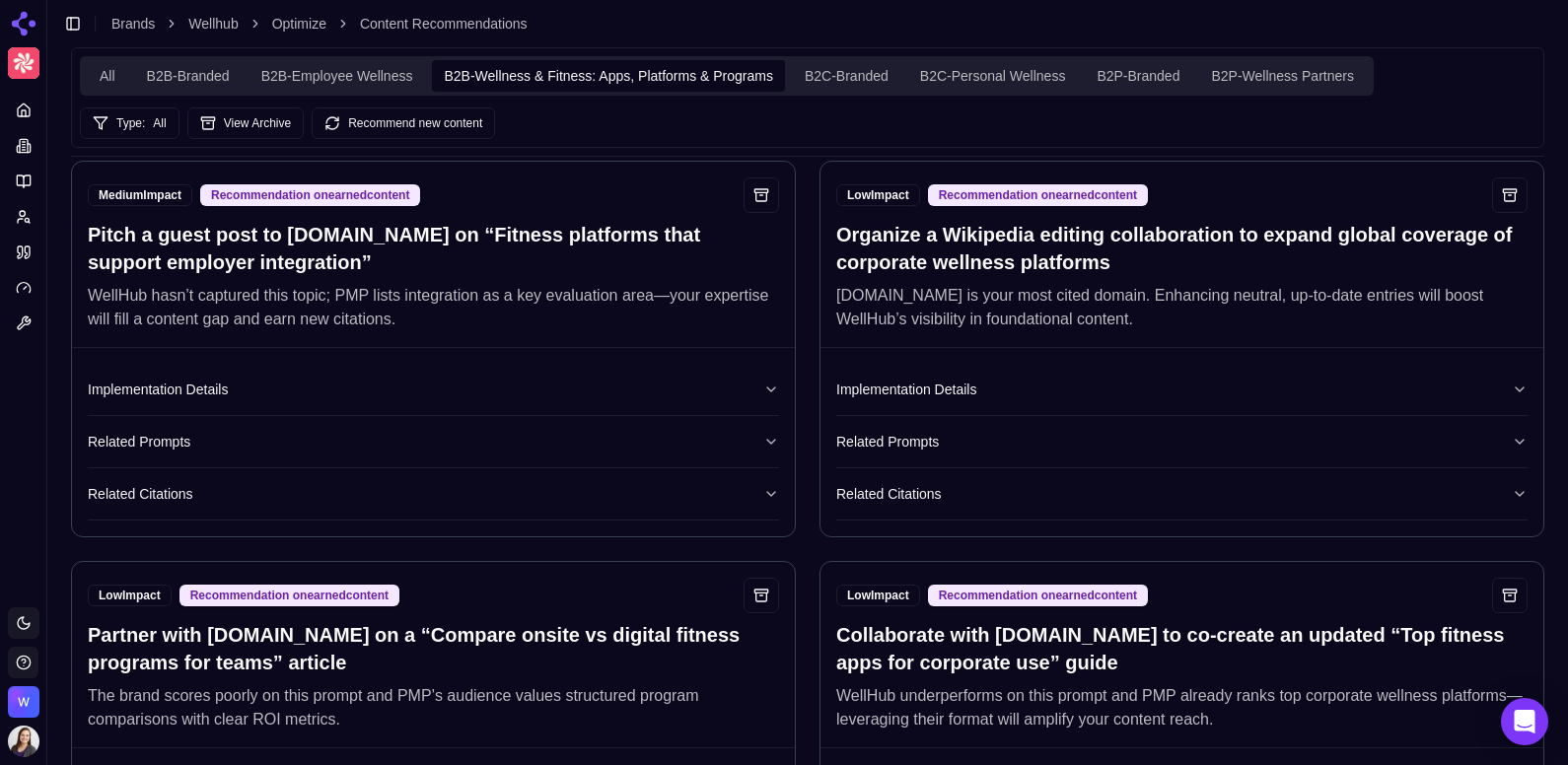drag, startPoint x: 414, startPoint y: 288, endPoint x: 81, endPoint y: 260, distance: 334.1751 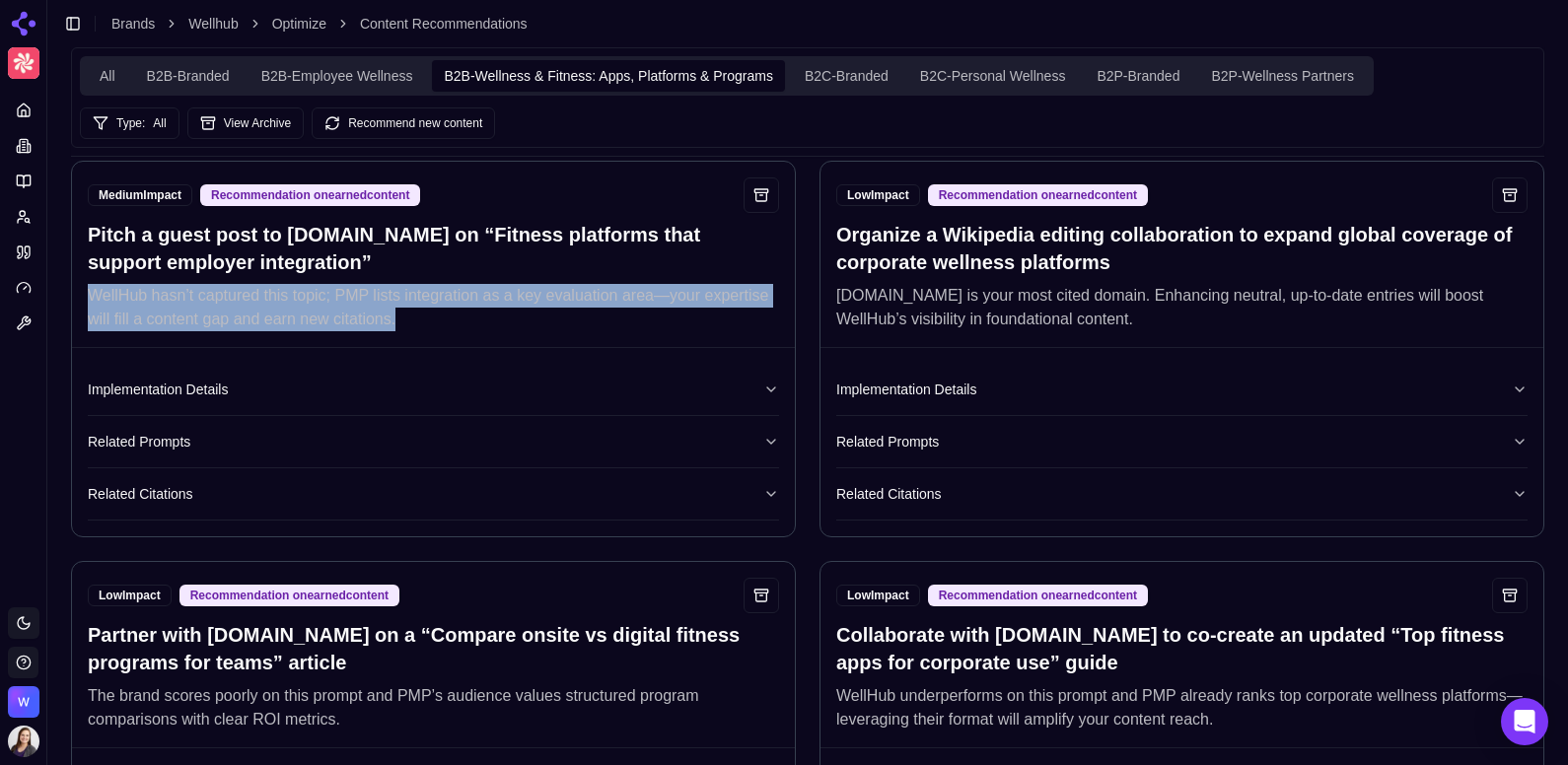 drag, startPoint x: 402, startPoint y: 339, endPoint x: 89, endPoint y: 326, distance: 313.26985 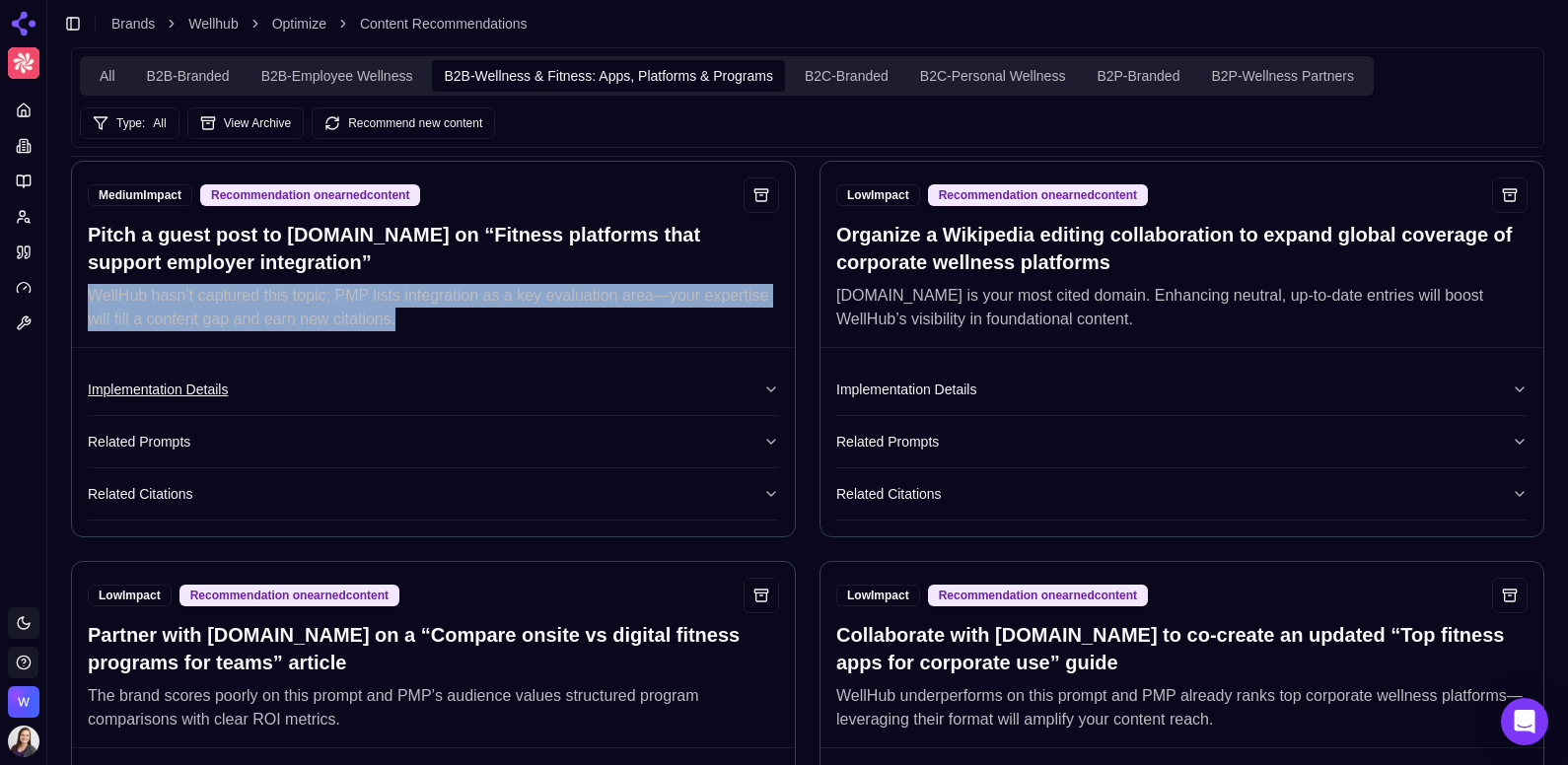 click on "Implementation Details" at bounding box center (433, 389) 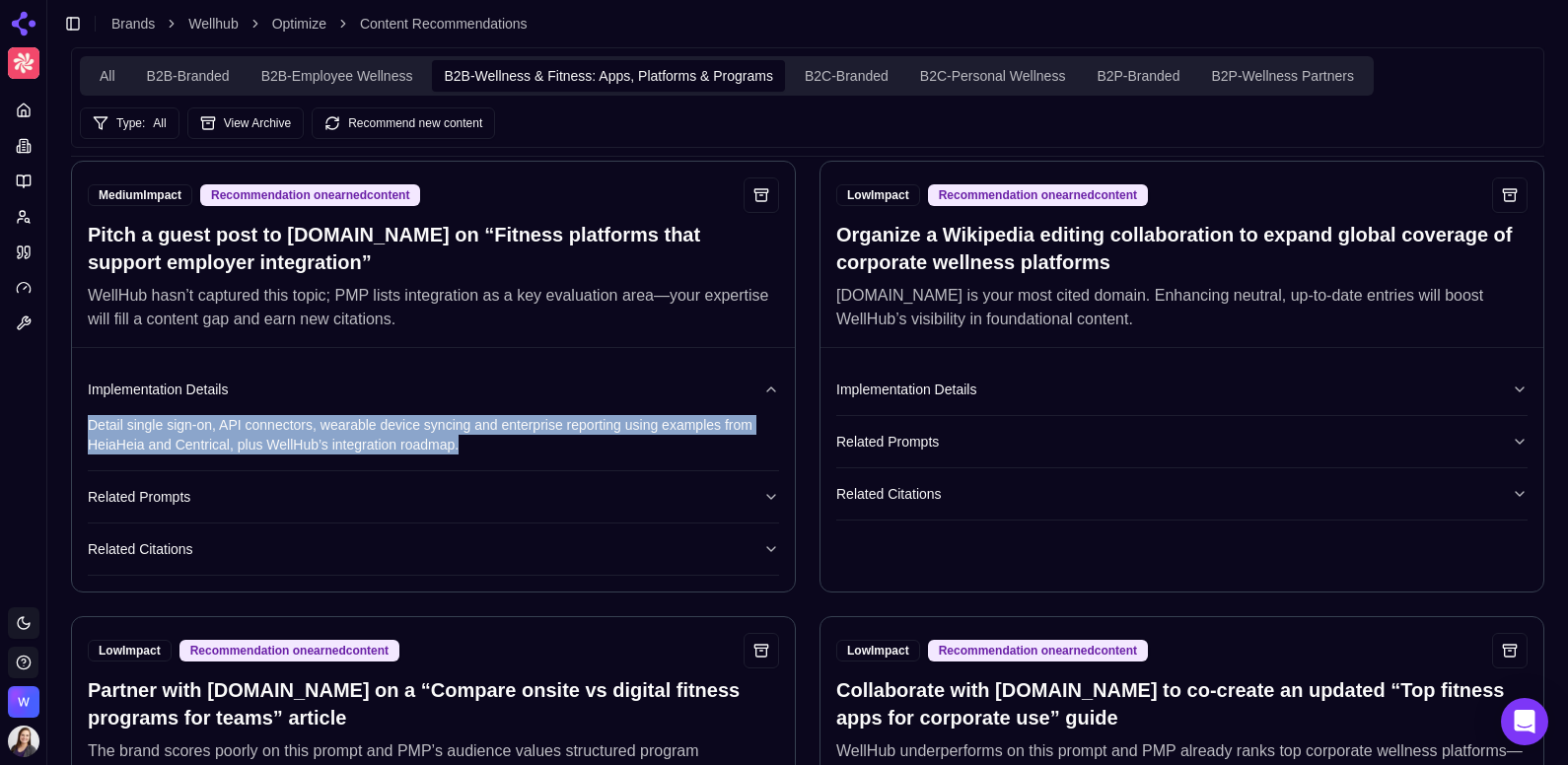 drag, startPoint x: 492, startPoint y: 473, endPoint x: 88, endPoint y: 448, distance: 404.77278 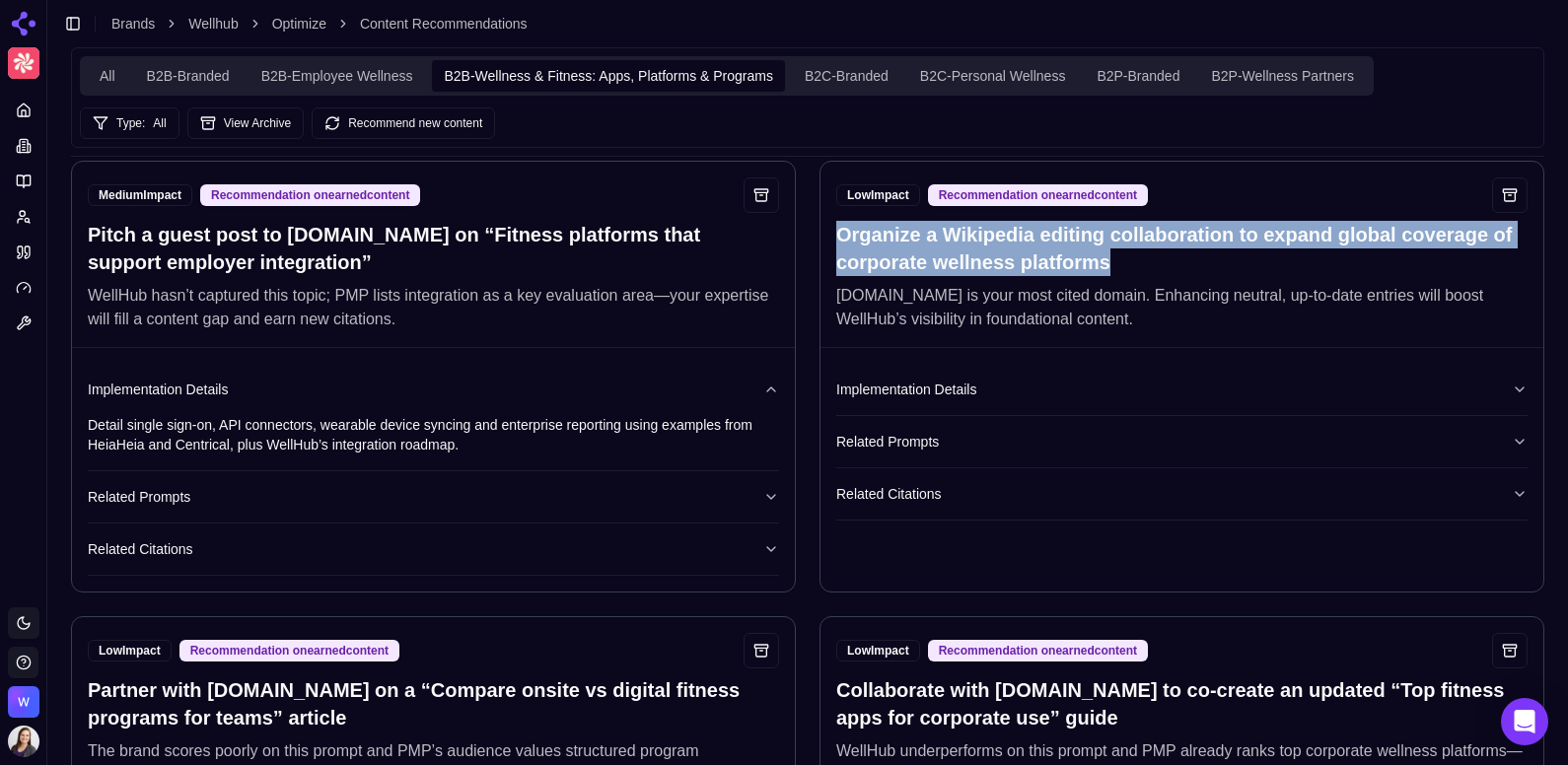 drag, startPoint x: 1134, startPoint y: 288, endPoint x: 835, endPoint y: 264, distance: 299.962 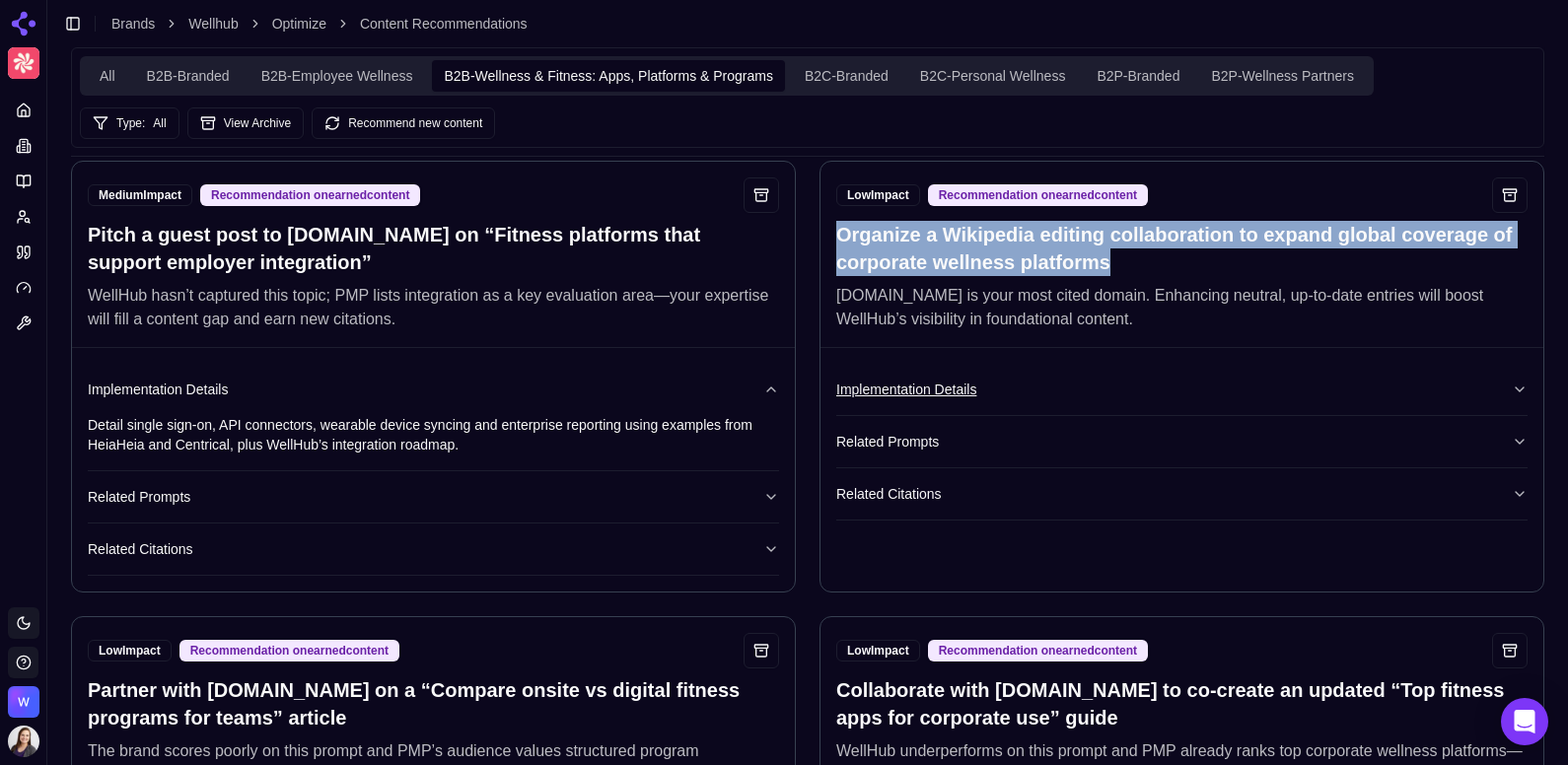 click on "Implementation Details" at bounding box center [1181, 389] 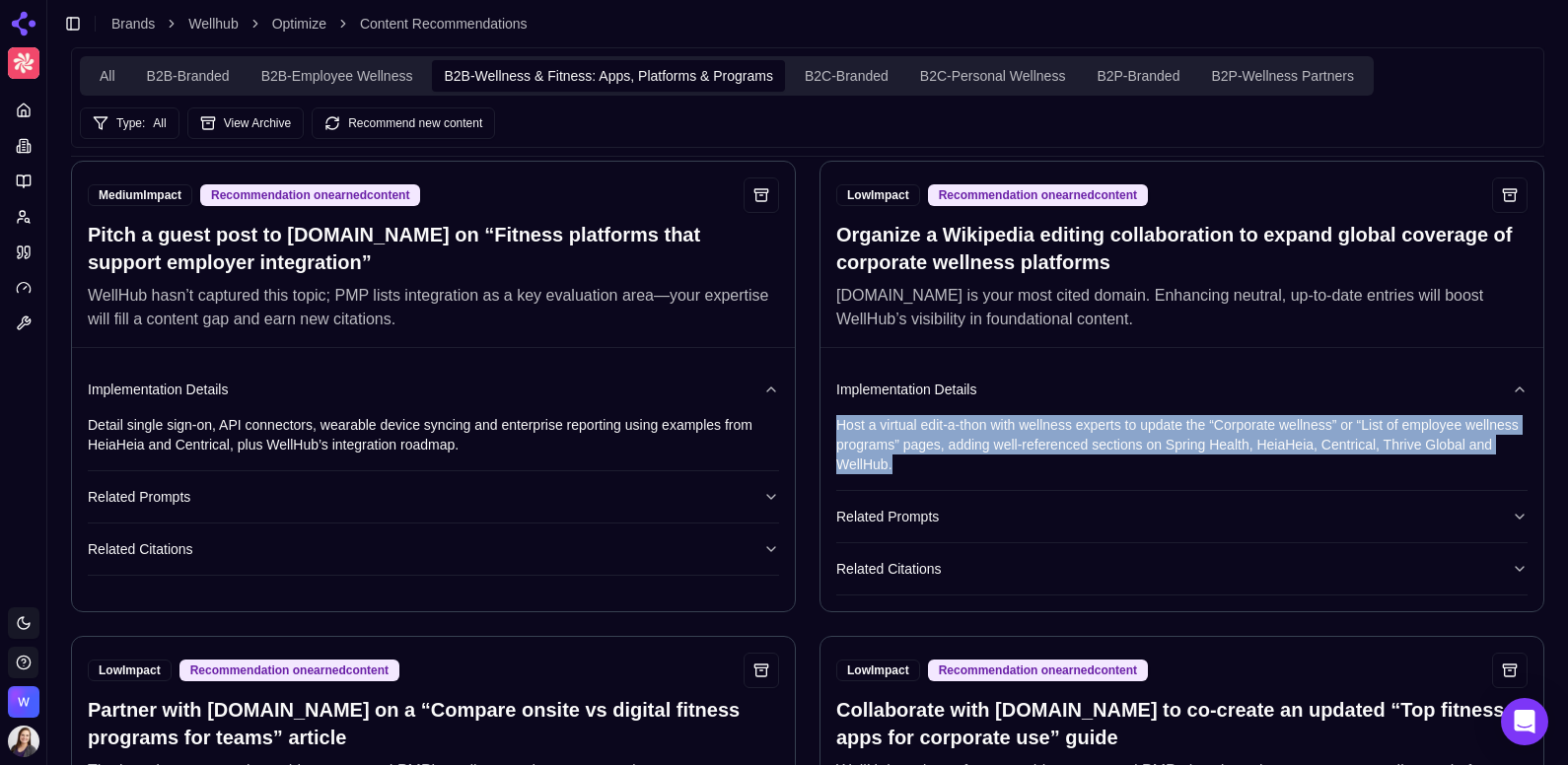 drag, startPoint x: 975, startPoint y: 502, endPoint x: 835, endPoint y: 454, distance: 148 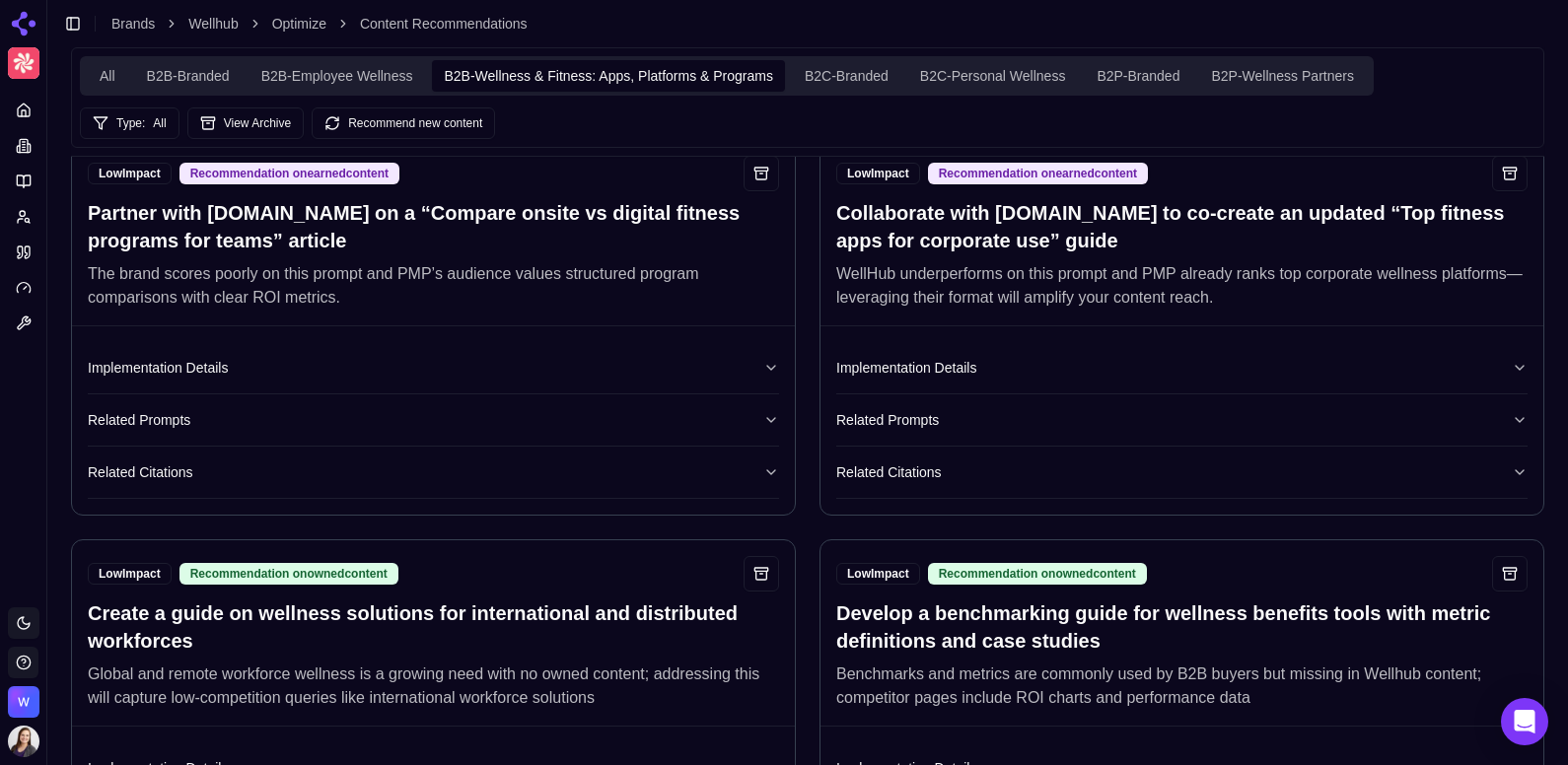 scroll, scrollTop: 1053, scrollLeft: 0, axis: vertical 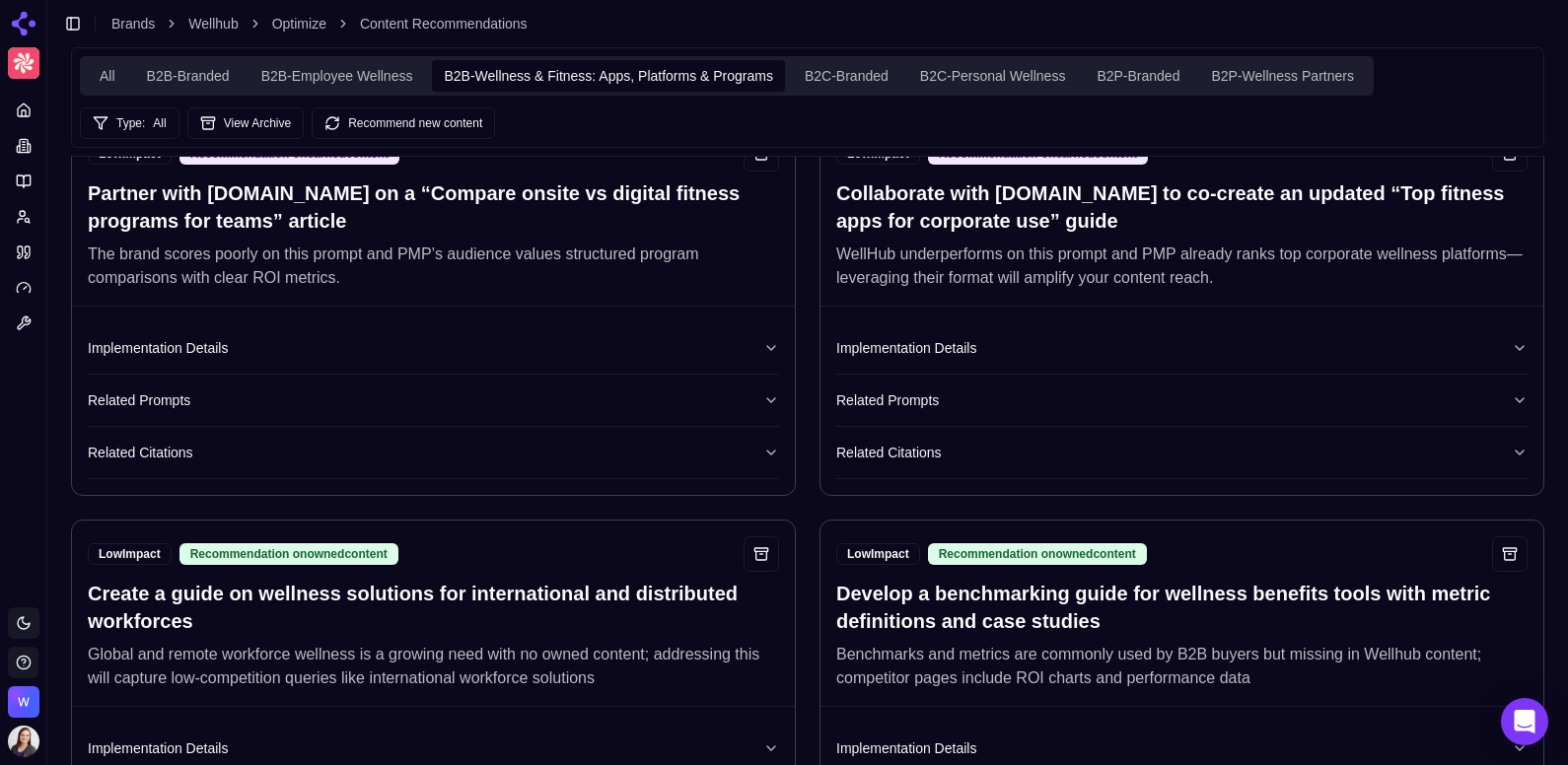drag, startPoint x: 444, startPoint y: 248, endPoint x: 89, endPoint y: 221, distance: 356.02528 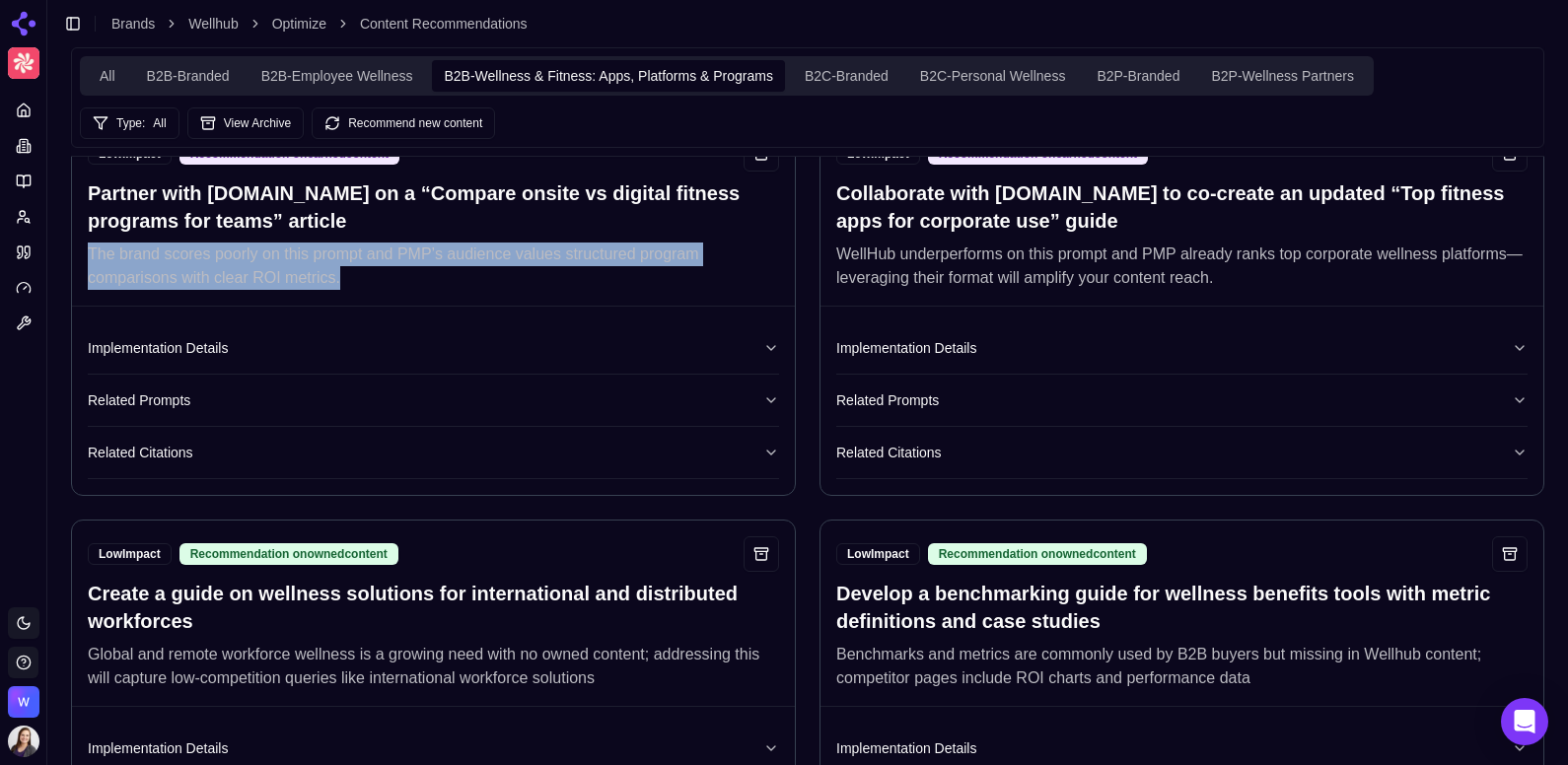 drag, startPoint x: 376, startPoint y: 295, endPoint x: 74, endPoint y: 277, distance: 302.53595 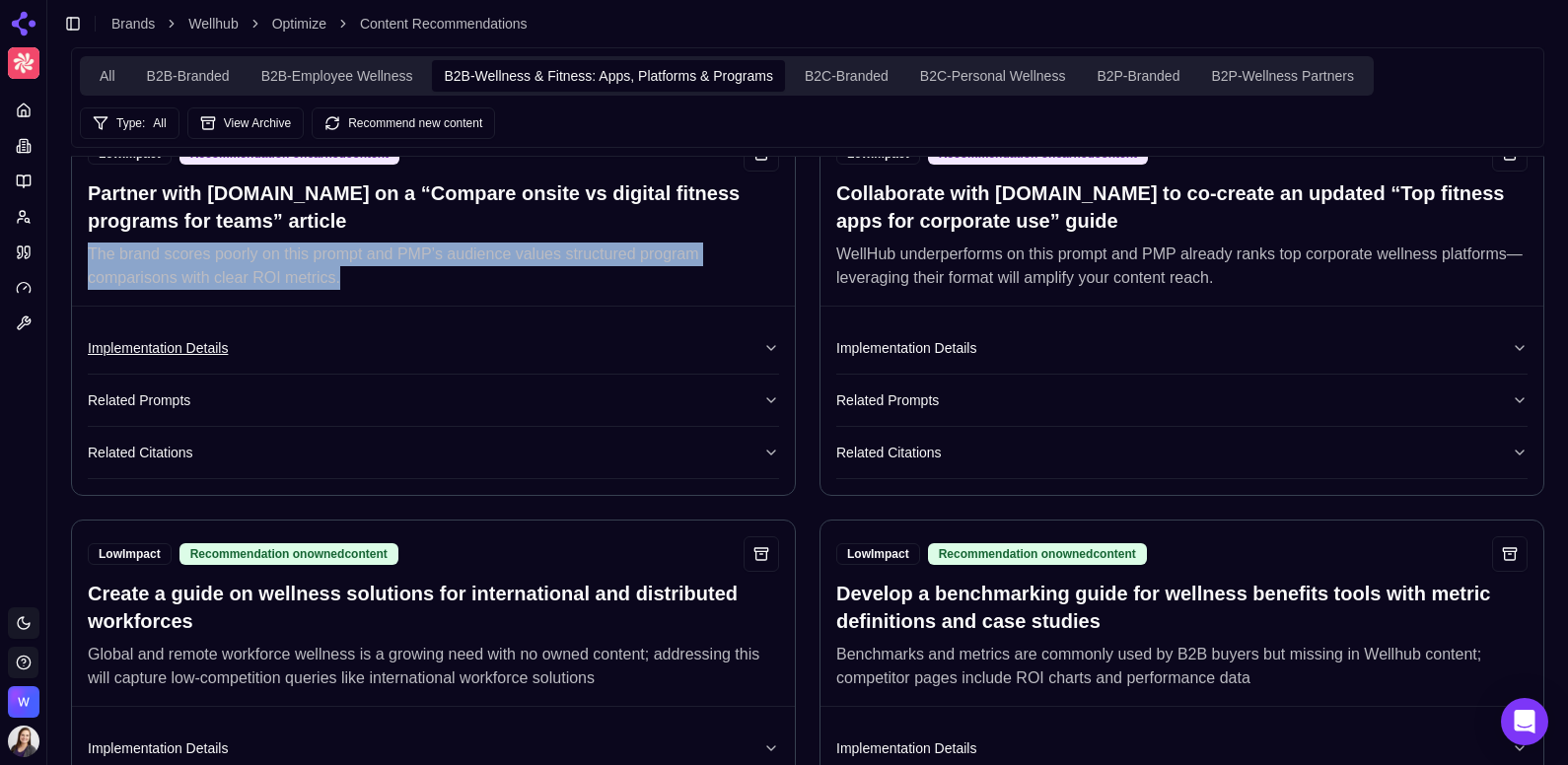 click on "Implementation Details" at bounding box center (433, 348) 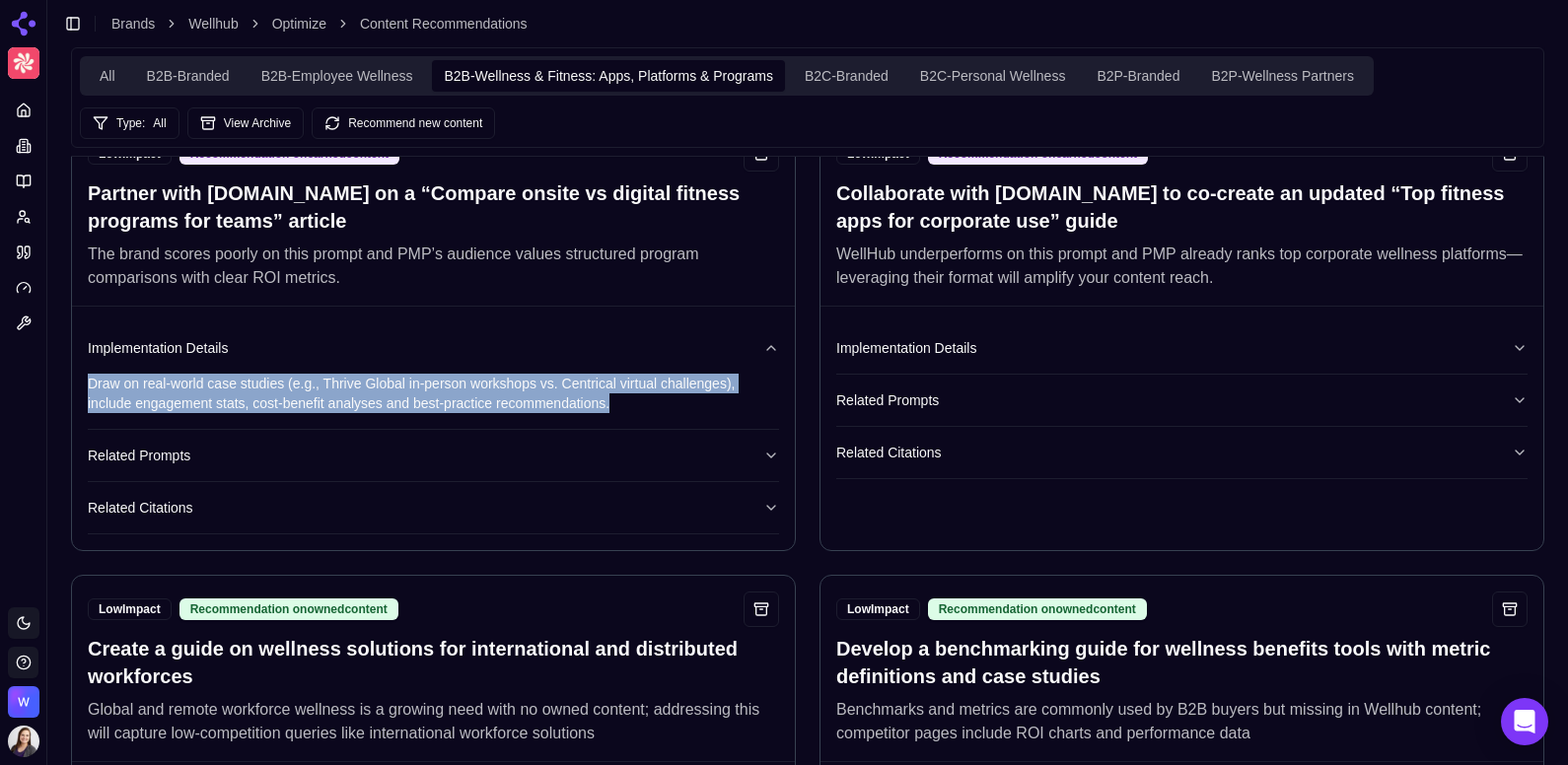 drag, startPoint x: 662, startPoint y: 419, endPoint x: 79, endPoint y: 401, distance: 583.27781 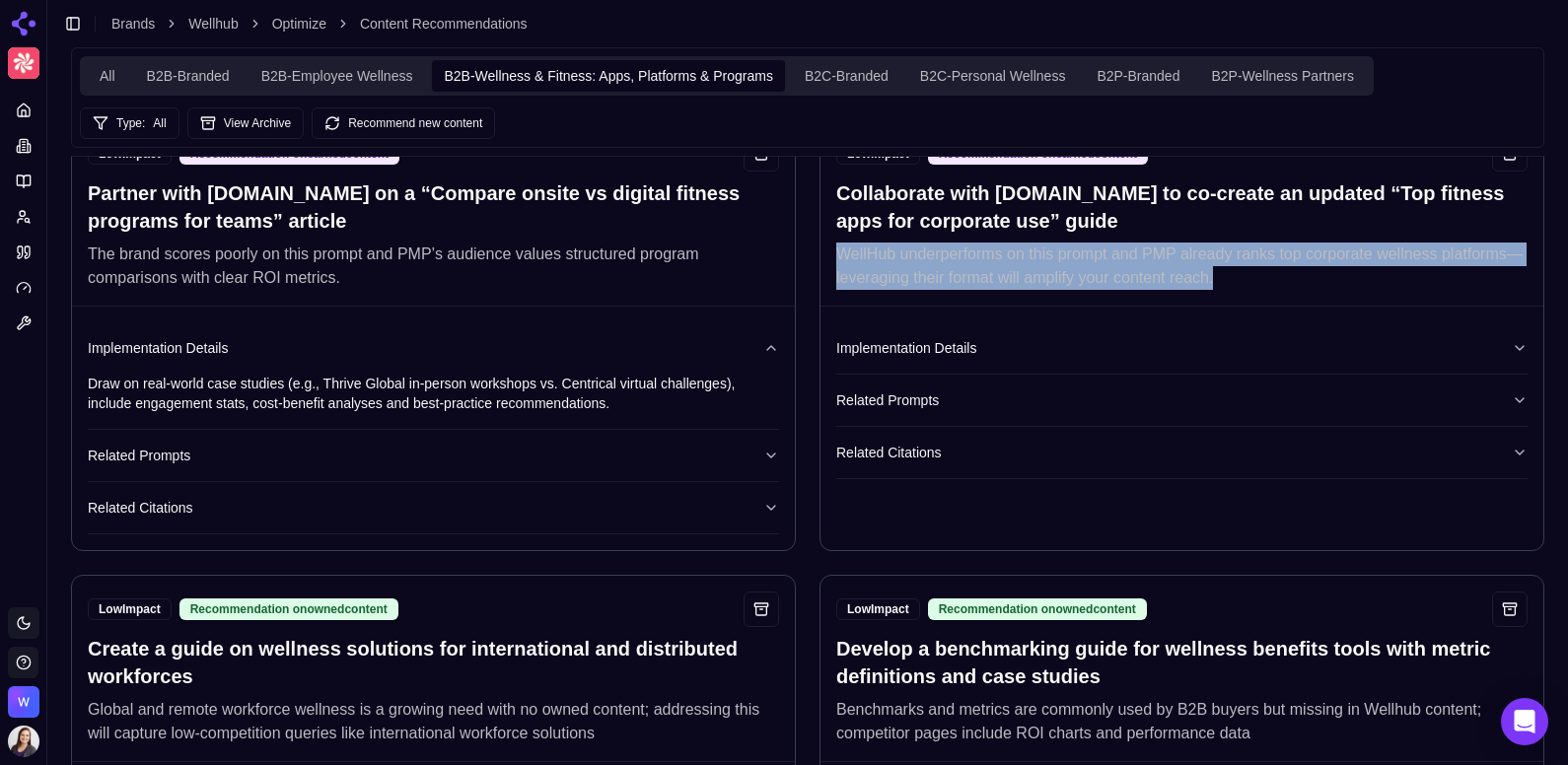 drag, startPoint x: 1217, startPoint y: 304, endPoint x: 837, endPoint y: 270, distance: 381.51802 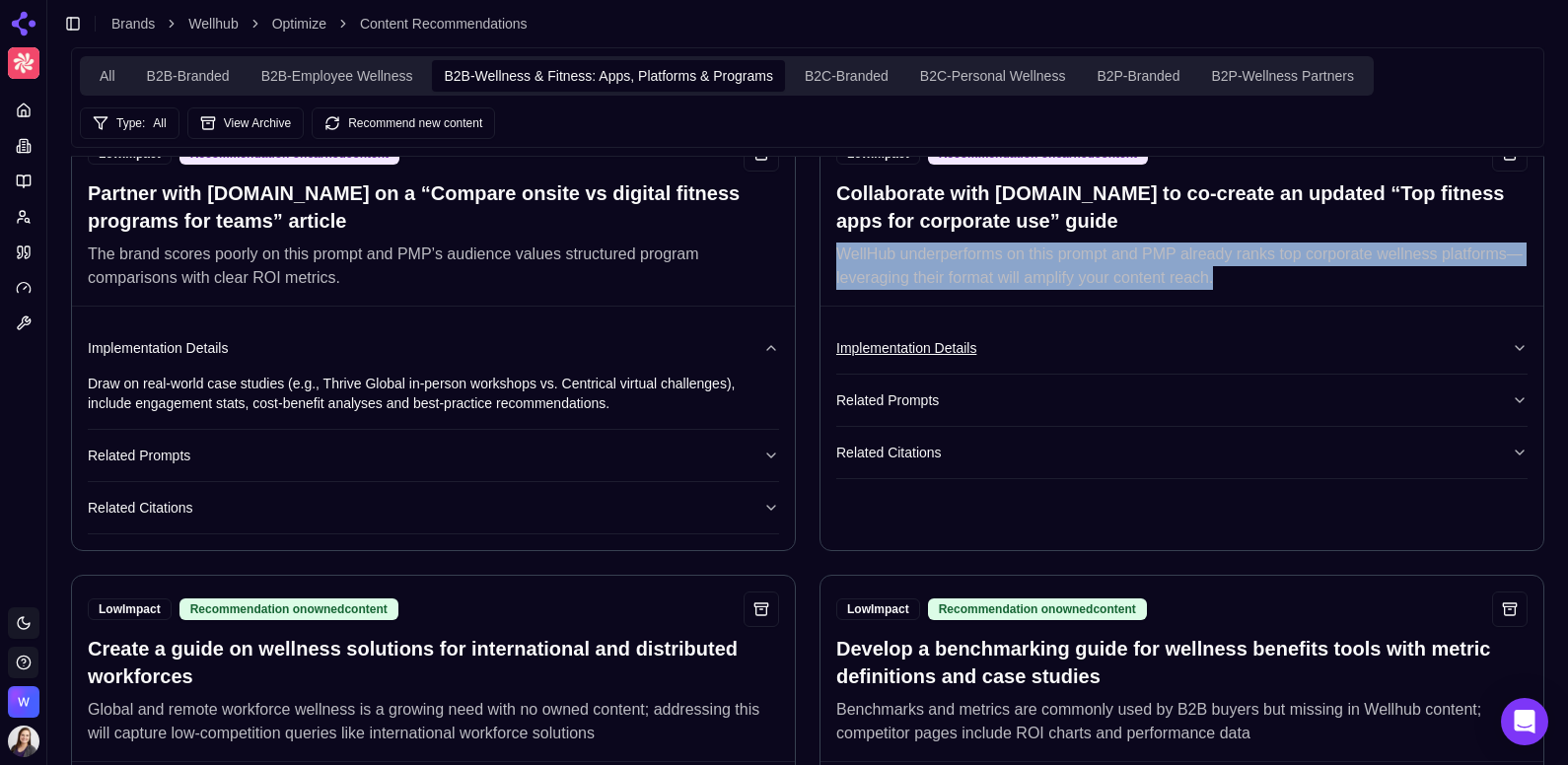 click on "Implementation Details" at bounding box center (1181, 348) 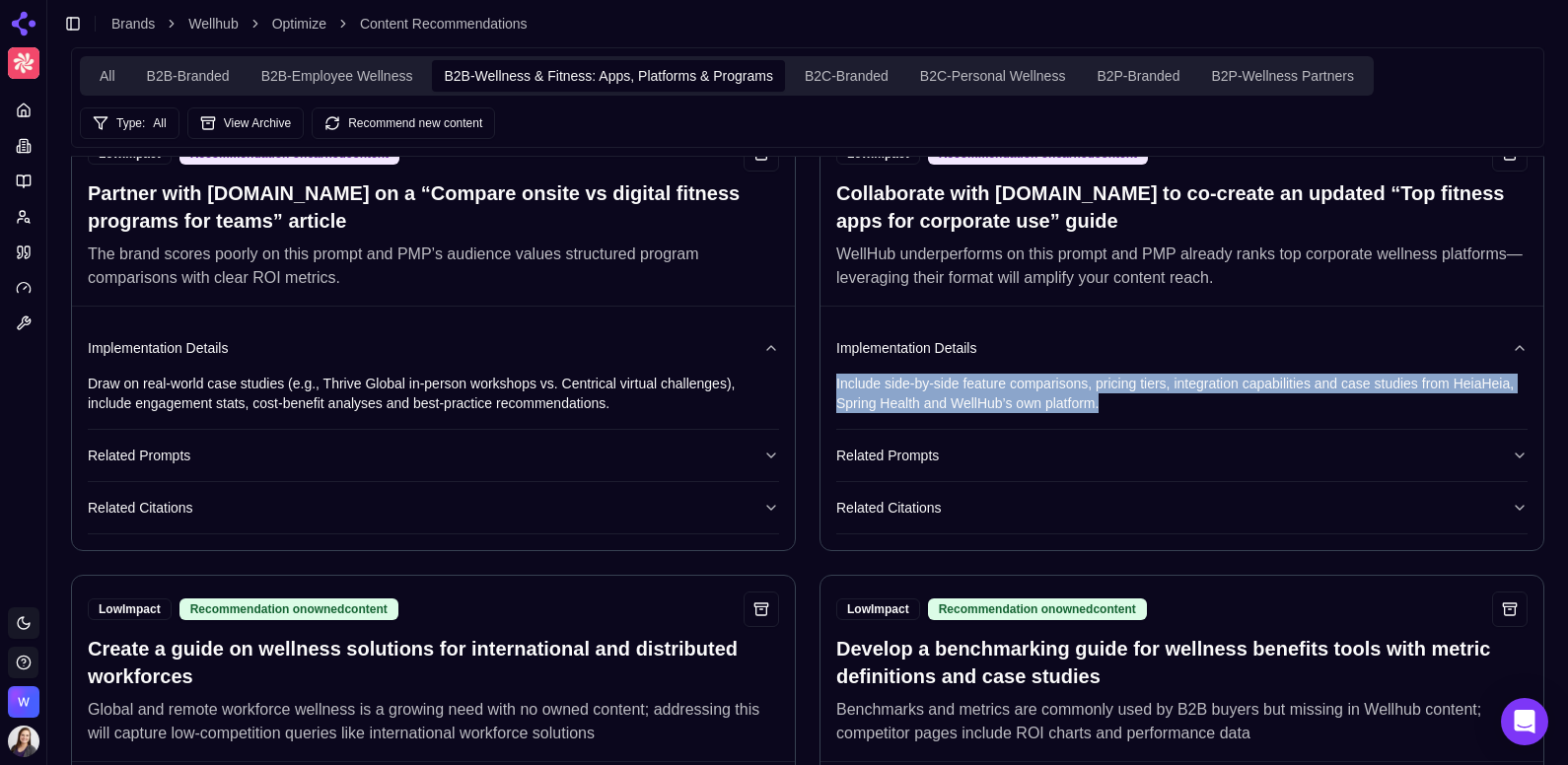 drag, startPoint x: 1113, startPoint y: 439, endPoint x: 831, endPoint y: 403, distance: 284.28859 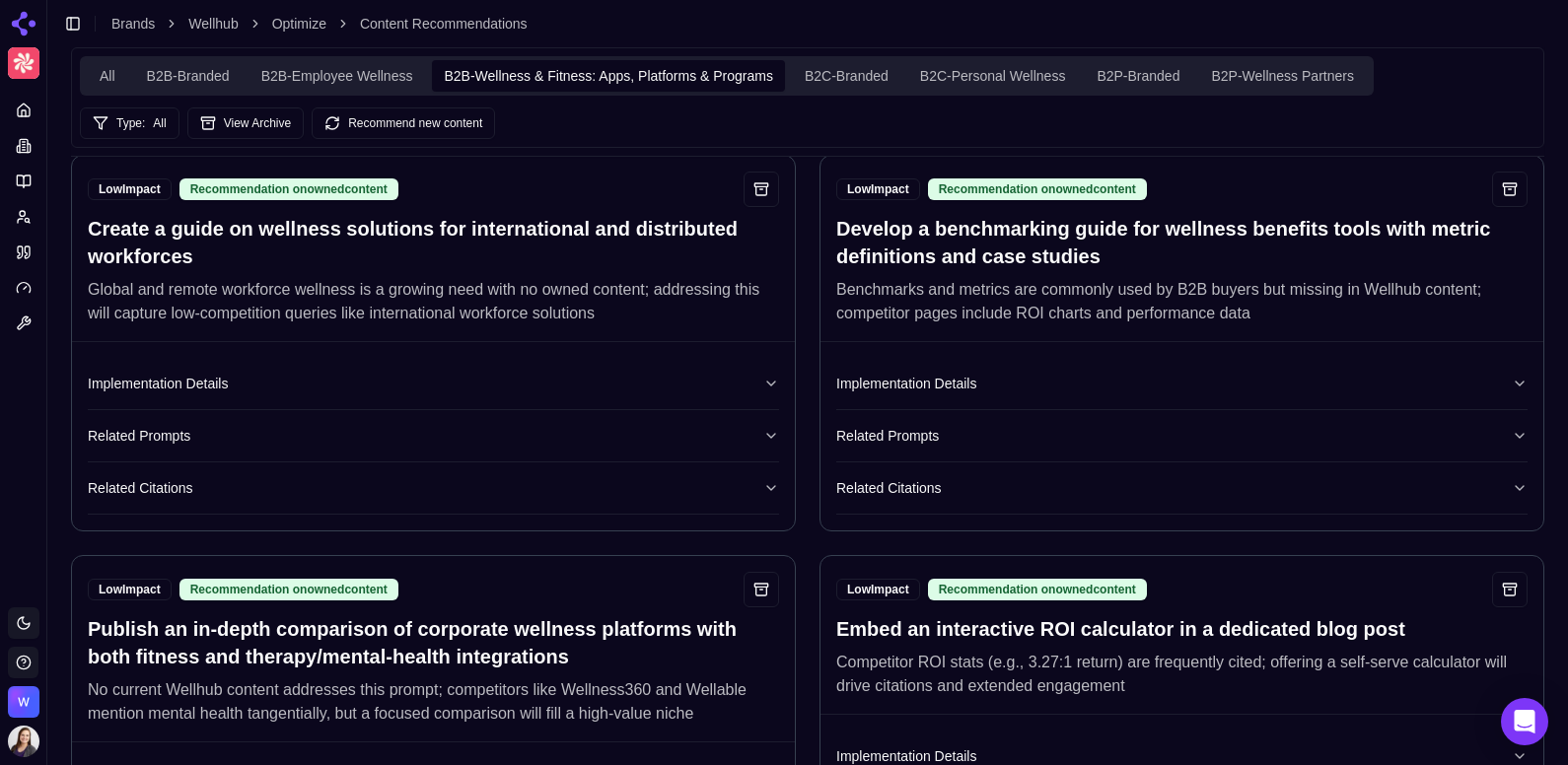 scroll, scrollTop: 1477, scrollLeft: 0, axis: vertical 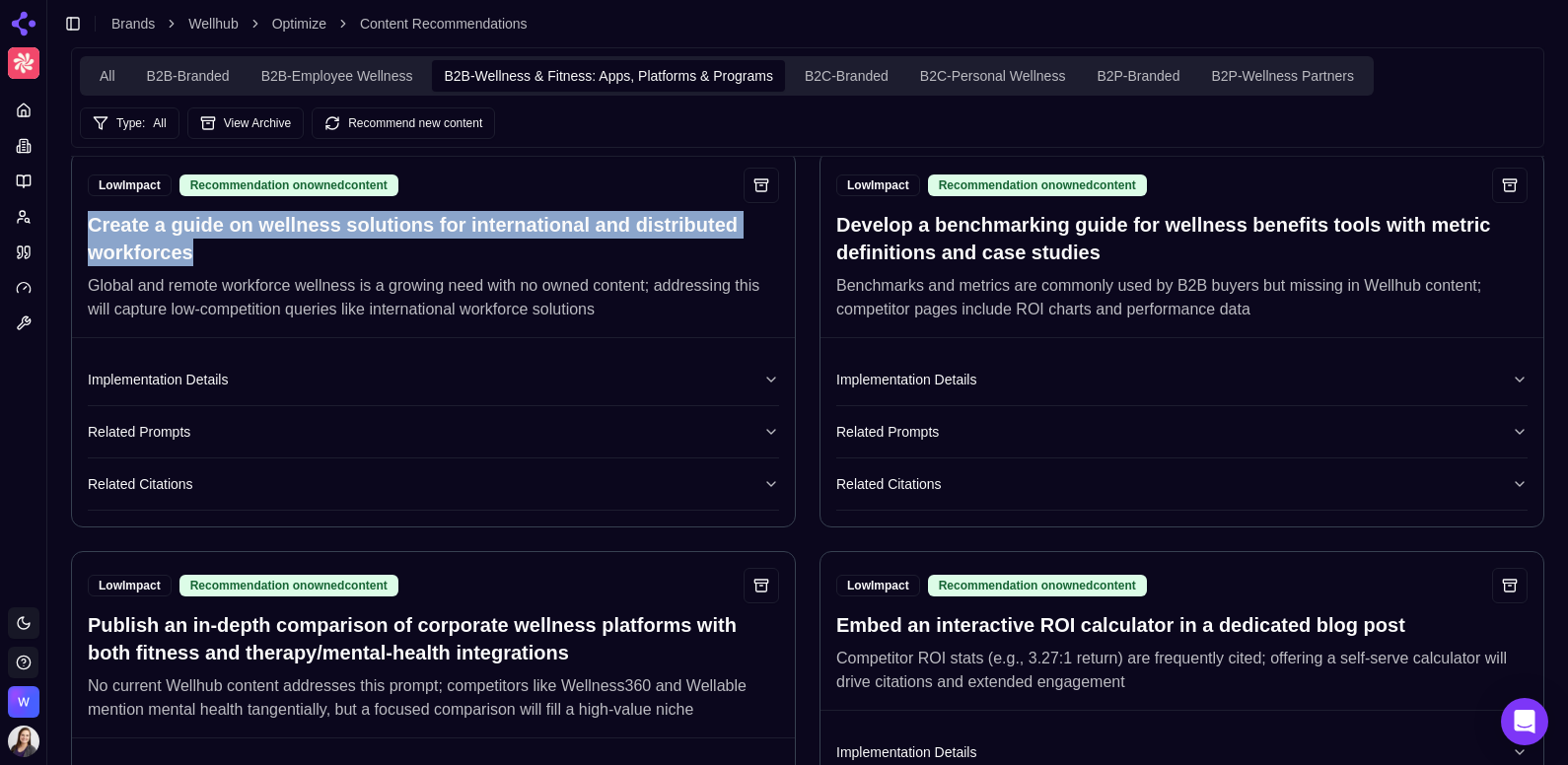 drag, startPoint x: 226, startPoint y: 272, endPoint x: 79, endPoint y: 247, distance: 149.1107 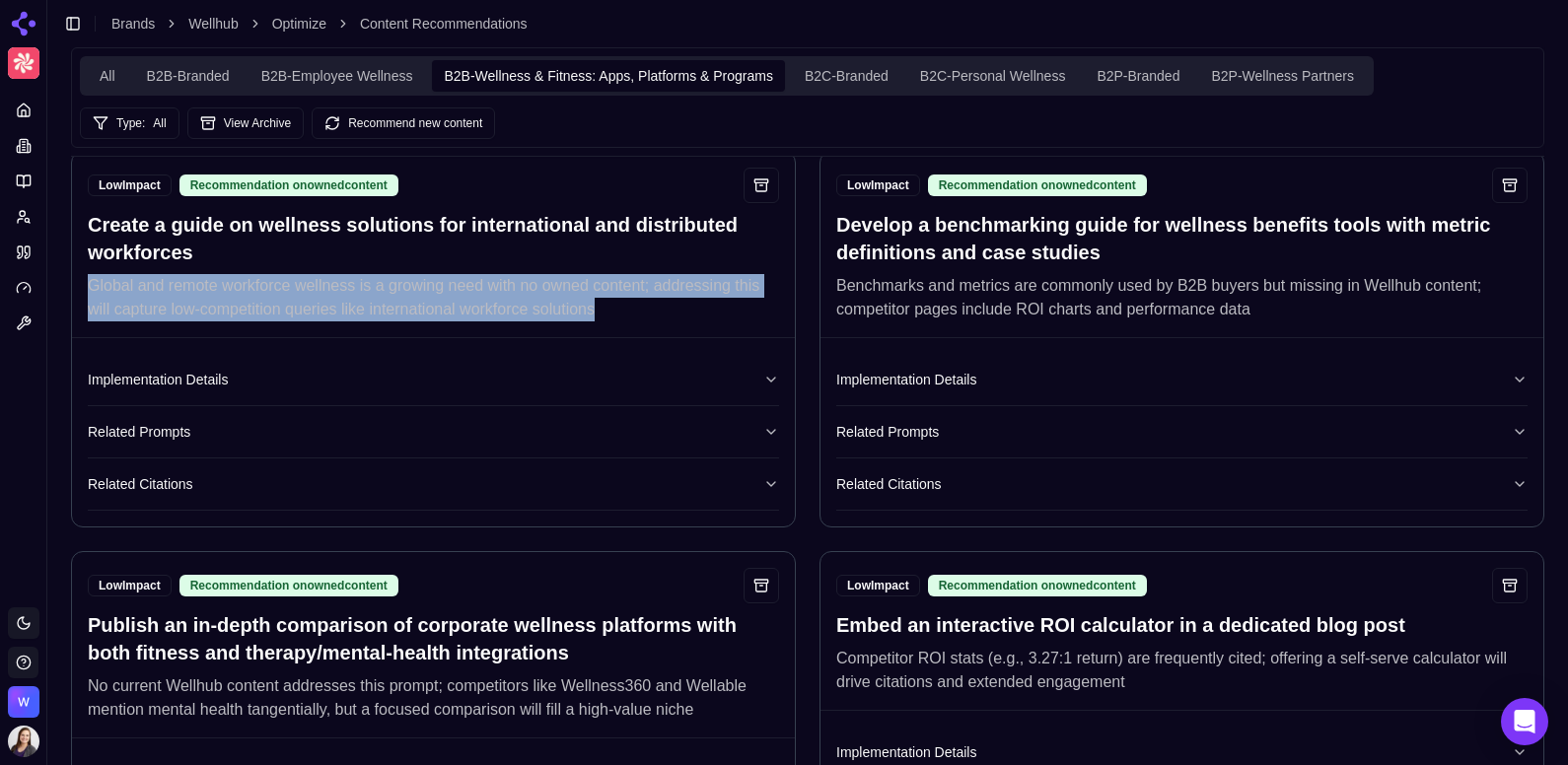 drag, startPoint x: 623, startPoint y: 328, endPoint x: 82, endPoint y: 312, distance: 541.2365 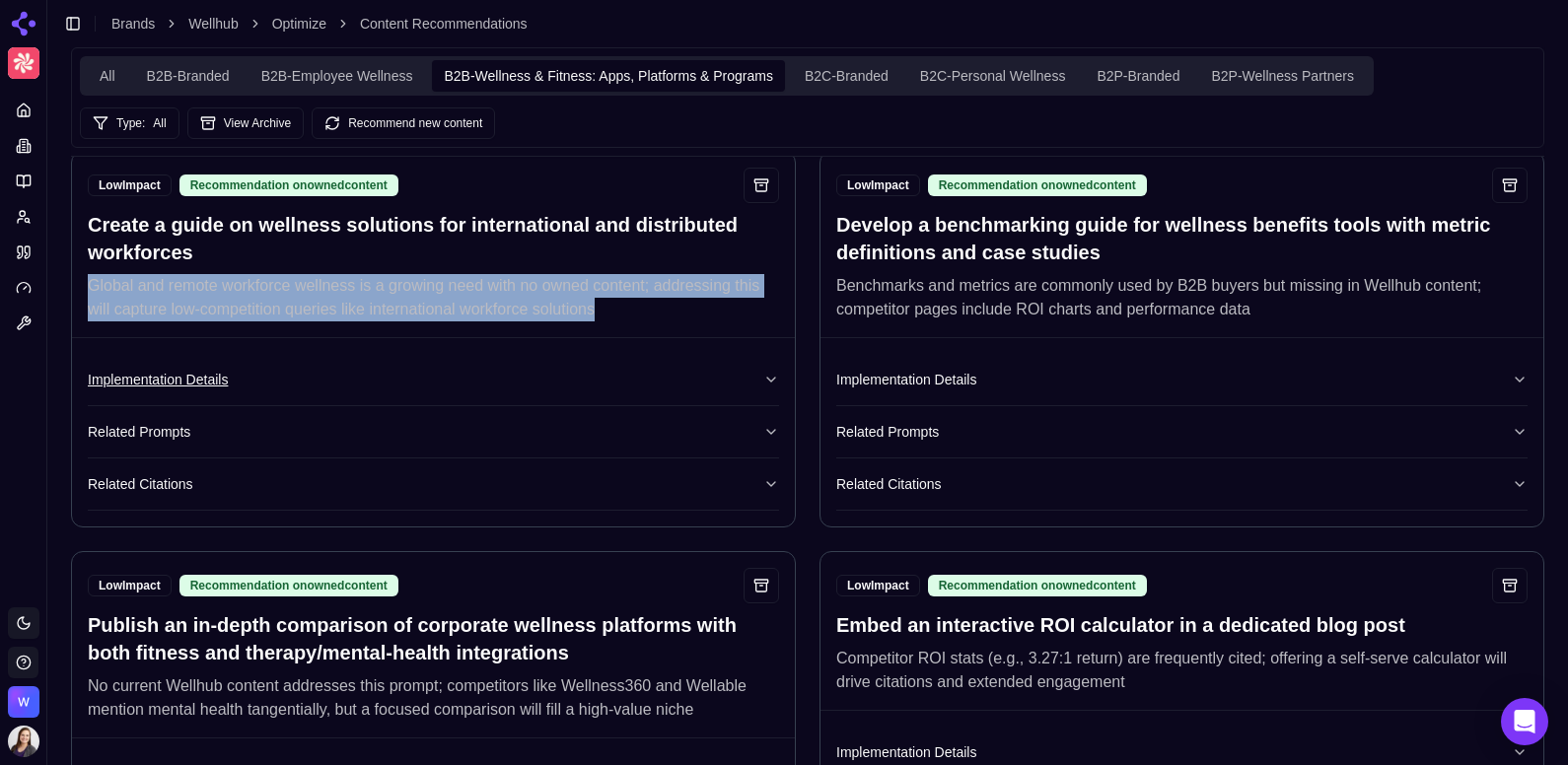 click on "Implementation Details" at bounding box center [433, 380] 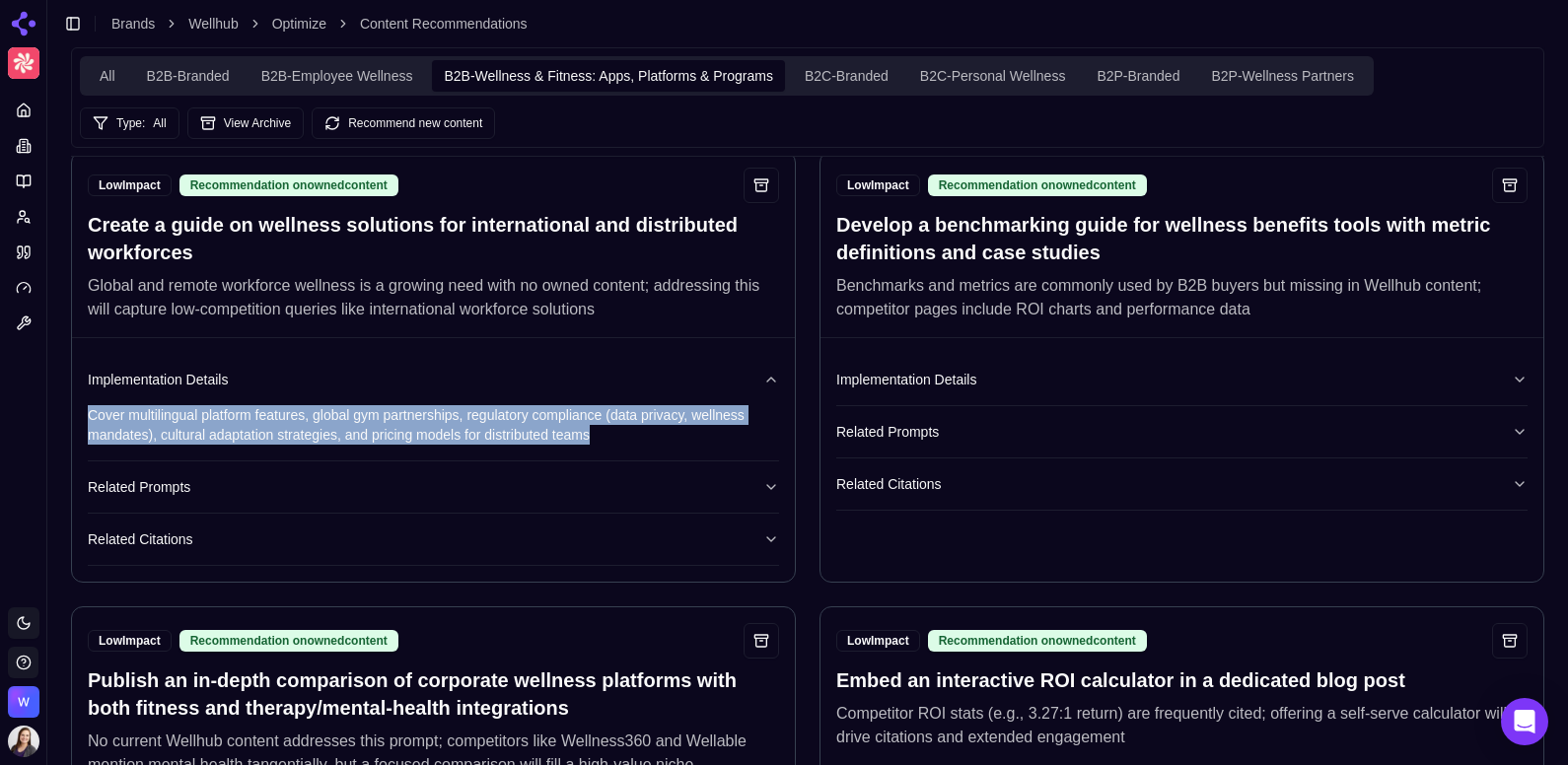 drag, startPoint x: 634, startPoint y: 458, endPoint x: 86, endPoint y: 426, distance: 548.93351 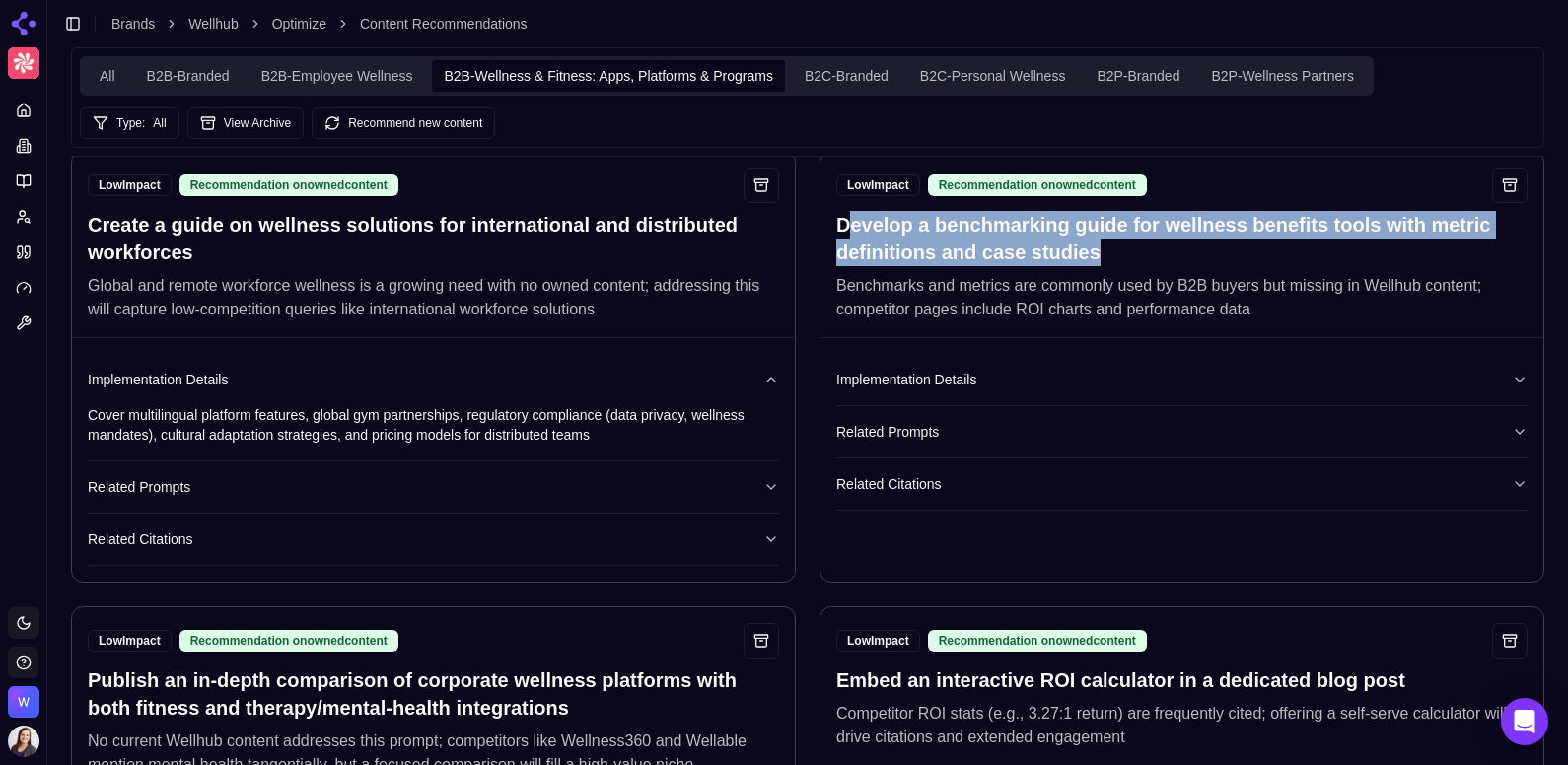 drag, startPoint x: 1156, startPoint y: 276, endPoint x: 844, endPoint y: 242, distance: 313.8471 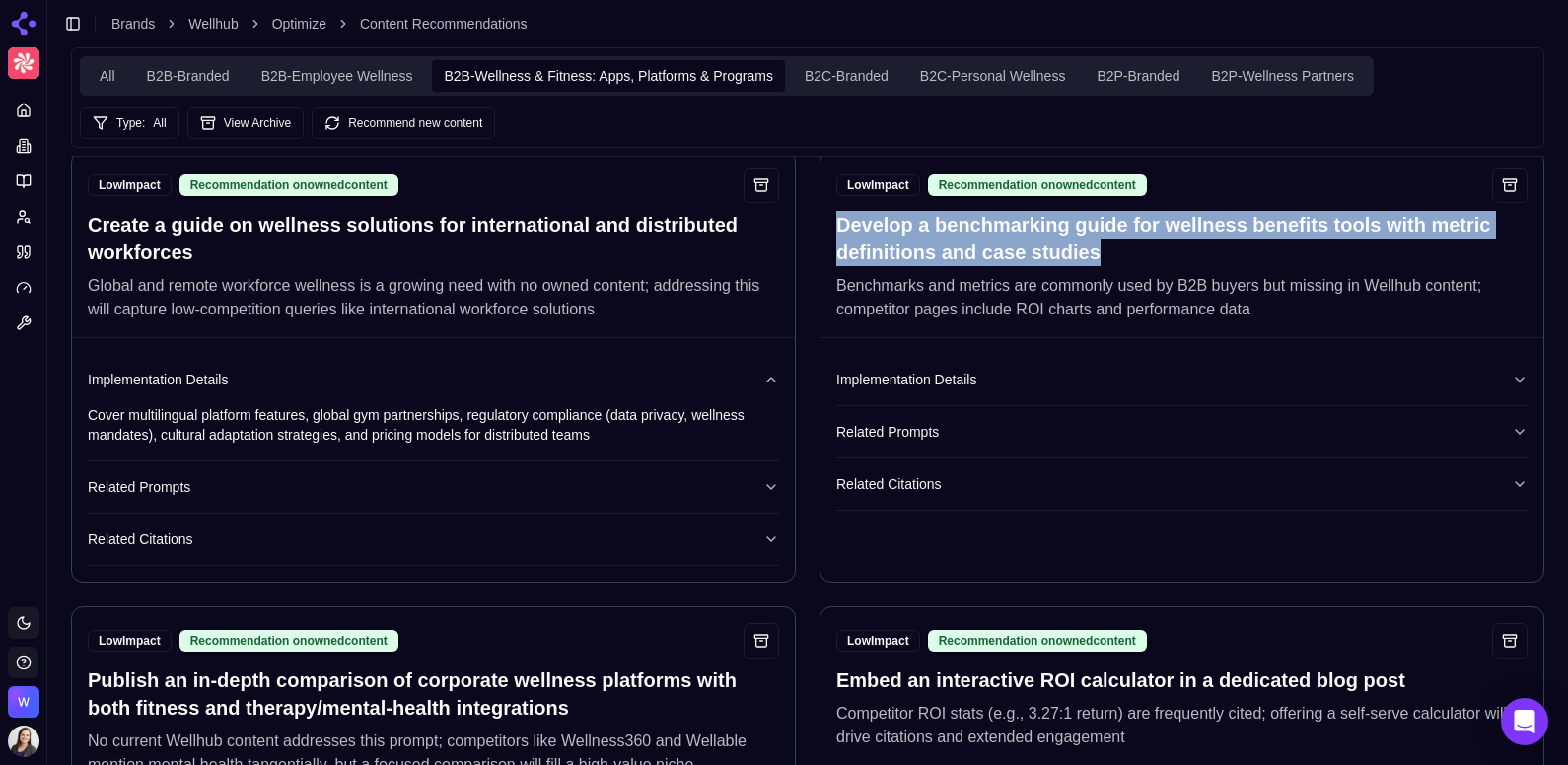 drag, startPoint x: 836, startPoint y: 241, endPoint x: 1111, endPoint y: 266, distance: 276.13403 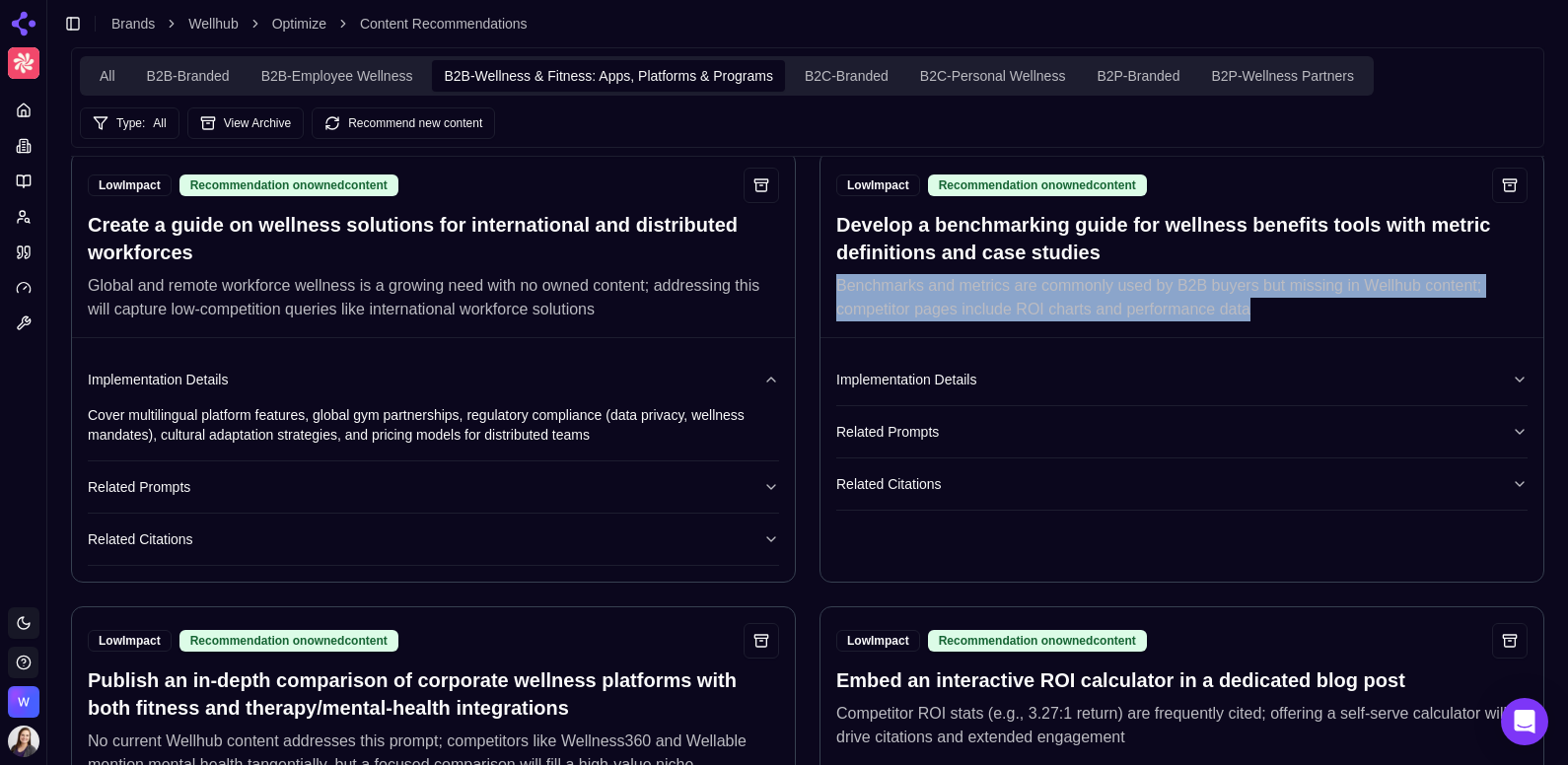 drag, startPoint x: 1279, startPoint y: 338, endPoint x: 823, endPoint y: 311, distance: 456.79864 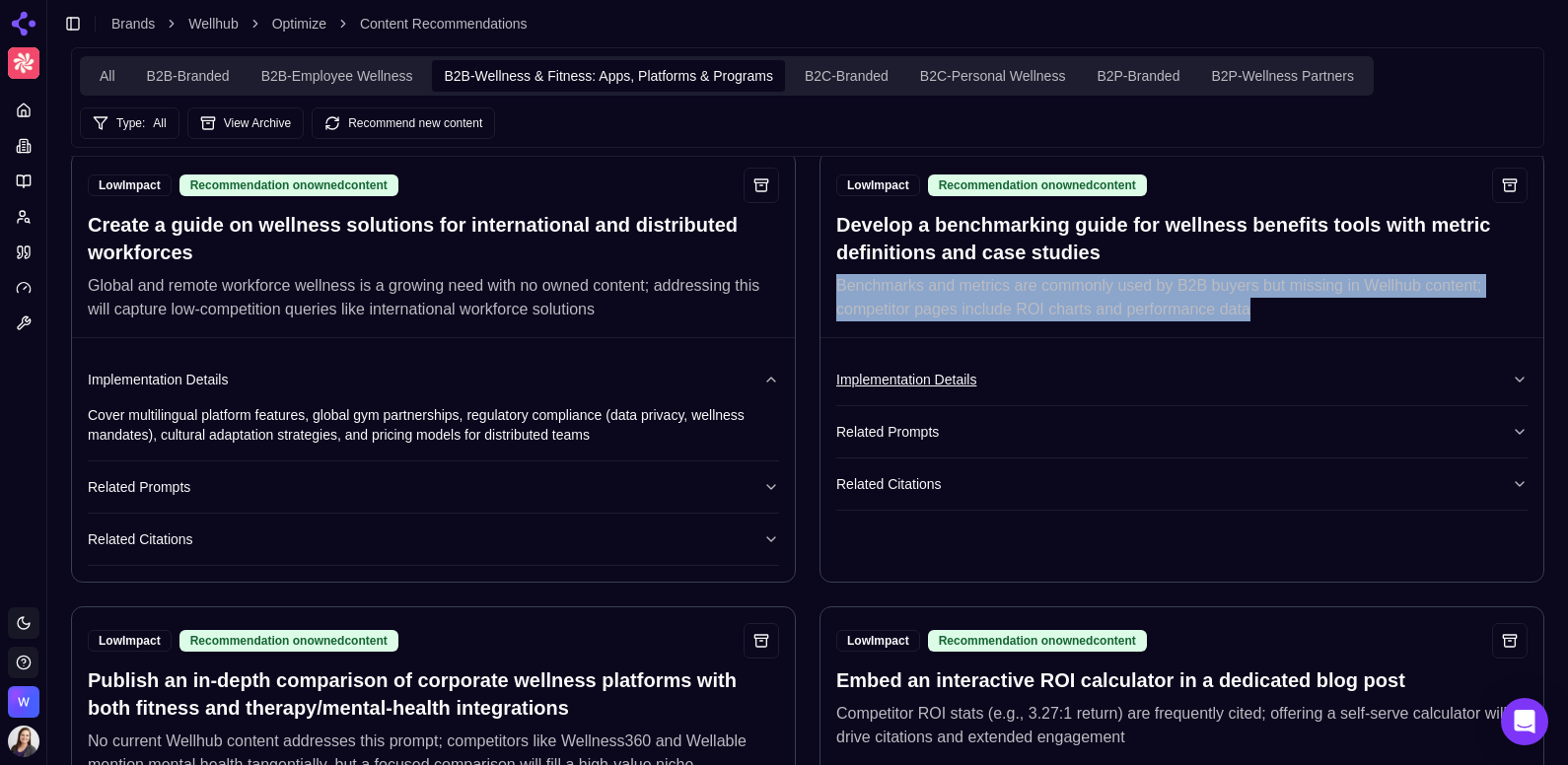 click on "Implementation Details" at bounding box center [1181, 380] 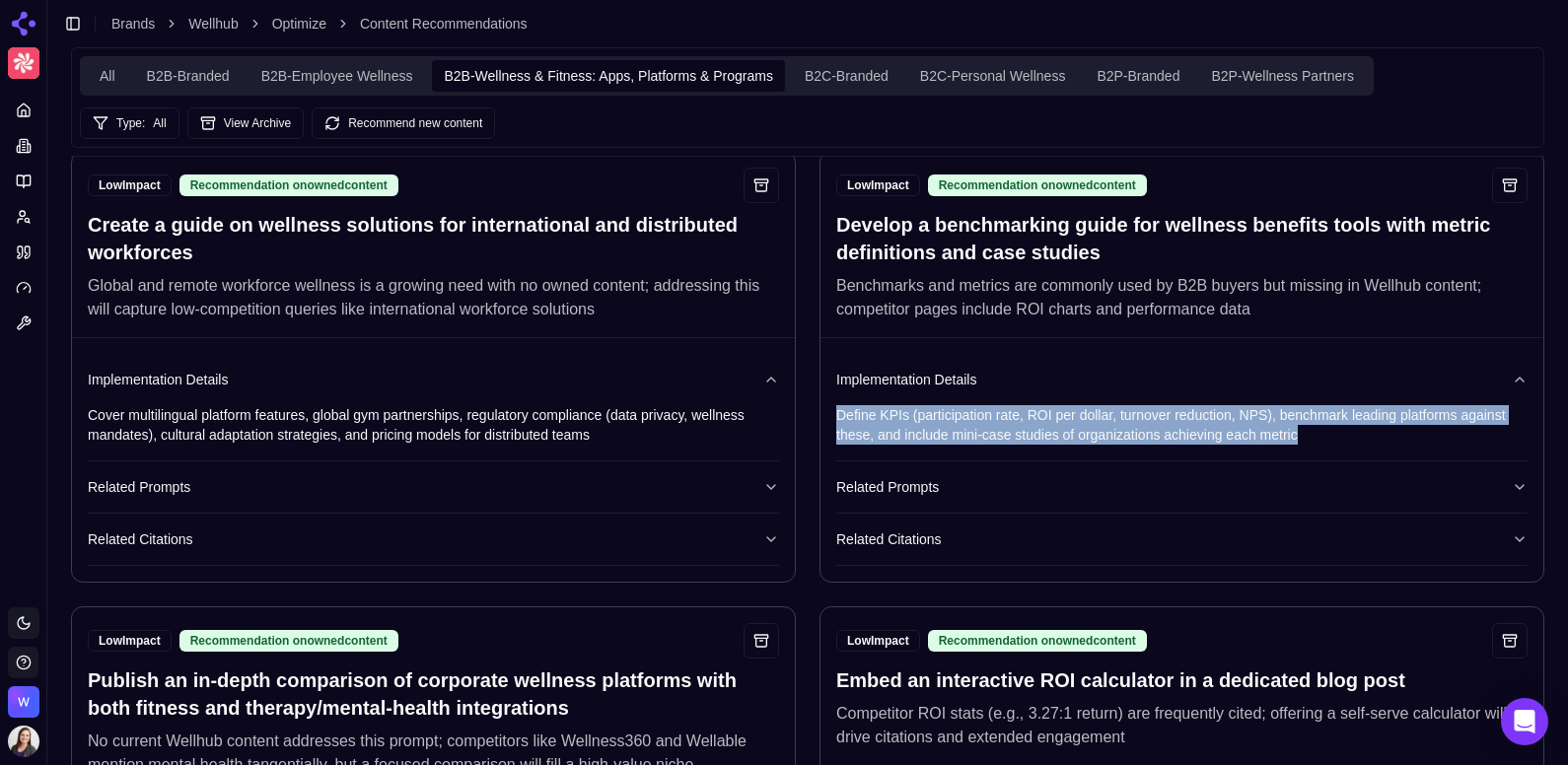 drag, startPoint x: 1303, startPoint y: 454, endPoint x: 834, endPoint y: 425, distance: 469.8957 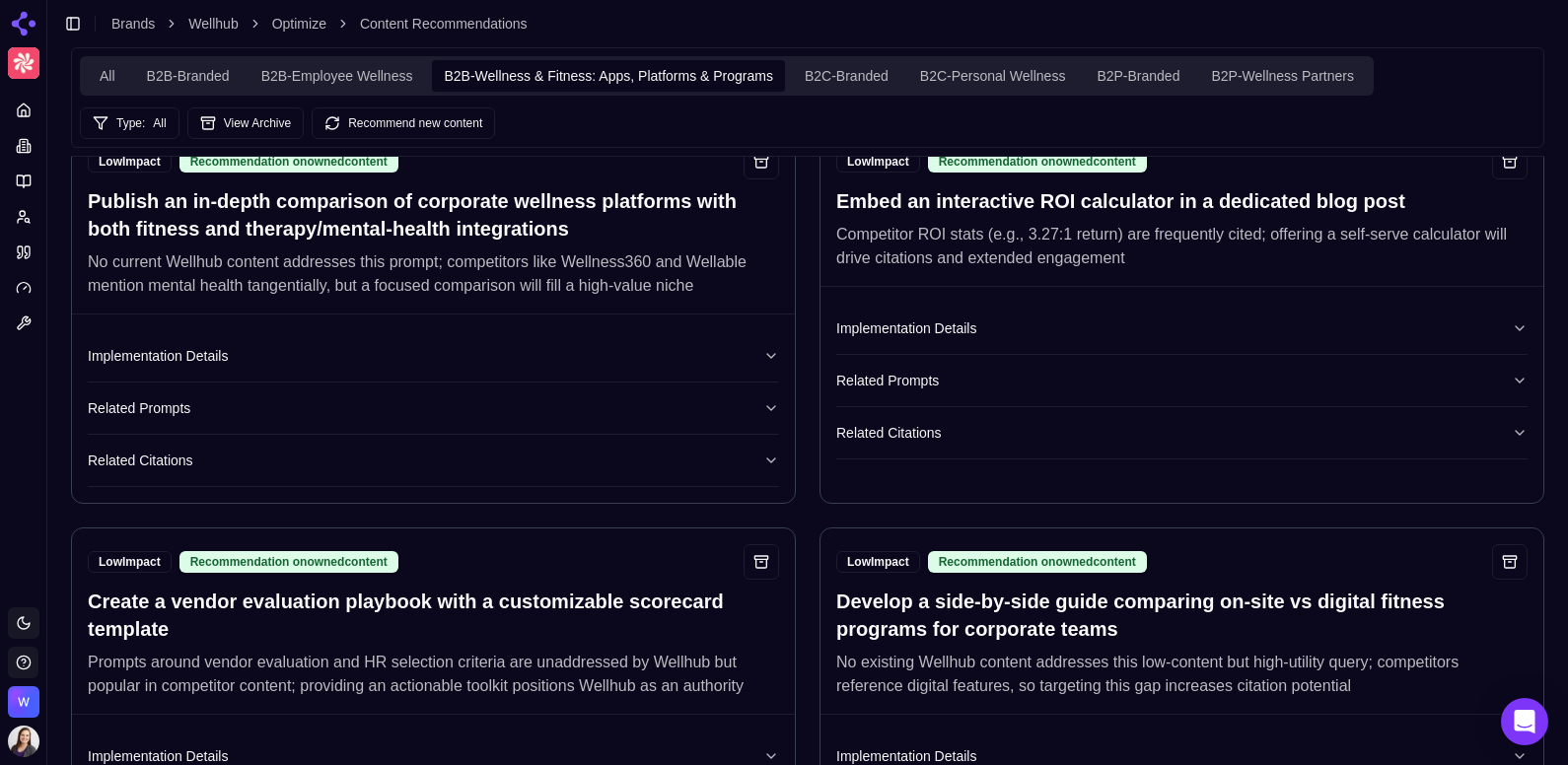 scroll, scrollTop: 1953, scrollLeft: 0, axis: vertical 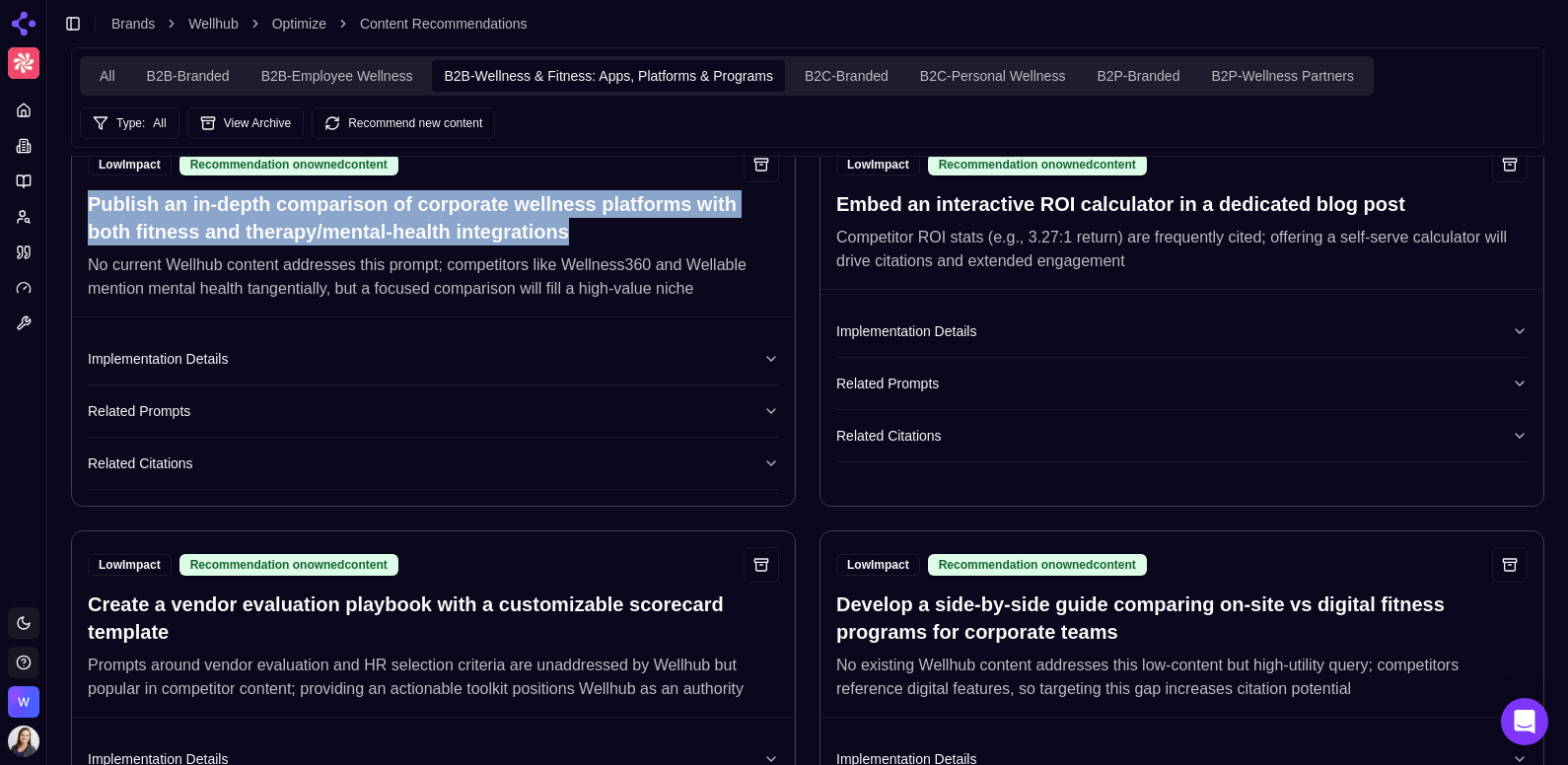 drag, startPoint x: 608, startPoint y: 247, endPoint x: 87, endPoint y: 226, distance: 521.4231 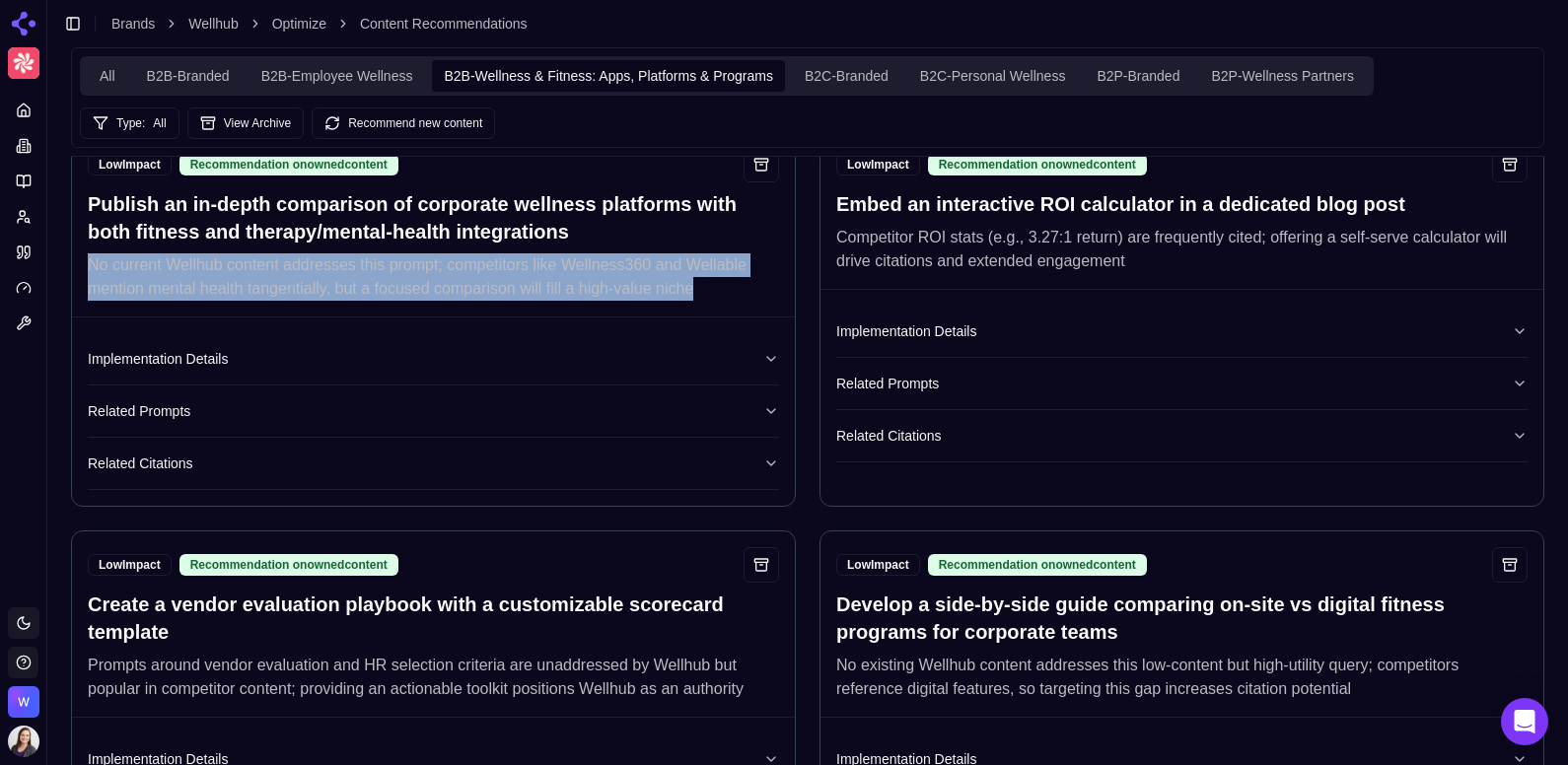 drag, startPoint x: 707, startPoint y: 313, endPoint x: 87, endPoint y: 291, distance: 620.3902 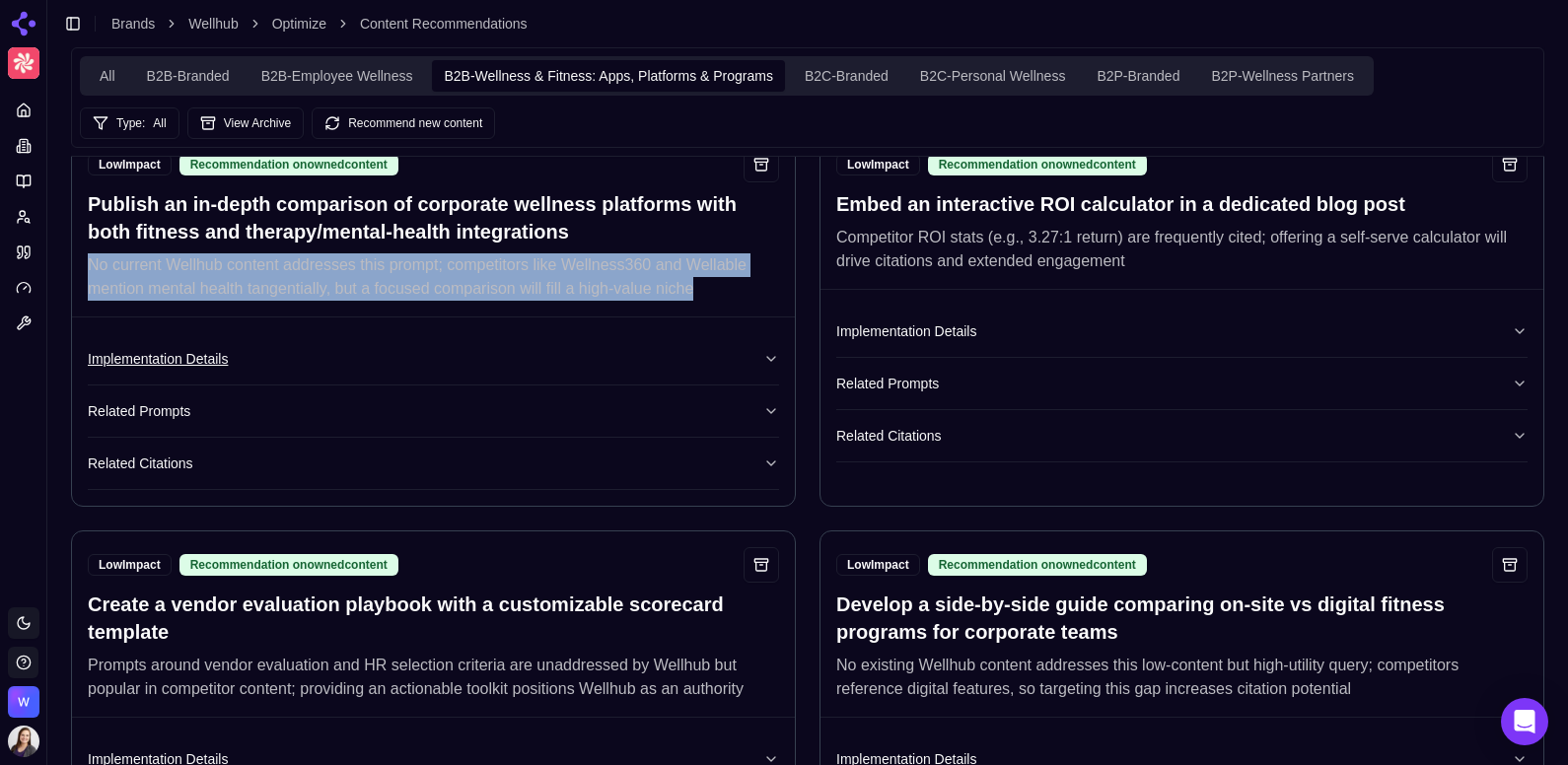 click on "Implementation Details" at bounding box center (433, 359) 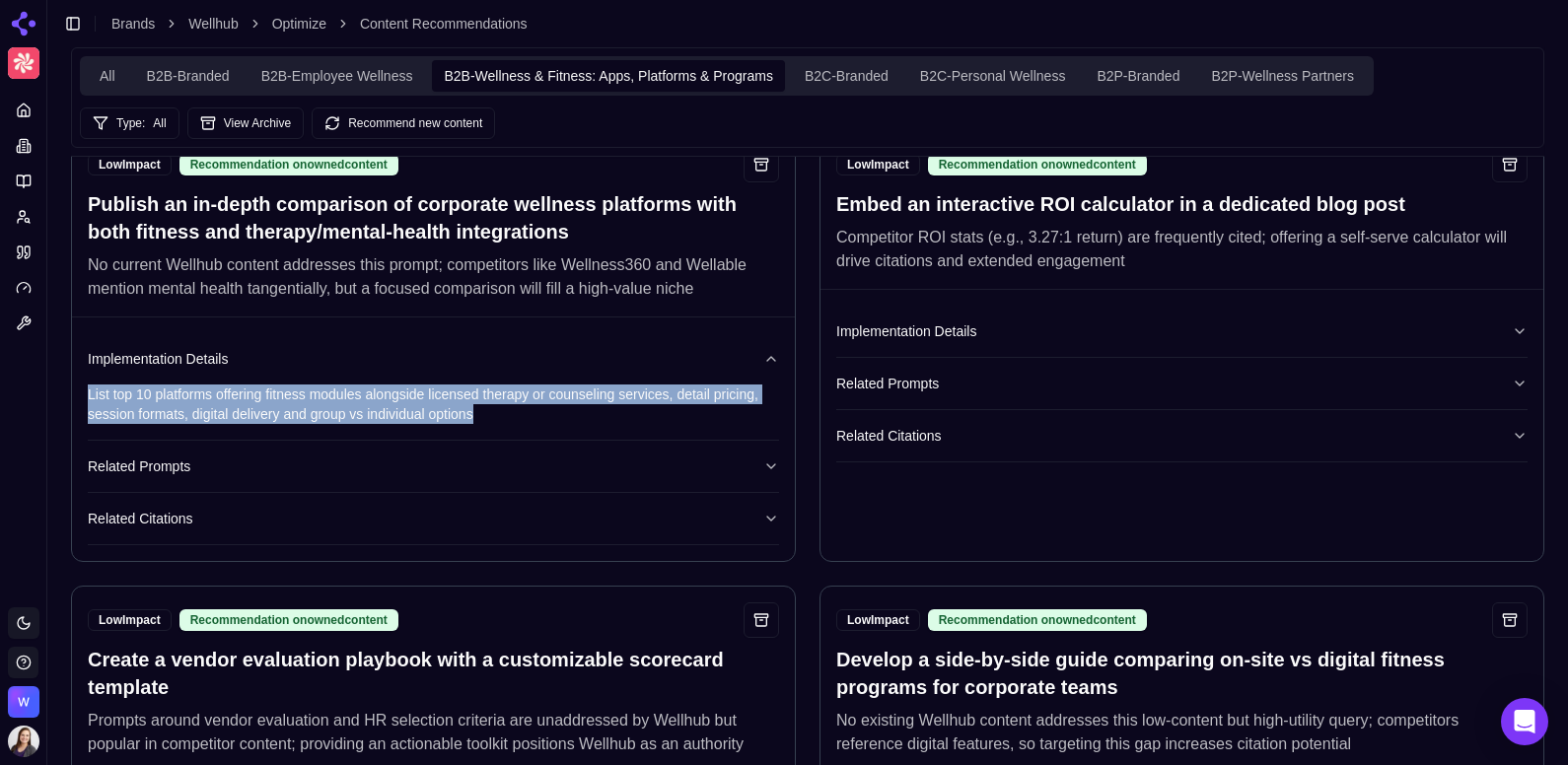 drag, startPoint x: 494, startPoint y: 431, endPoint x: 71, endPoint y: 415, distance: 423.30249 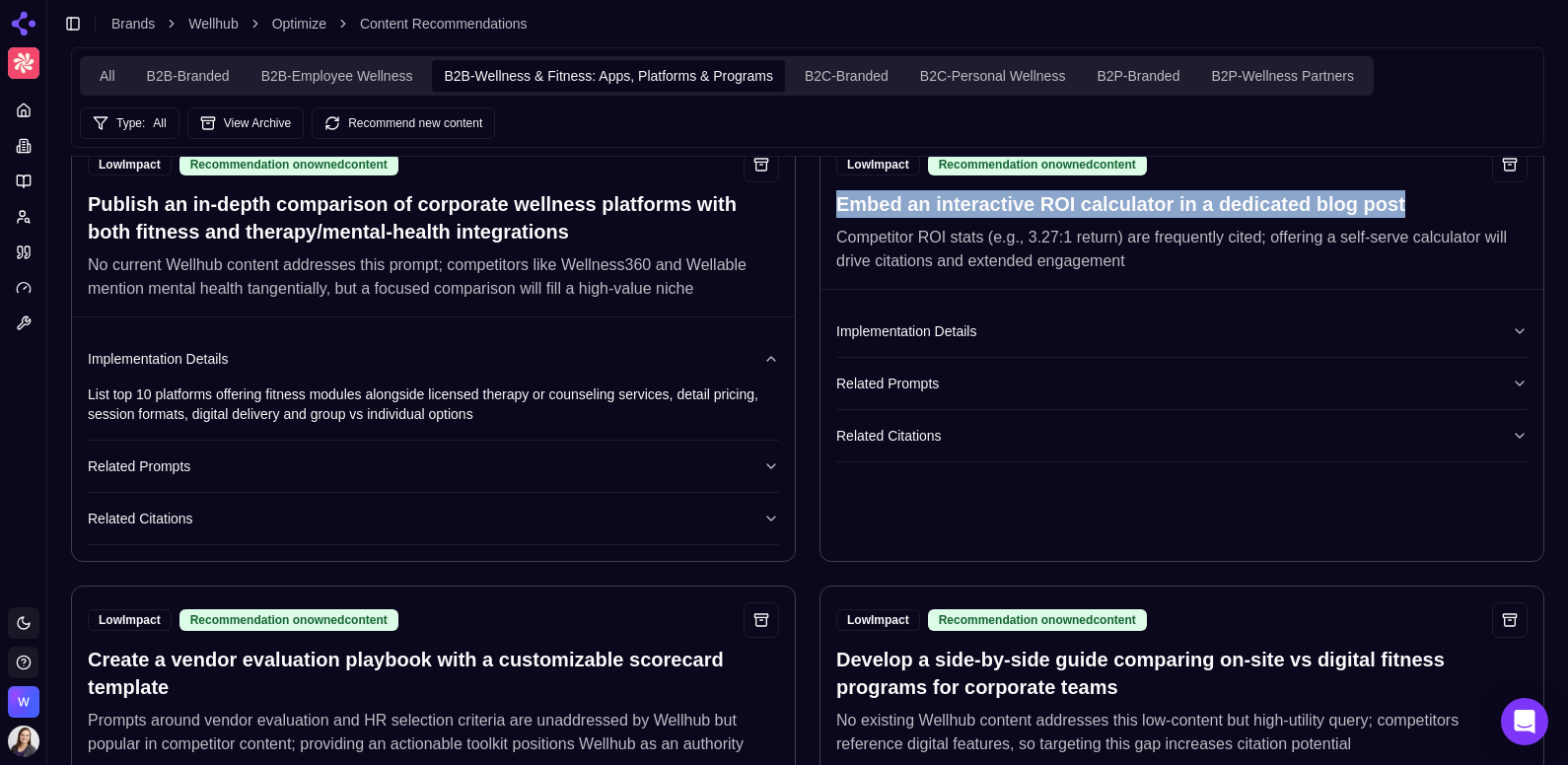 drag, startPoint x: 1421, startPoint y: 223, endPoint x: 828, endPoint y: 224, distance: 593.00084 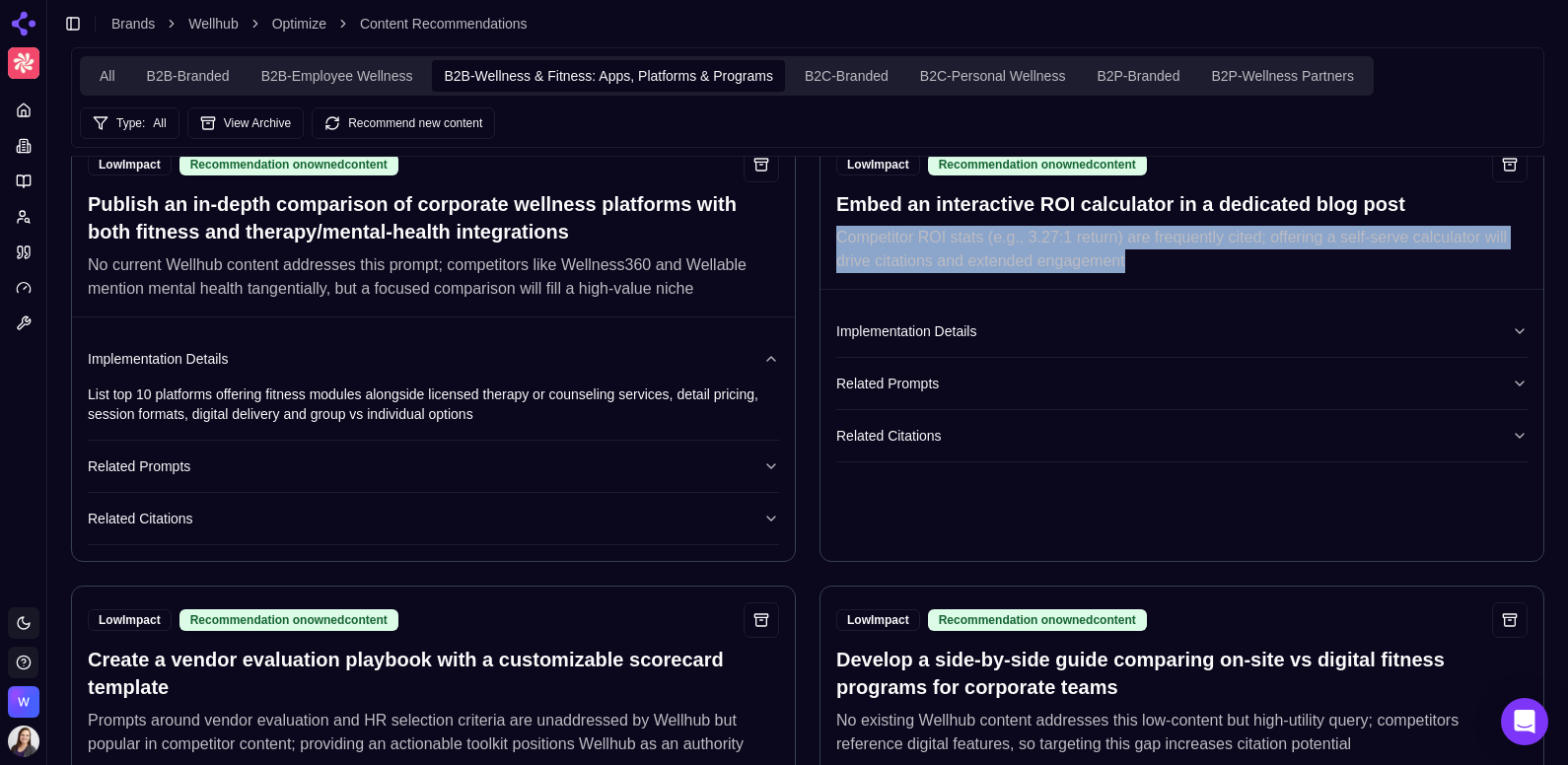drag, startPoint x: 1145, startPoint y: 274, endPoint x: 832, endPoint y: 257, distance: 313.4613 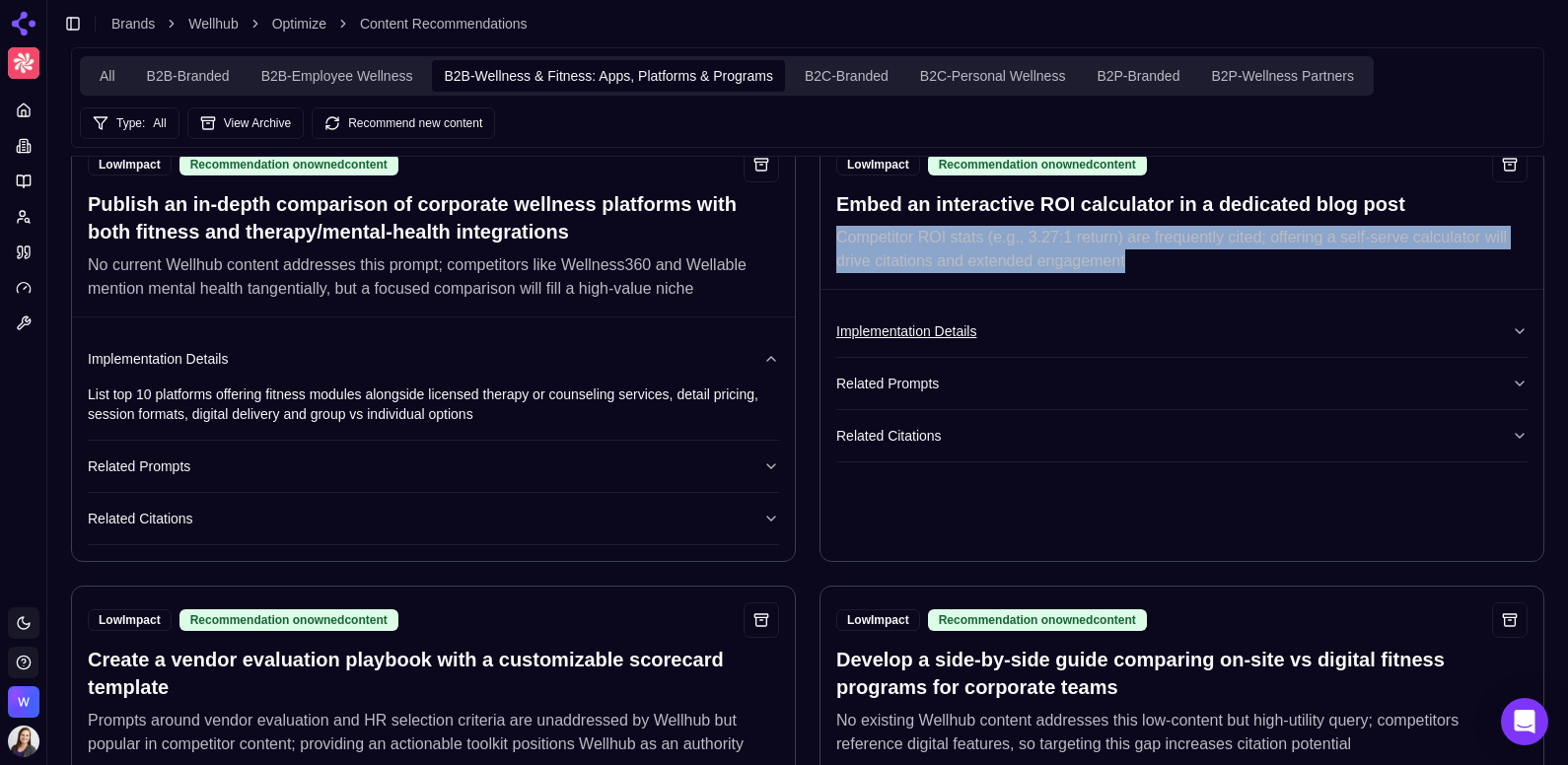 click on "Implementation Details" at bounding box center (1181, 331) 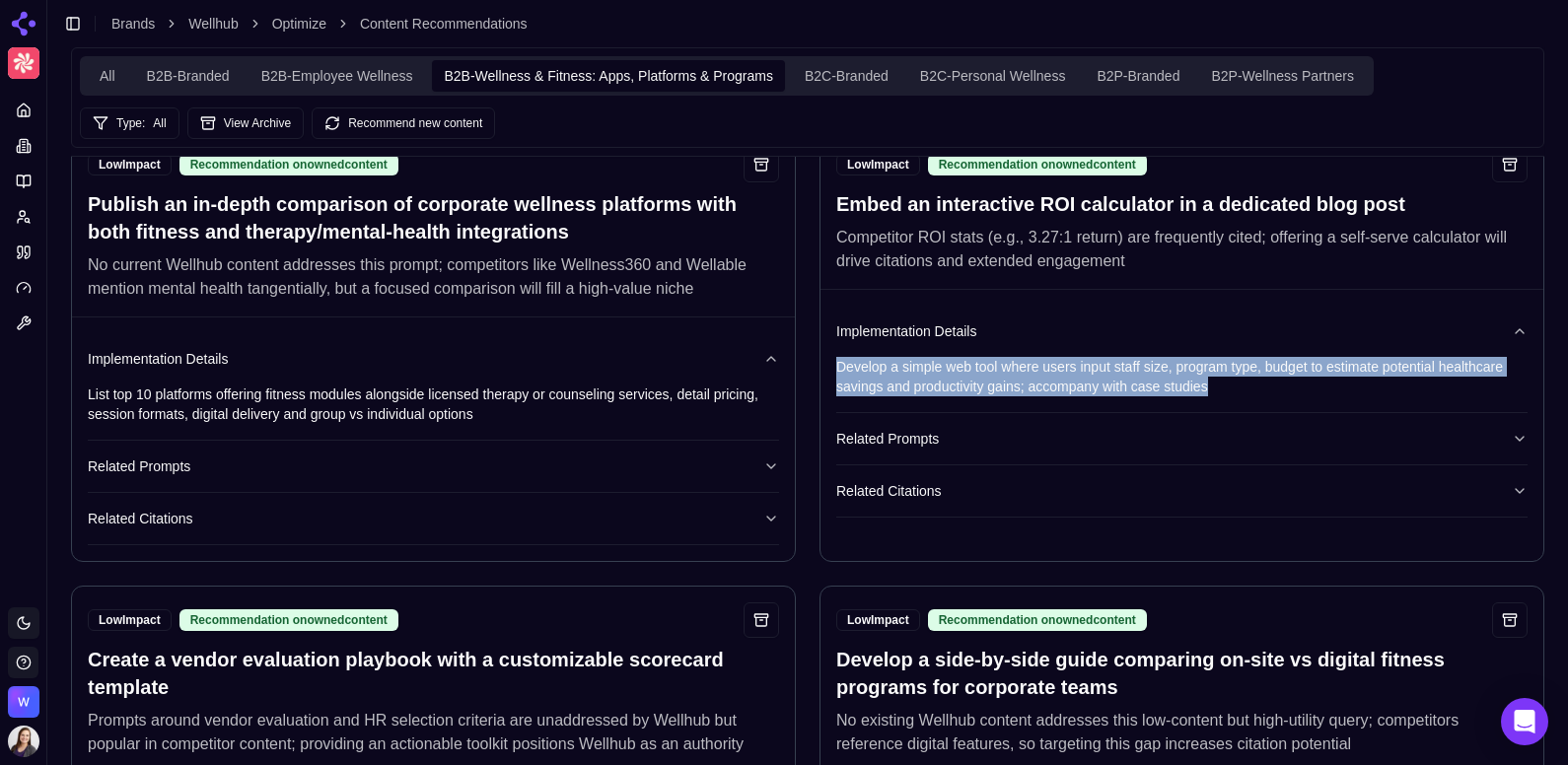 drag, startPoint x: 1240, startPoint y: 403, endPoint x: 821, endPoint y: 371, distance: 420.22018 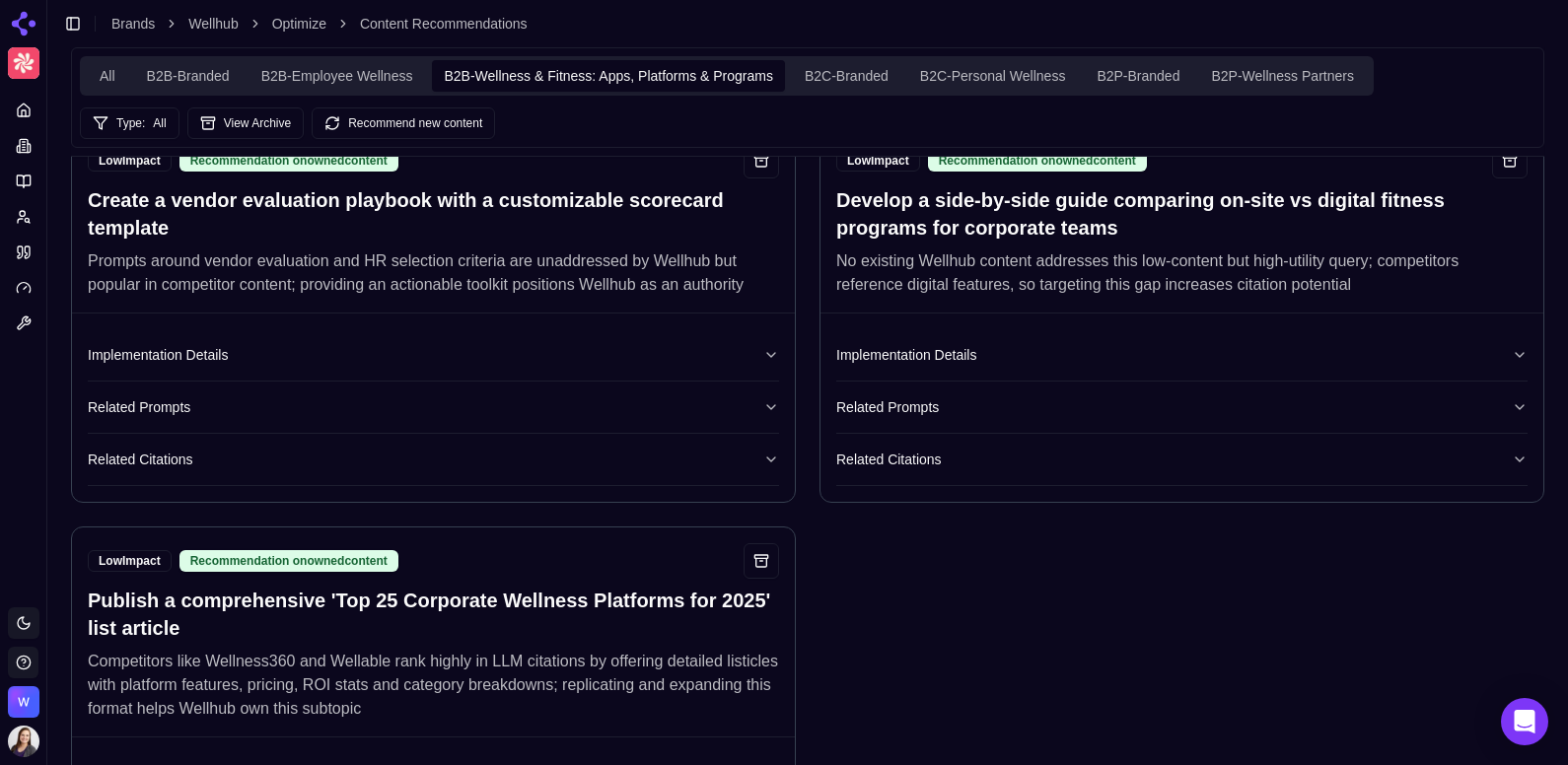 scroll, scrollTop: 2405, scrollLeft: 0, axis: vertical 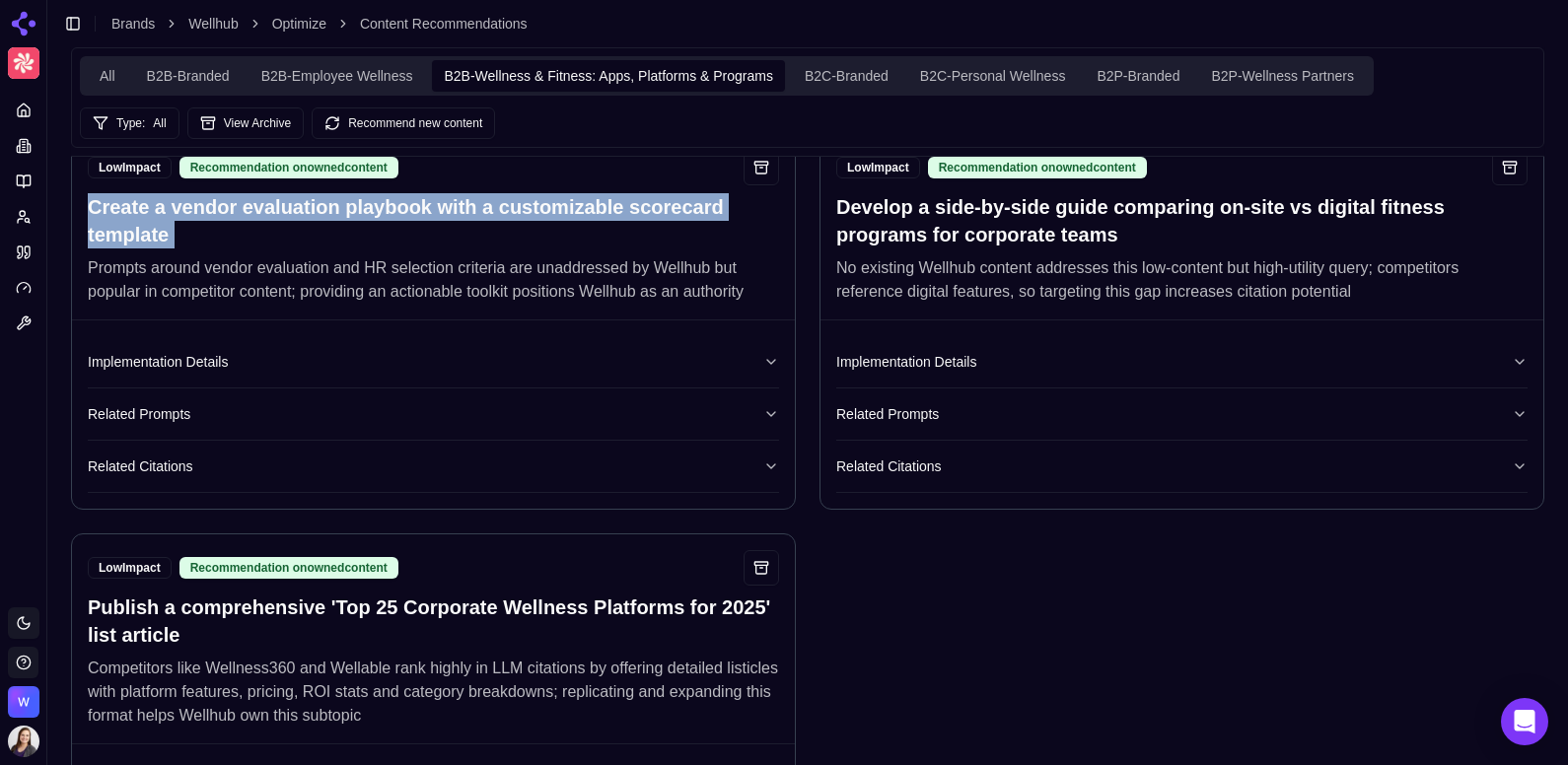 drag, startPoint x: 193, startPoint y: 264, endPoint x: 84, endPoint y: 223, distance: 116.456 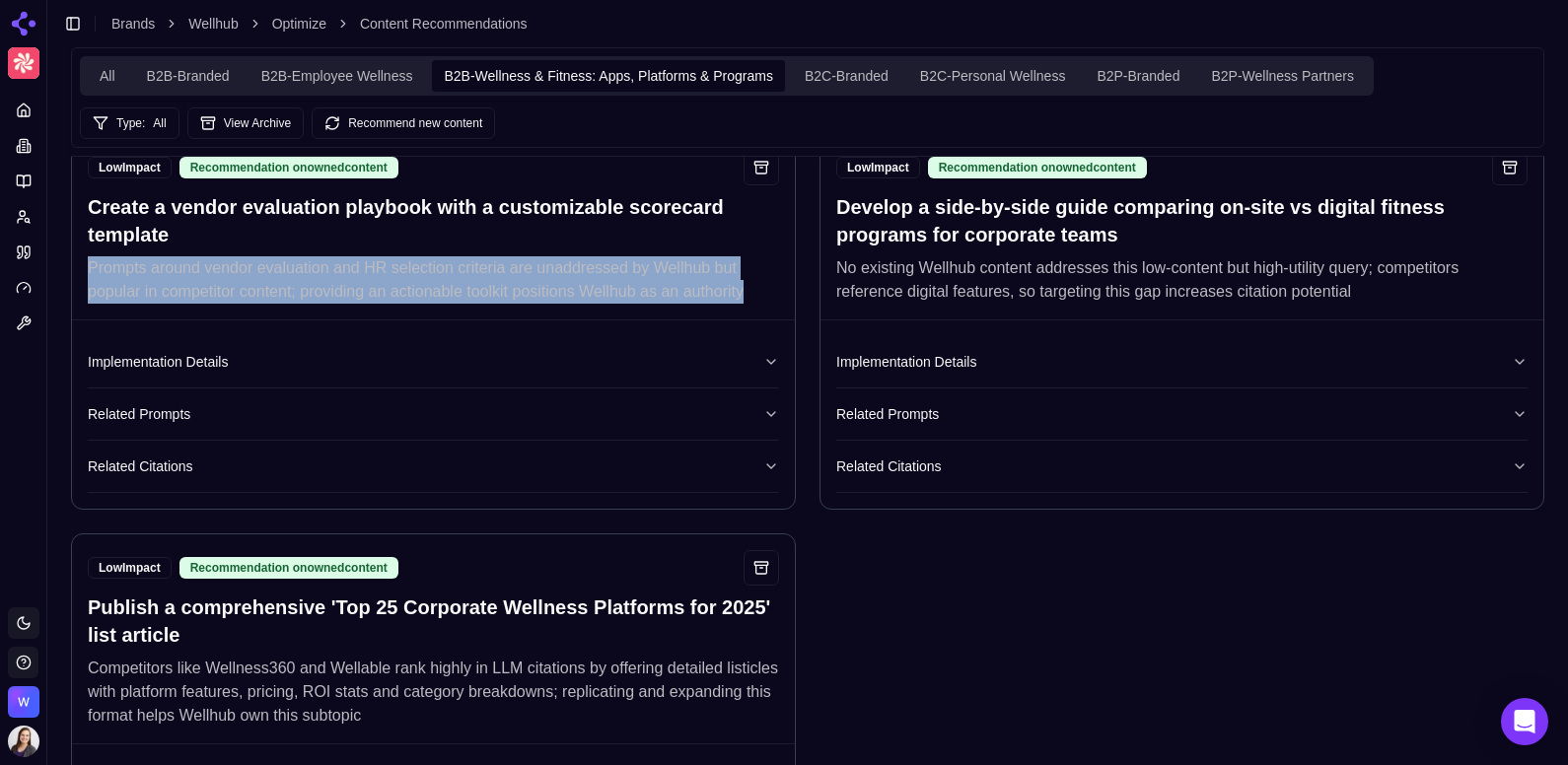 drag, startPoint x: 760, startPoint y: 313, endPoint x: 83, endPoint y: 282, distance: 677.70938 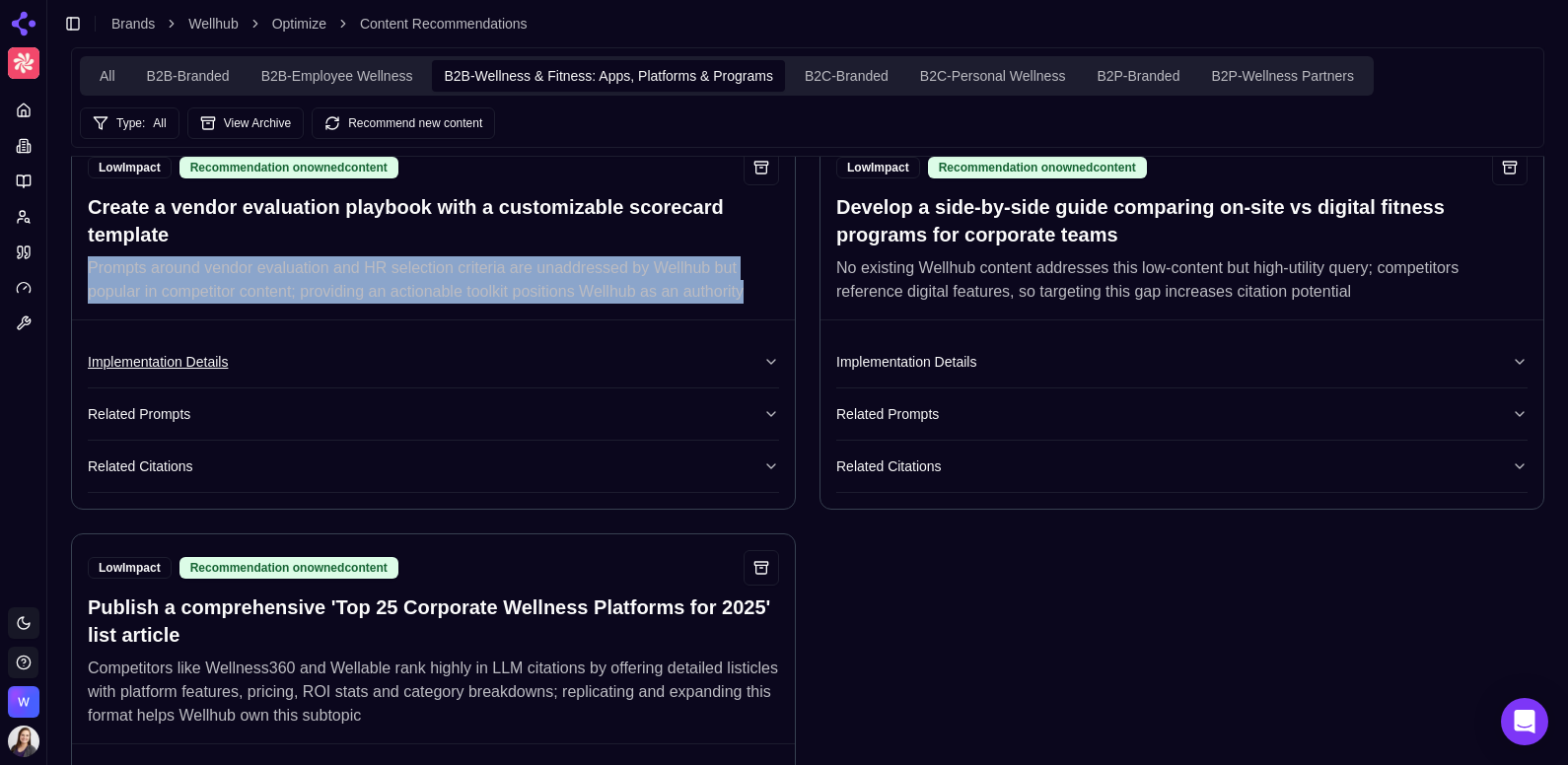 click on "Implementation Details" at bounding box center [433, 362] 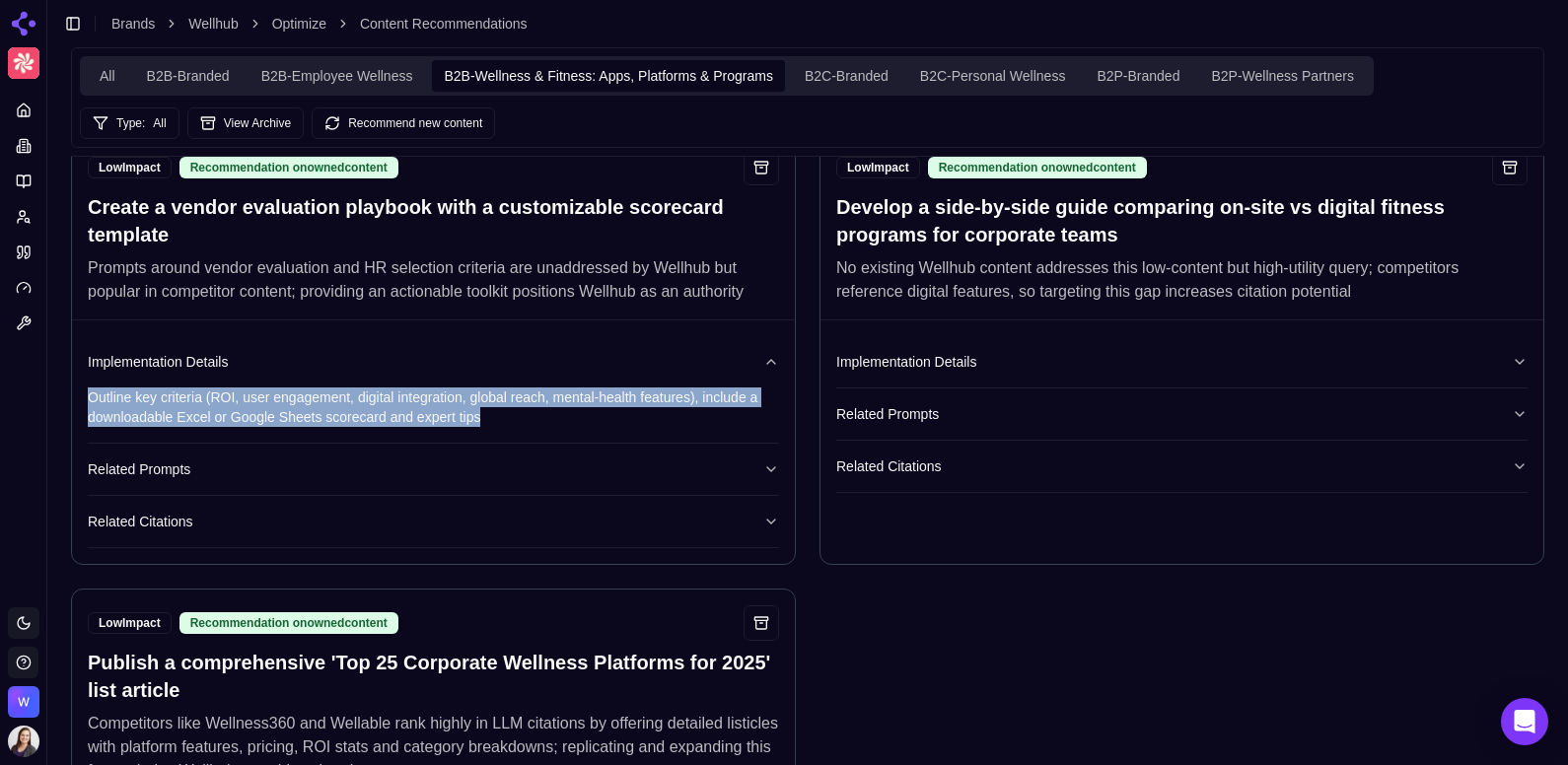 drag, startPoint x: 514, startPoint y: 436, endPoint x: 62, endPoint y: 411, distance: 452.6908 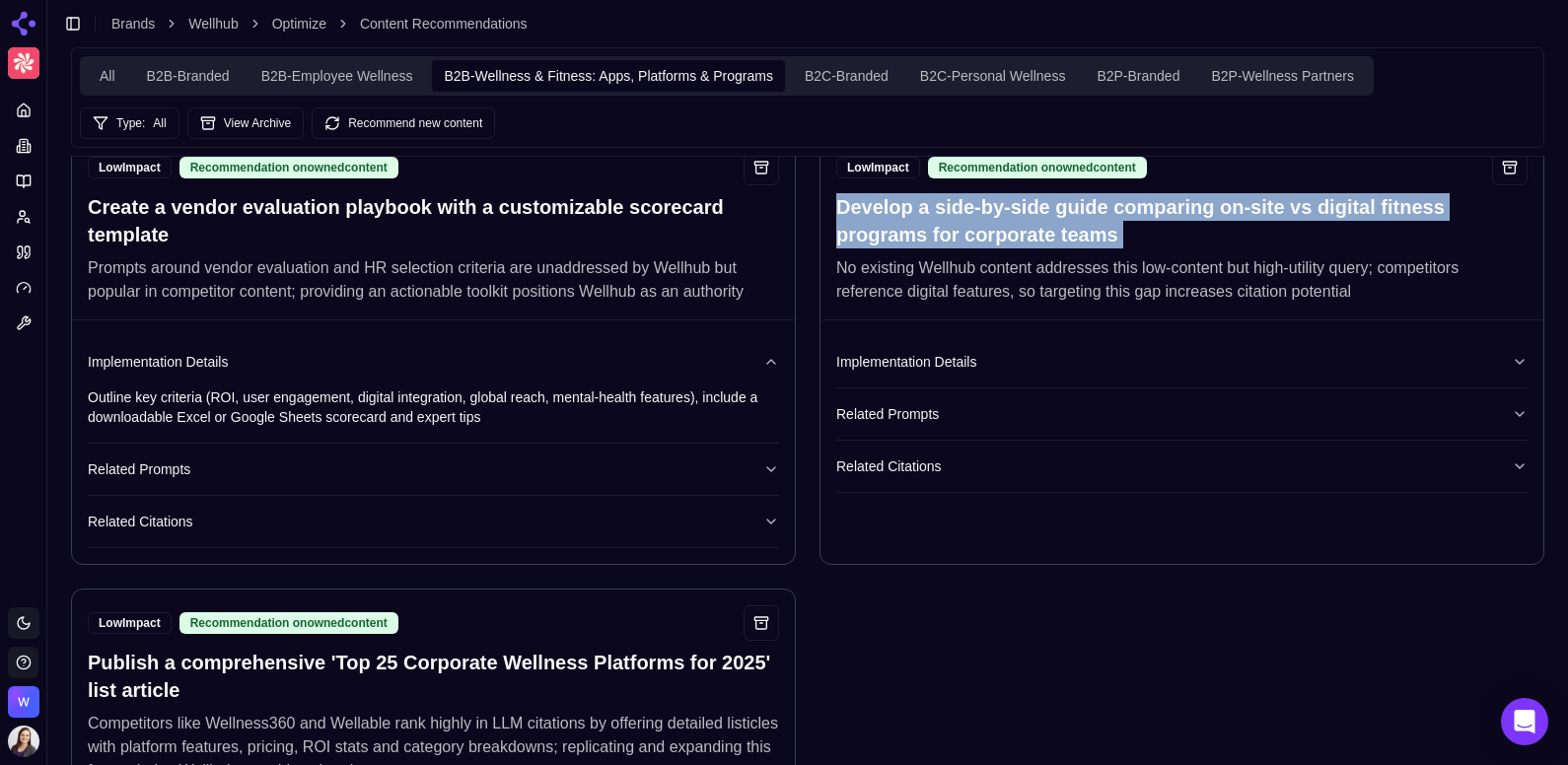 drag, startPoint x: 1133, startPoint y: 261, endPoint x: 826, endPoint y: 225, distance: 309.10354 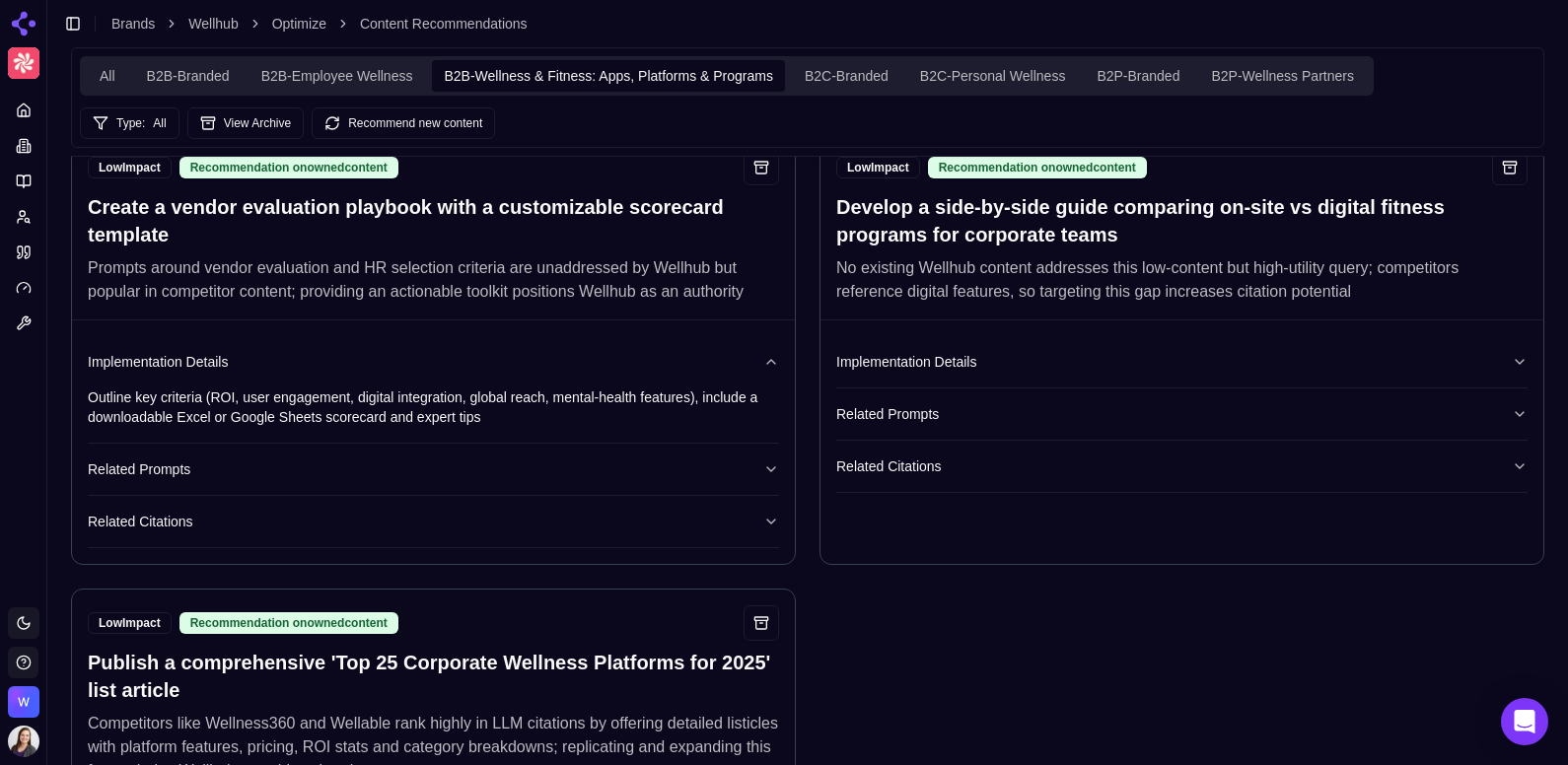 click on "No existing Wellhub content addresses this low-content but high-utility query; competitors reference digital features, so targeting this gap increases citation potential" at bounding box center [1181, 280] 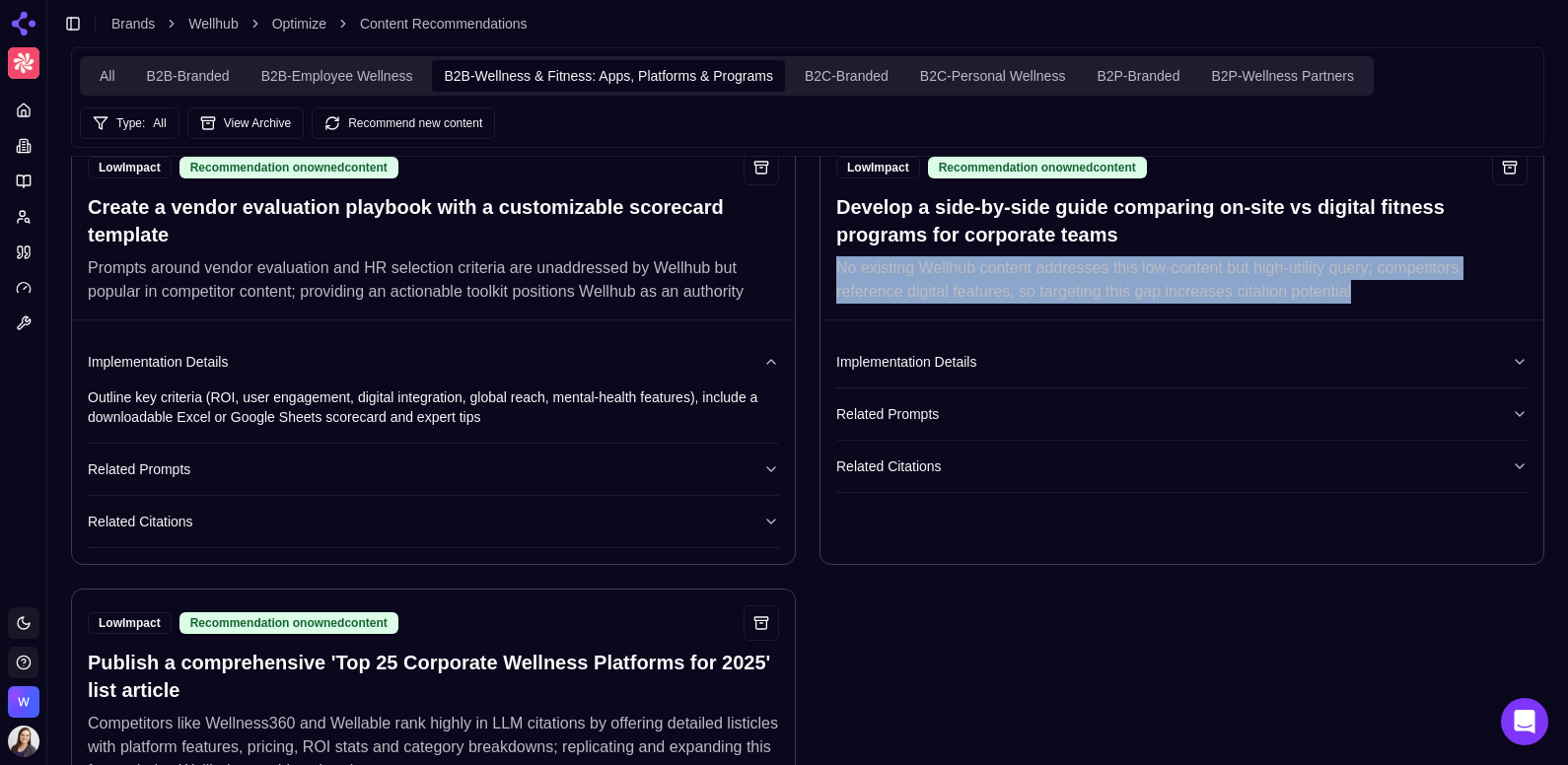 drag, startPoint x: 1359, startPoint y: 303, endPoint x: 834, endPoint y: 284, distance: 525.3437 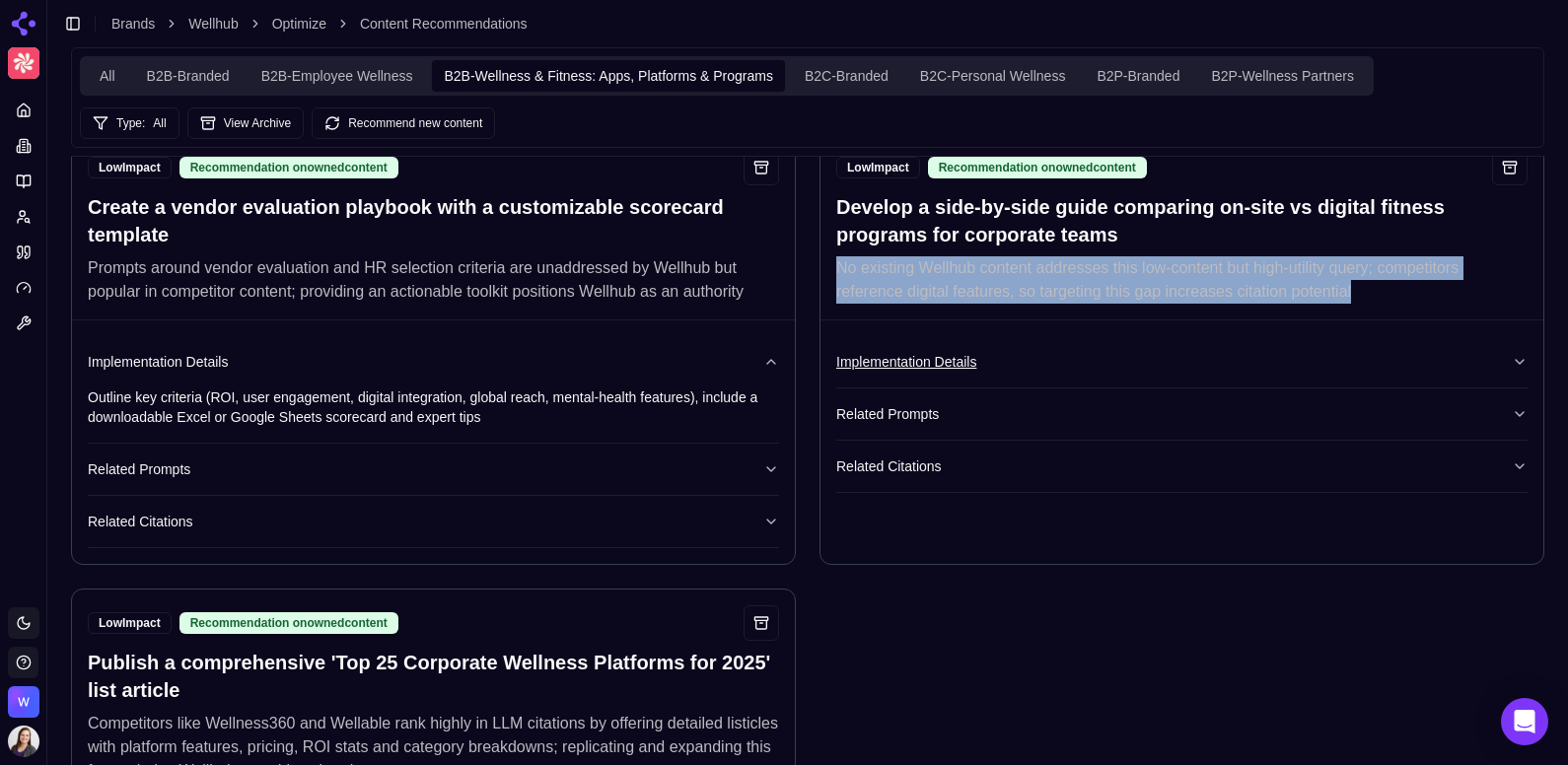 click on "Implementation Details" at bounding box center (1181, 362) 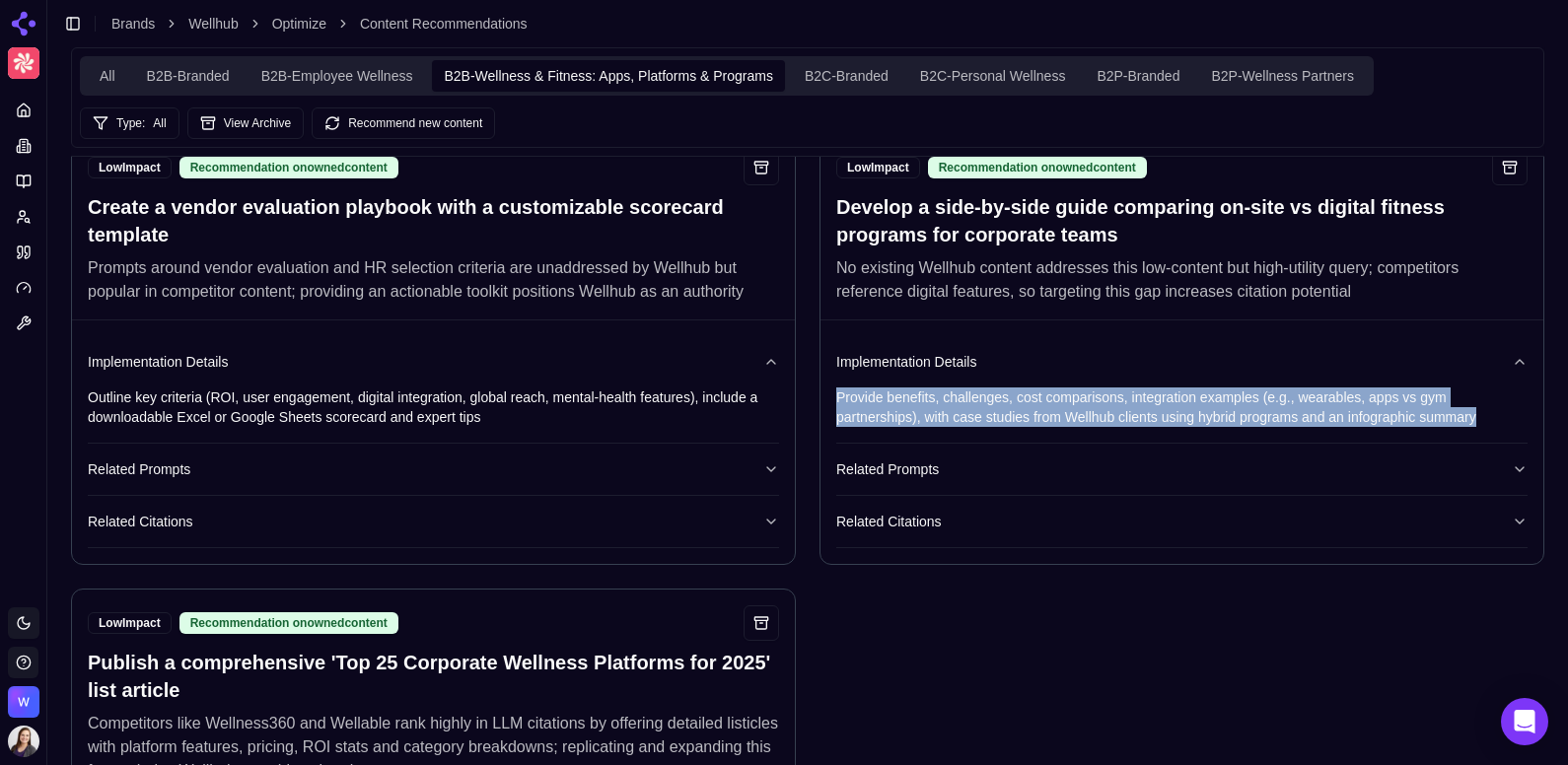 drag, startPoint x: 1482, startPoint y: 431, endPoint x: 829, endPoint y: 413, distance: 653.248 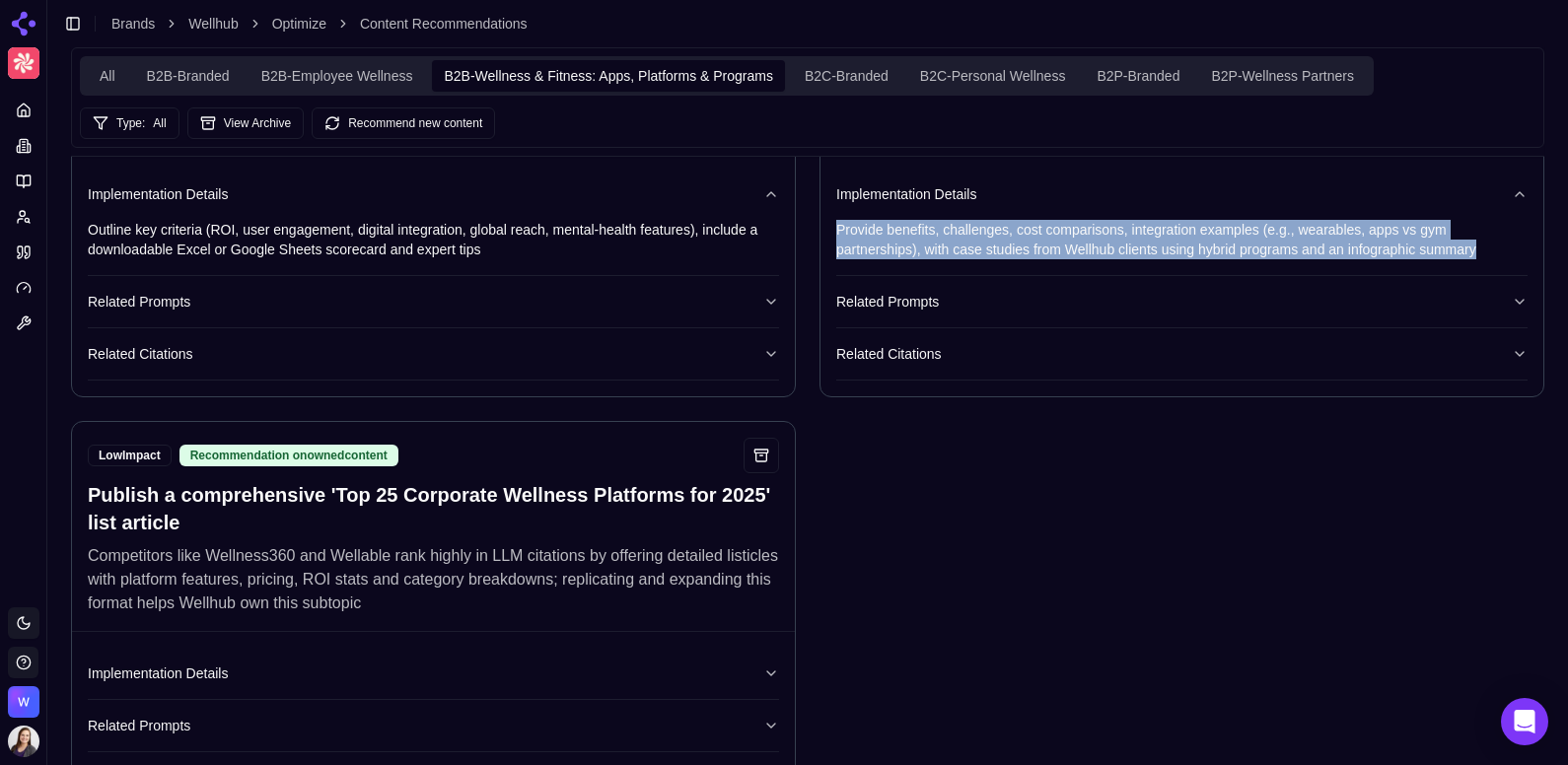 scroll, scrollTop: 2660, scrollLeft: 0, axis: vertical 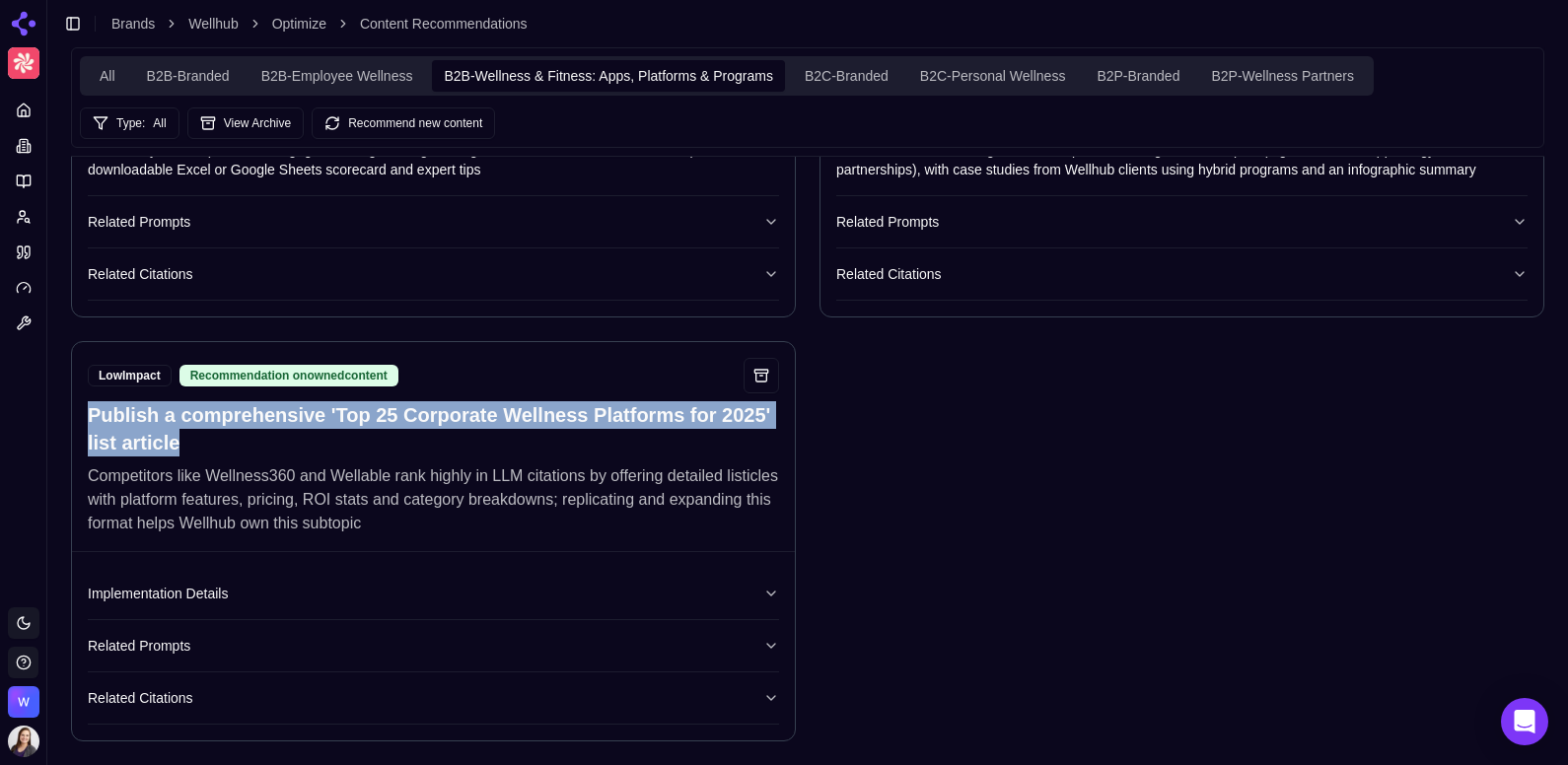 drag, startPoint x: 214, startPoint y: 439, endPoint x: 85, endPoint y: 424, distance: 129.86916 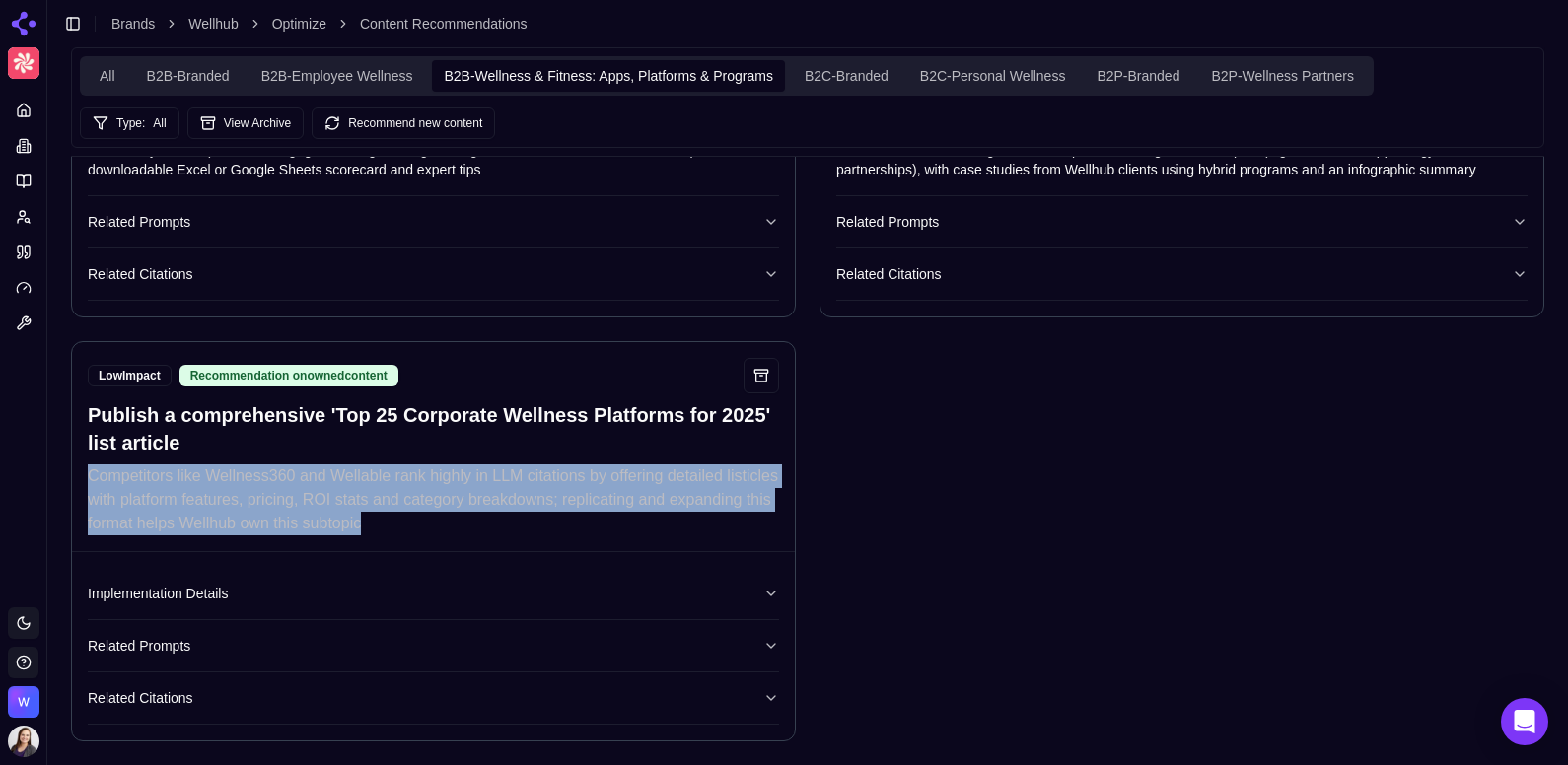 drag, startPoint x: 378, startPoint y: 527, endPoint x: 60, endPoint y: 488, distance: 320.38258 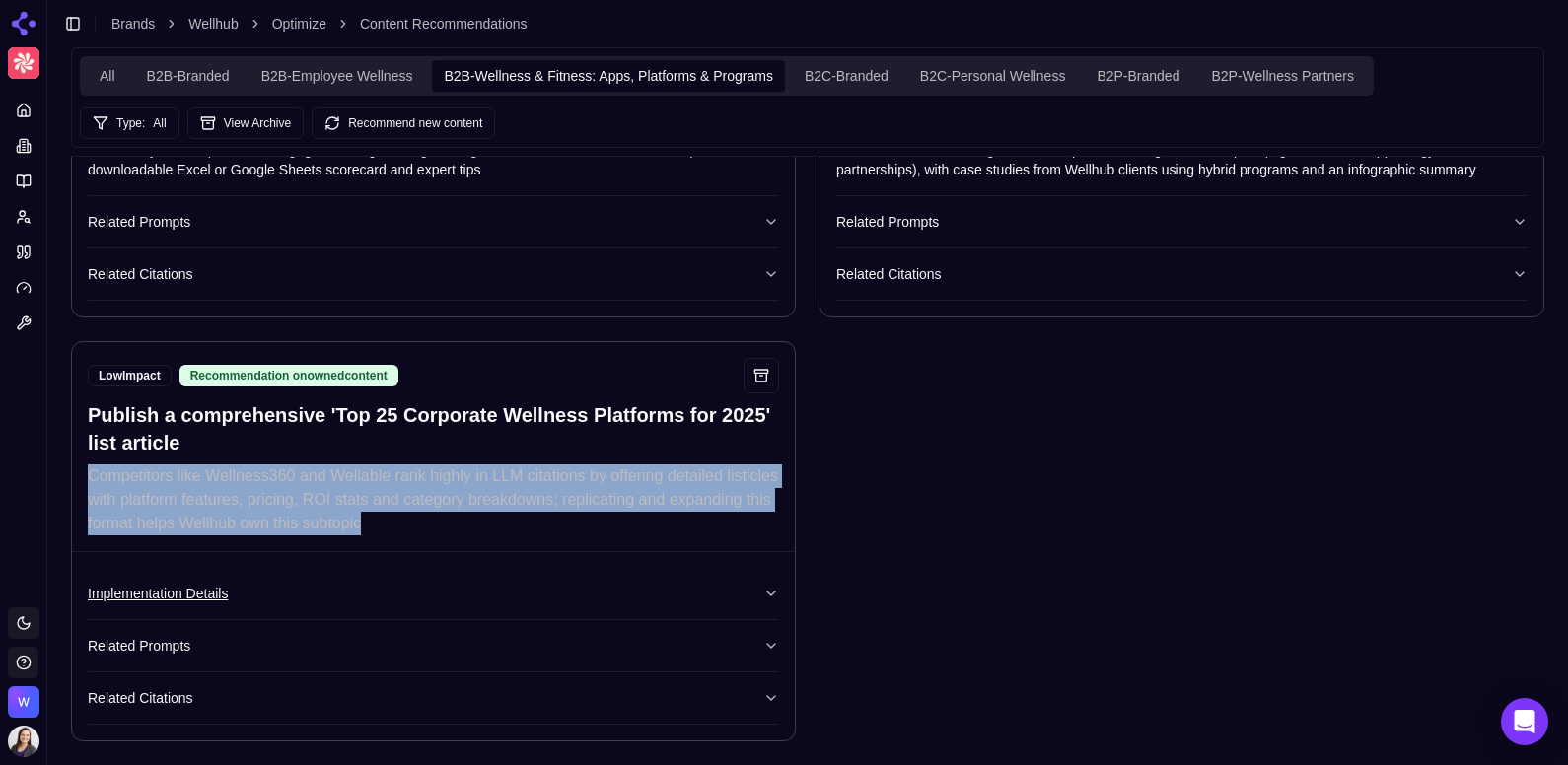 click on "Implementation Details" at bounding box center [433, 593] 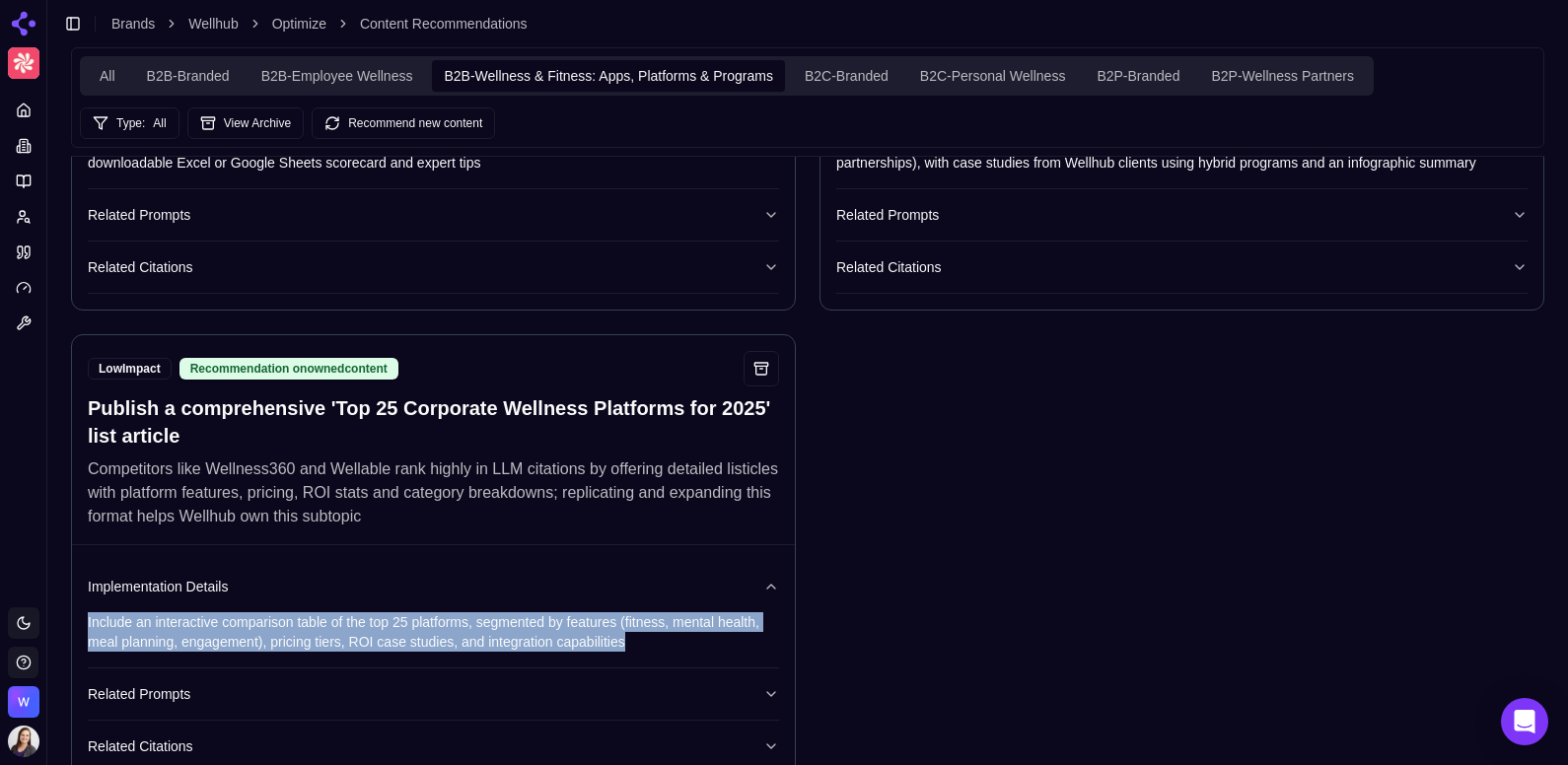 drag, startPoint x: 631, startPoint y: 661, endPoint x: 56, endPoint y: 621, distance: 576.3896 